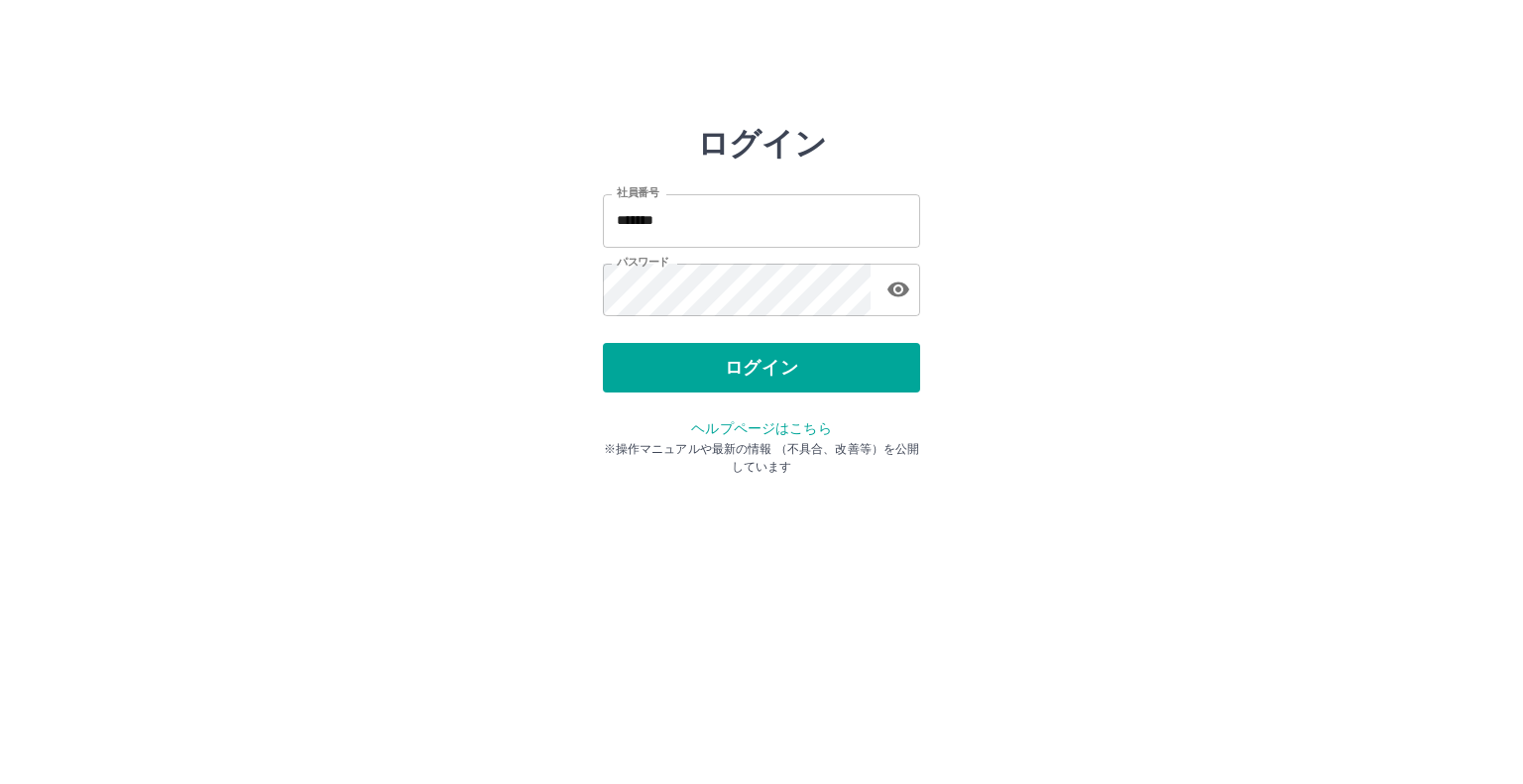 scroll, scrollTop: 0, scrollLeft: 0, axis: both 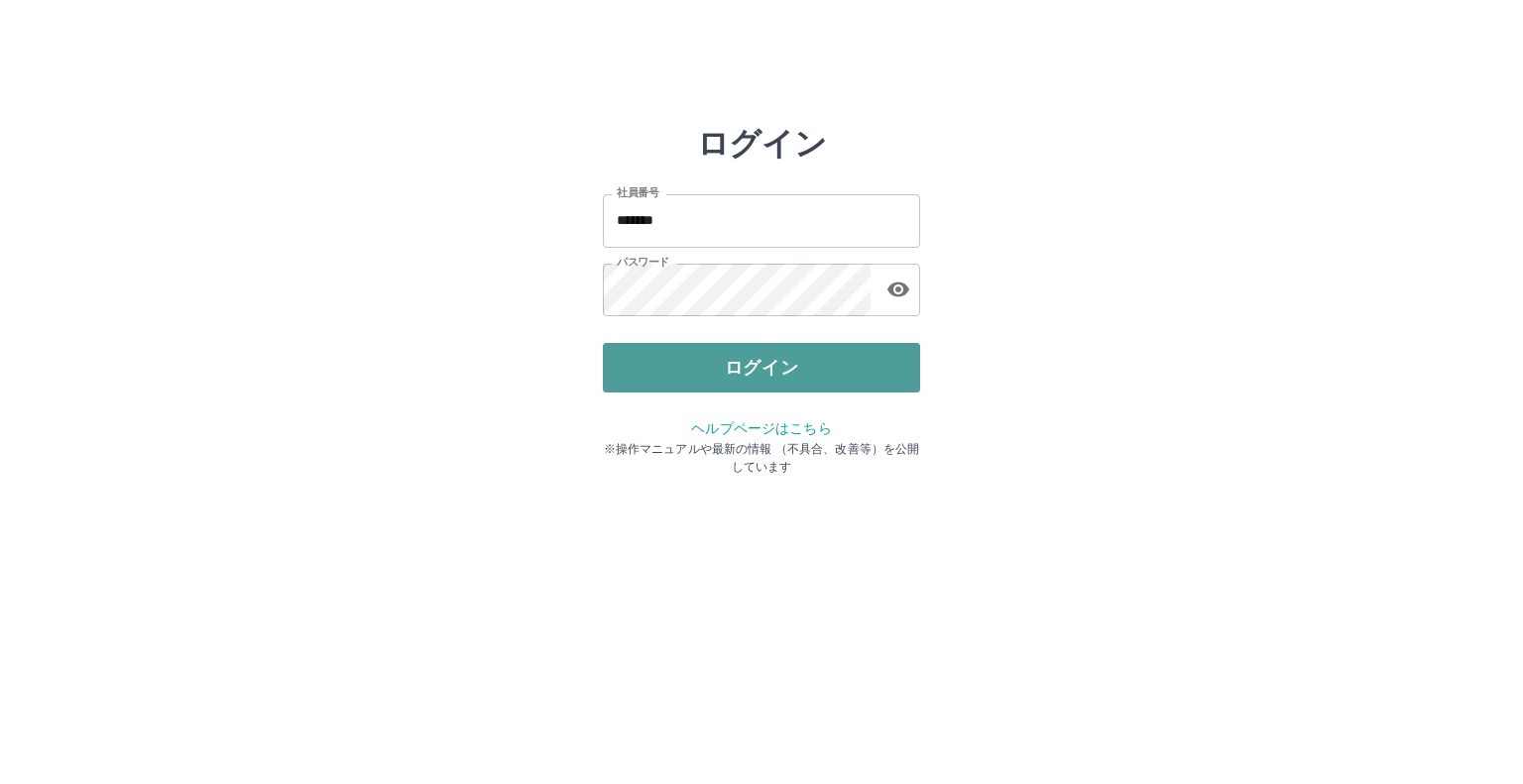 click on "ログイン" at bounding box center (762, 368) 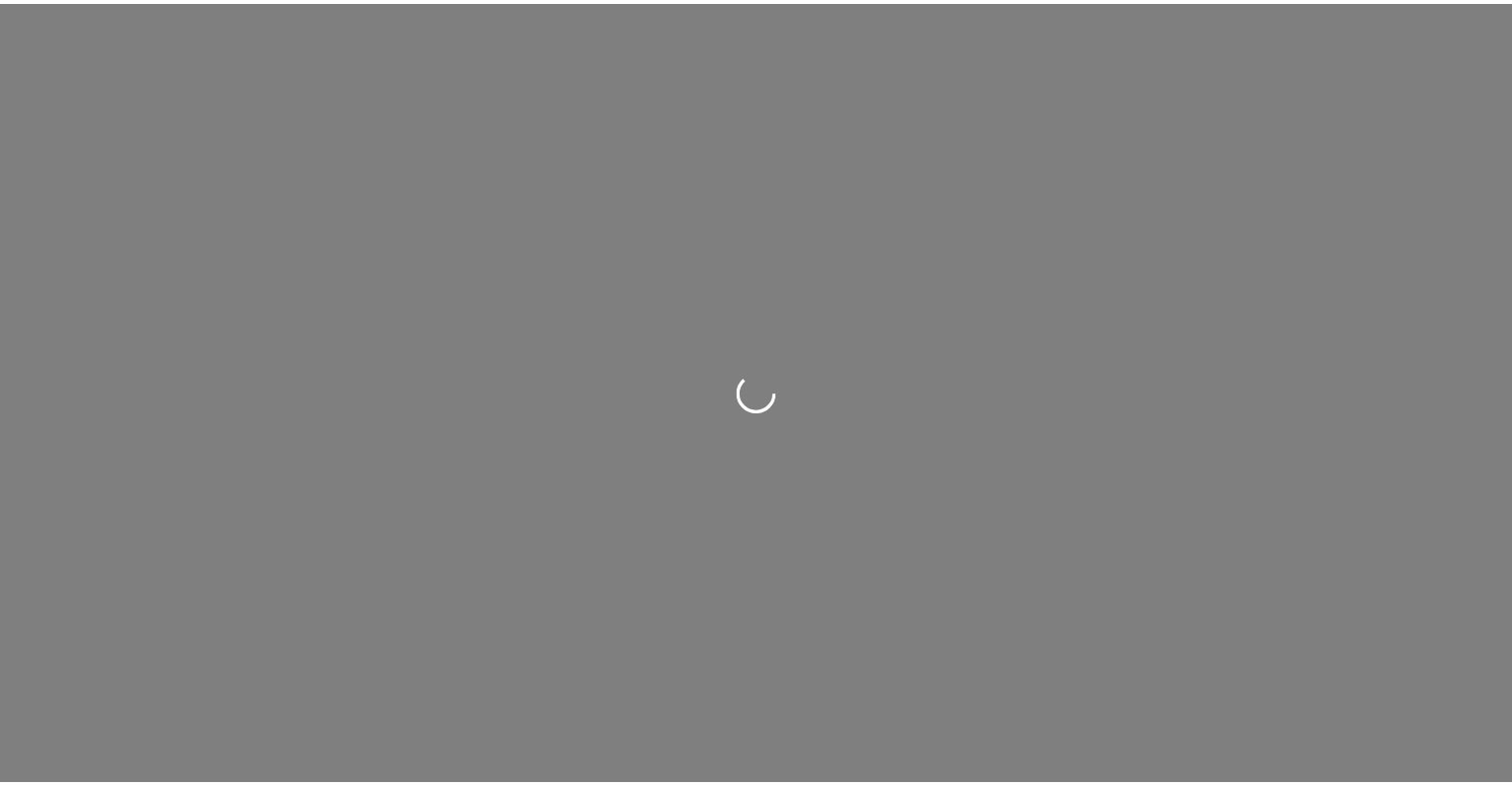 scroll, scrollTop: 0, scrollLeft: 0, axis: both 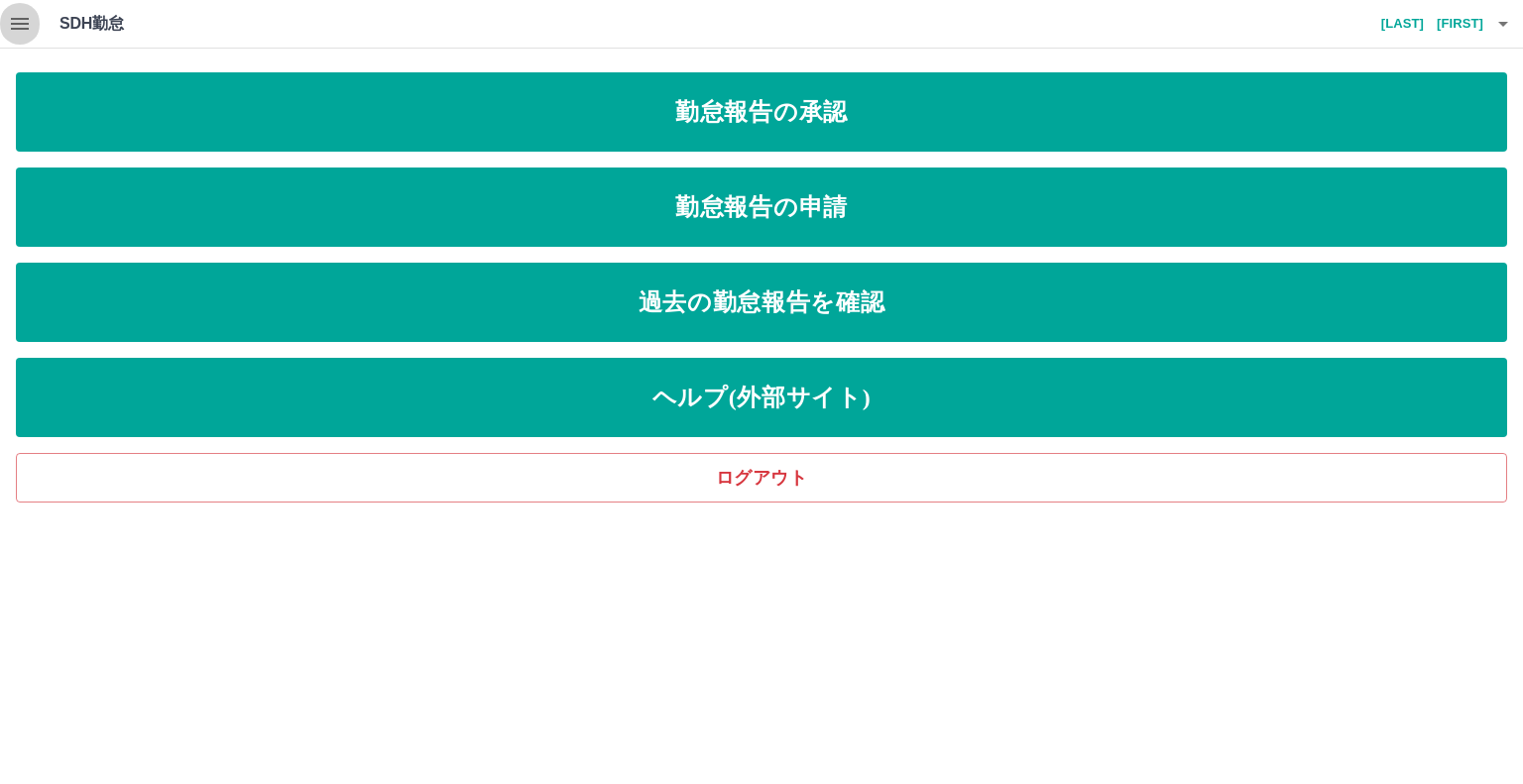 click 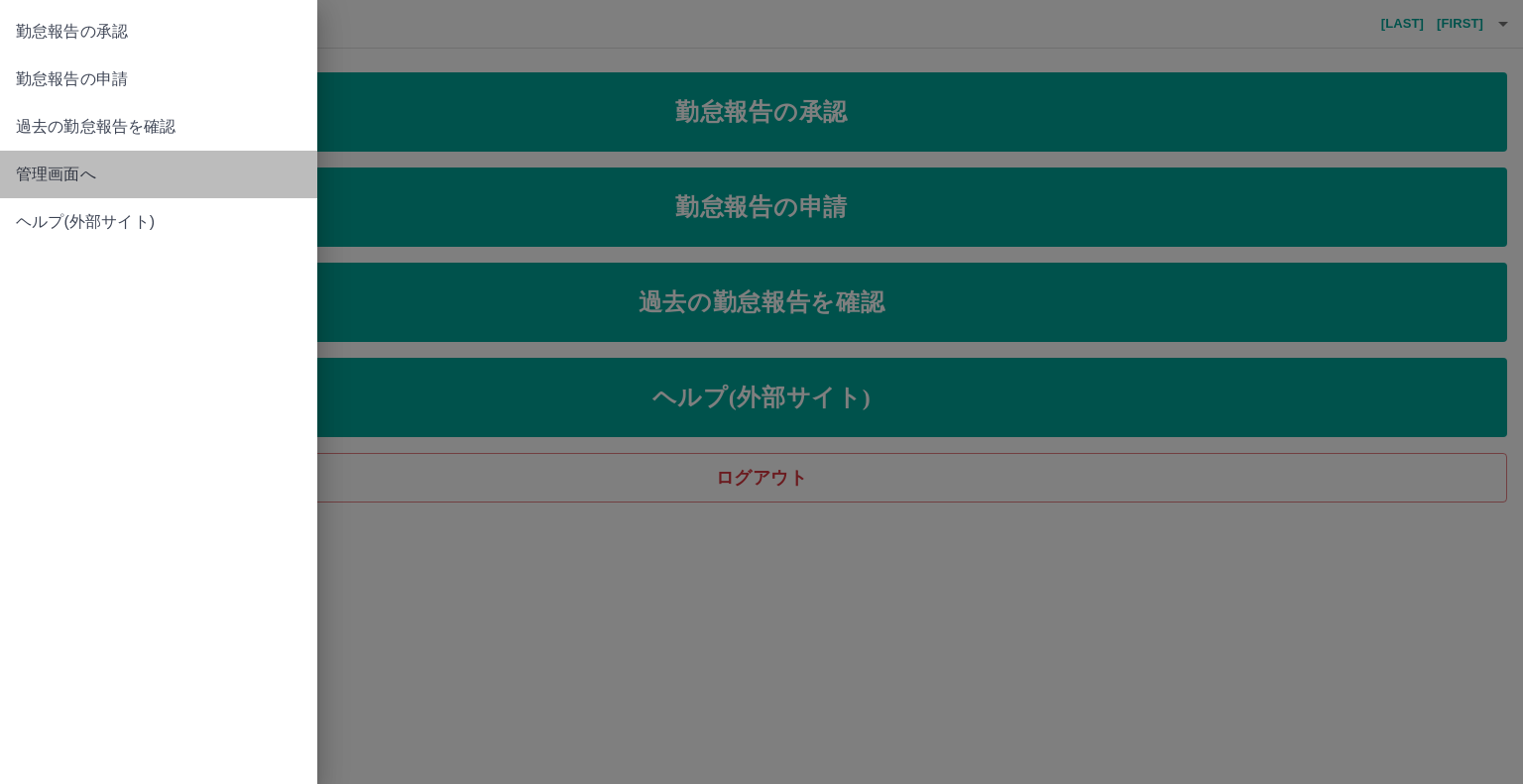 click on "管理画面へ" at bounding box center [159, 174] 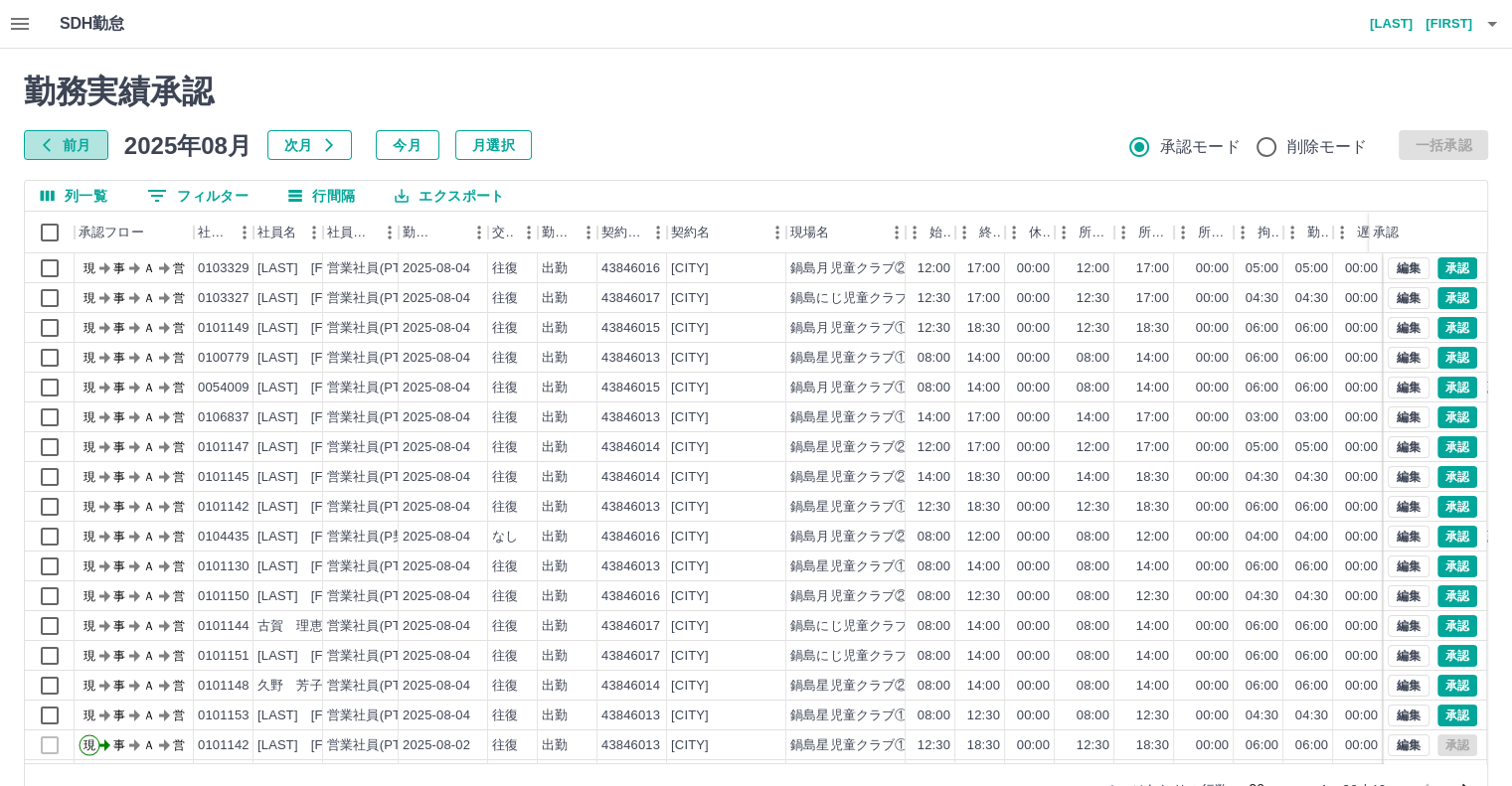 click on "前月" at bounding box center [66, 145] 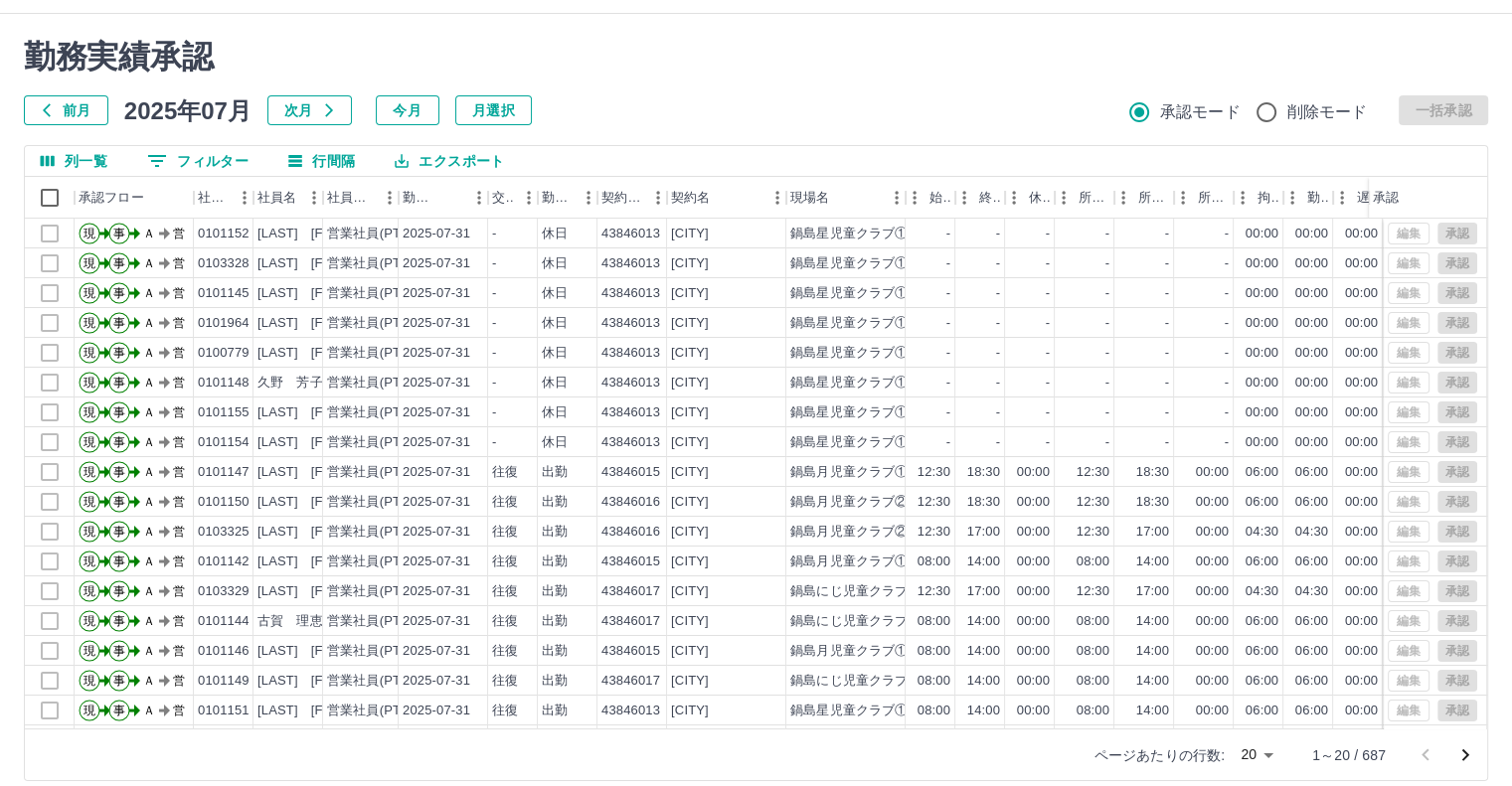 scroll, scrollTop: 54, scrollLeft: 0, axis: vertical 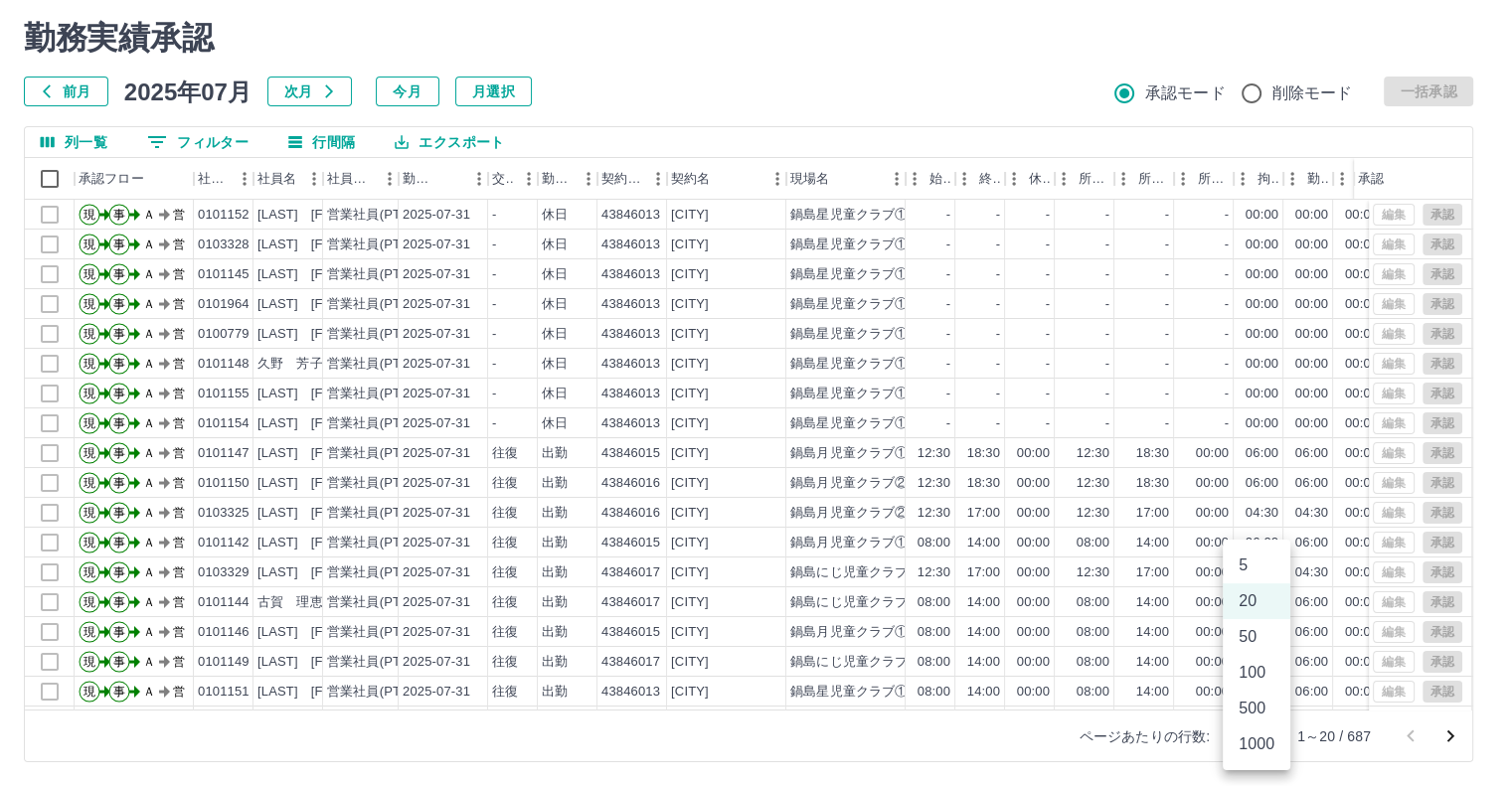 click on "SDH勤怠 加藤　裕子 勤務実績承認 前月 2025年07月 次月 今月 月選択 承認モード 削除モード 一括承認 列一覧 0 フィルター 行間隔 エクスポート 承認フロー 社員番号 社員名 社員区分 勤務日 交通費 勤務区分 契約コード 契約名 現場名 始業 終業 休憩 所定開始 所定終業 所定休憩 拘束 勤務 遅刻等 コメント ステータス 承認 現 事 Ａ 営 0101152 江頭　絹代 営業社員(PT契約) 2025-07-31  -  休日 43846013 佐賀市 鍋島星児童クラブ① - - - - - - 00:00 00:00 00:00 AM承認待 現 事 Ａ 営 0103328 儀間　萌衣 営業社員(PT契約) 2025-07-31  -  休日 43846013 佐賀市 鍋島星児童クラブ① - - - - - - 00:00 00:00 00:00 AM承認待 現 事 Ａ 営 0101145 江副　生子 営業社員(PT契約) 2025-07-31  -  休日 43846013 佐賀市 鍋島星児童クラブ① - - - - - - 00:00 00:00 00:00 AM承認待 現 事 Ａ 営 0101964 末次　楓花 営業社員(PT契約)  -  - -" at bounding box center (756, 366) 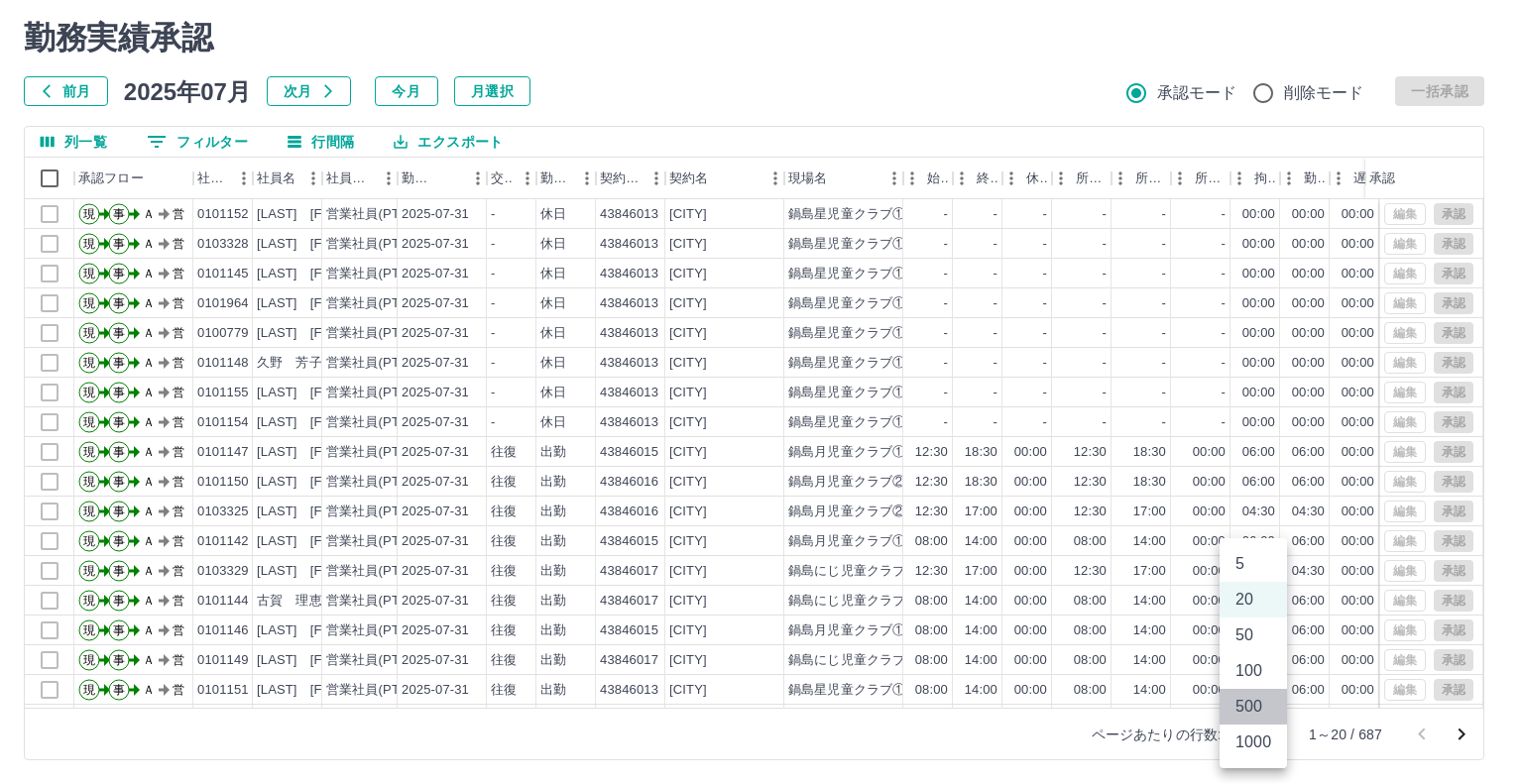 click on "500" at bounding box center (1253, 707) 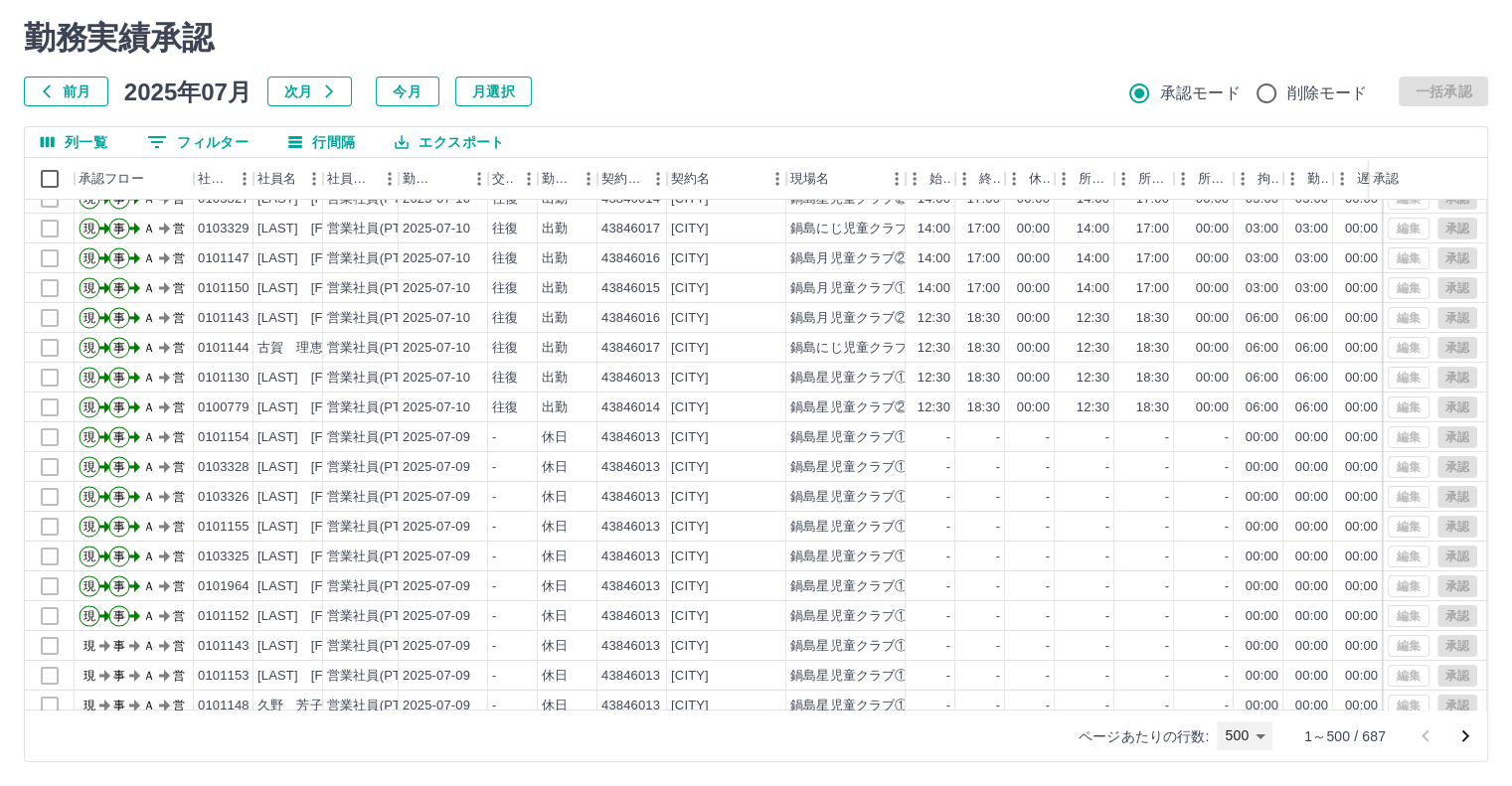 scroll, scrollTop: 14409, scrollLeft: 0, axis: vertical 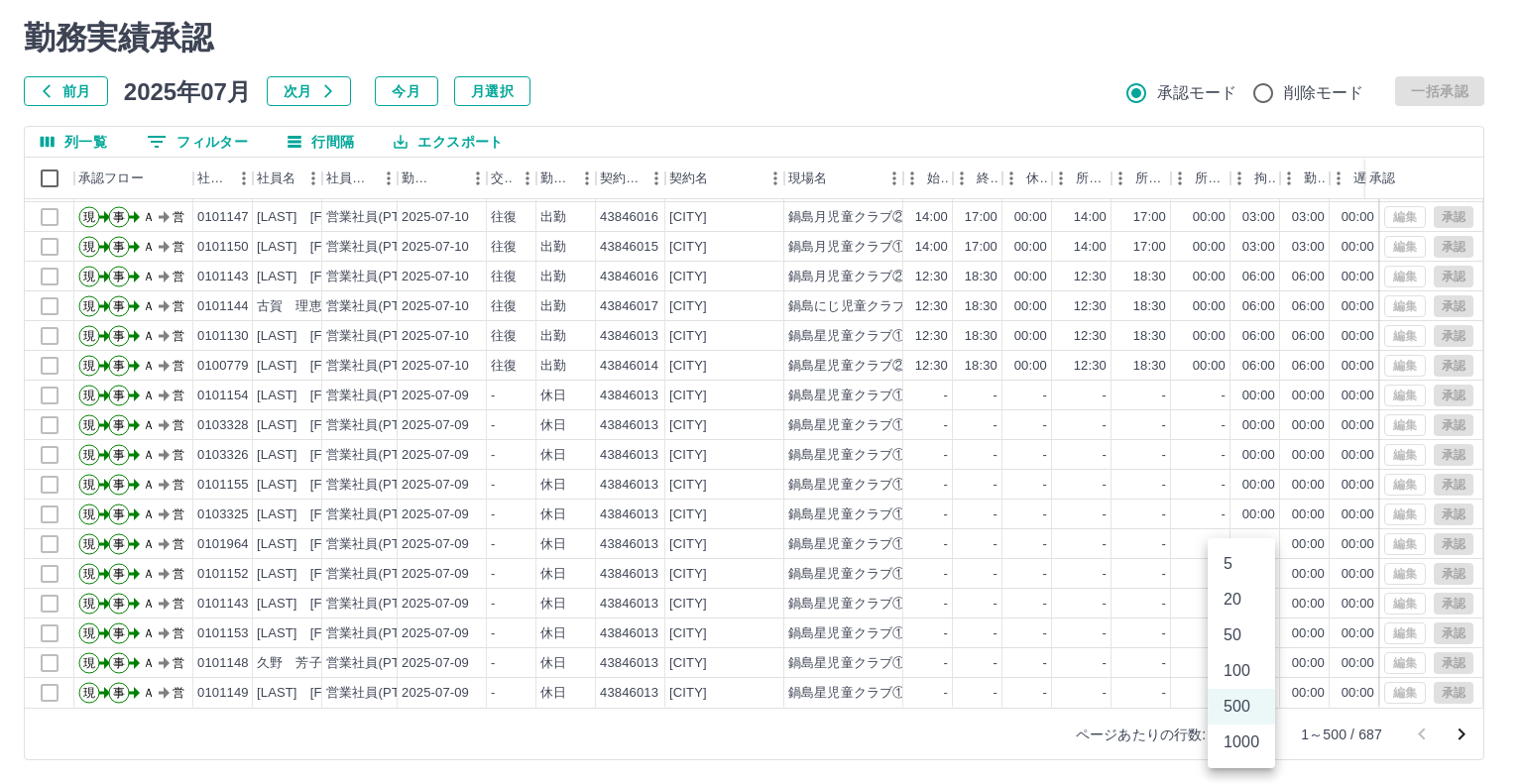 click on "SDH勤怠 加藤　裕子 勤務実績承認 前月 2025年07月 次月 今月 月選択 承認モード 削除モード 一括承認 列一覧 0 フィルター 行間隔 エクスポート 承認フロー 社員番号 社員名 社員区分 勤務日 交通費 勤務区分 契約コード 契約名 現場名 始業 終業 休憩 所定開始 所定終業 所定休憩 拘束 勤務 遅刻等 コメント ステータス 承認 現 事 Ａ 営 0103327 久保　さやか 営業社員(PT契約) 2025-07-10 往復 出勤 43846014 佐賀市 鍋島星児童クラブ② 14:00 17:00 00:00 14:00 17:00 00:00 03:00 03:00 00:00 AM承認待 現 事 Ａ 営 0103329 轟木　律子 営業社員(PT契約) 2025-07-10 往復 出勤 43846017 佐賀市 鍋島にじ児童クラブ 14:00 17:00 00:00 14:00 17:00 00:00 03:00 03:00 00:00 AM承認待 現 事 Ａ 営 0101147 田中　由紀子 営業社員(PT契約) 2025-07-10 往復 出勤 43846016 佐賀市 鍋島月児童クラブ② 14:00 17:00 00:00 14:00 17:00 00:00 03:00 03:00 -" at bounding box center [762, 365] 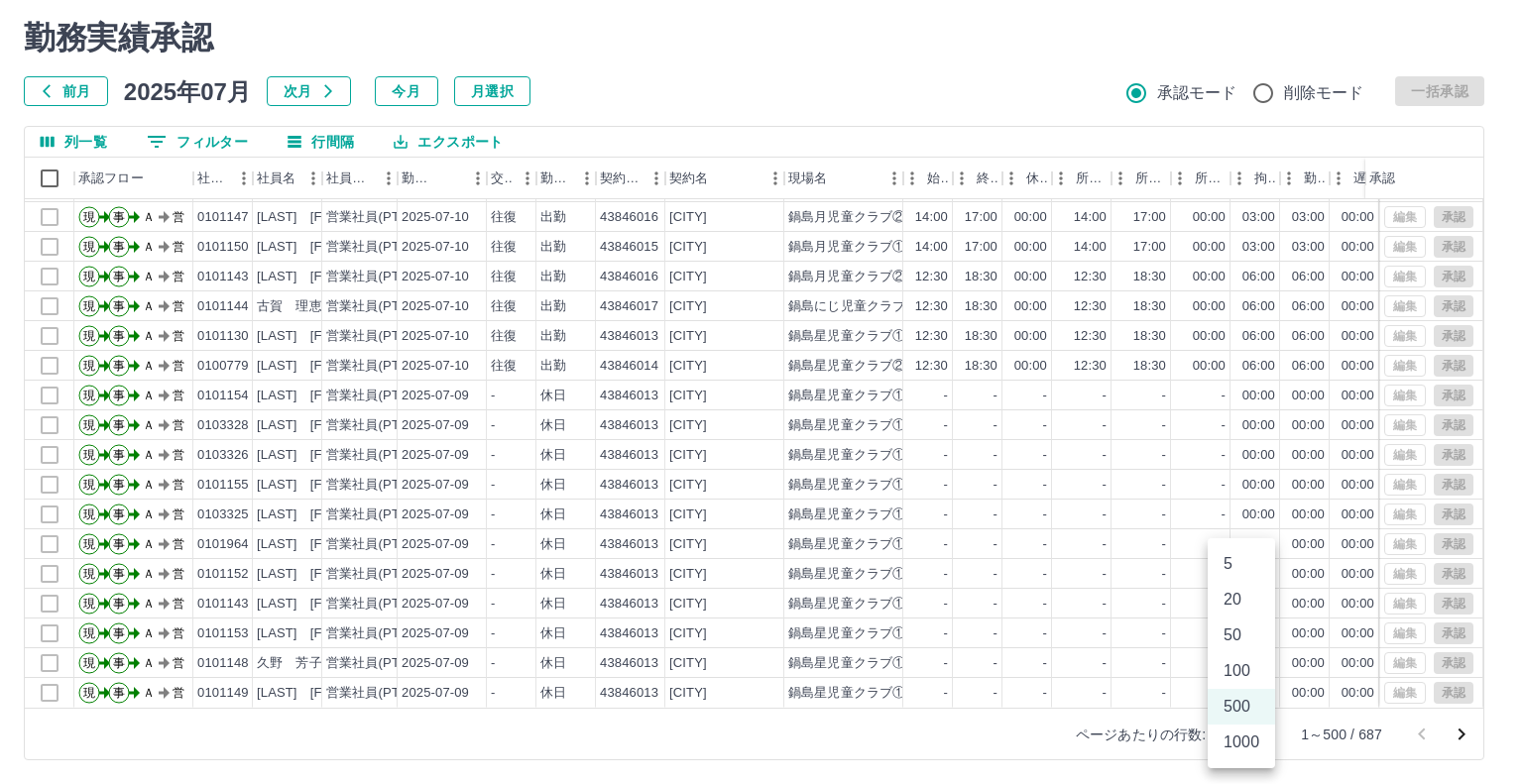 click at bounding box center (762, 392) 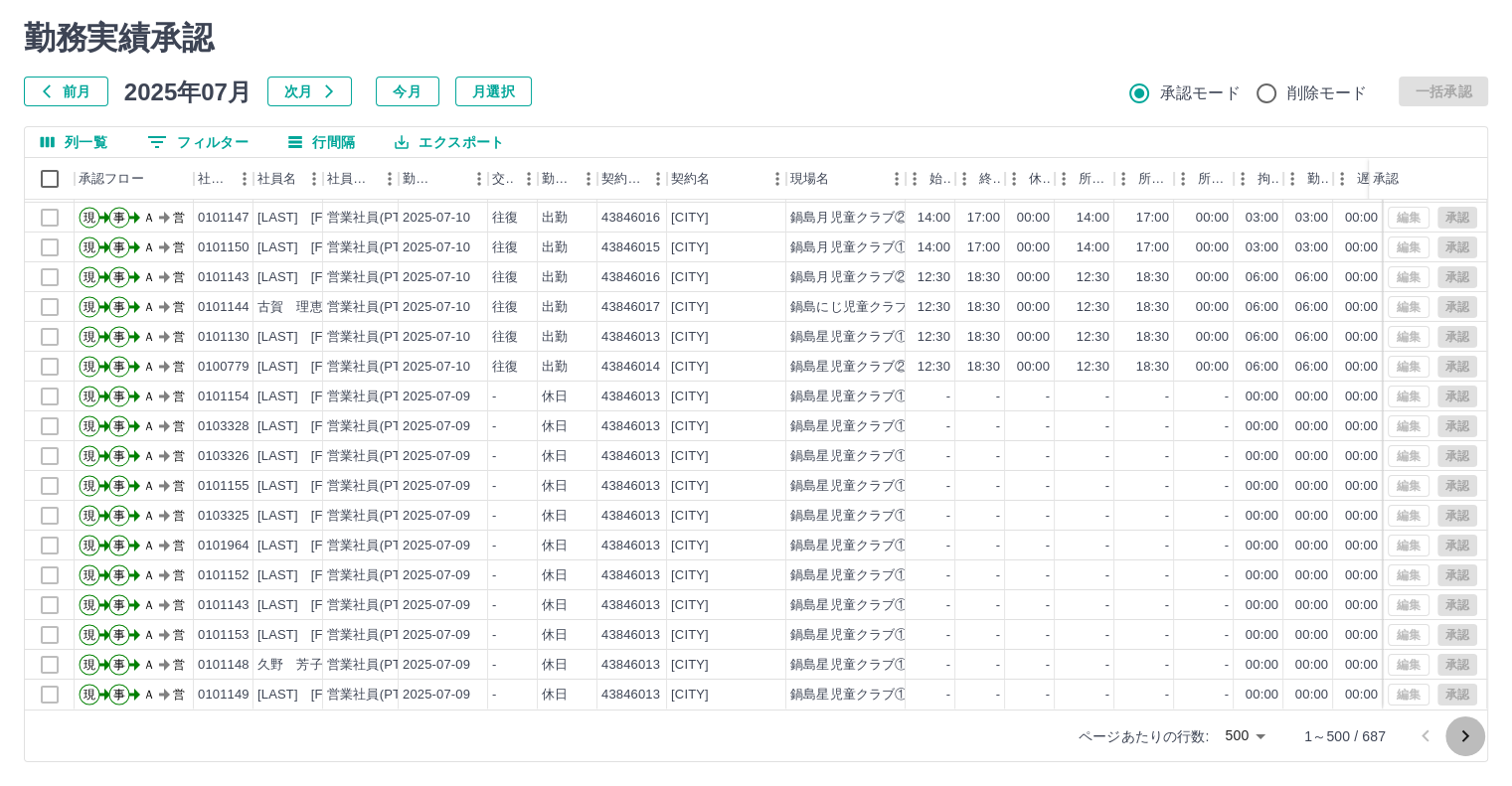 click 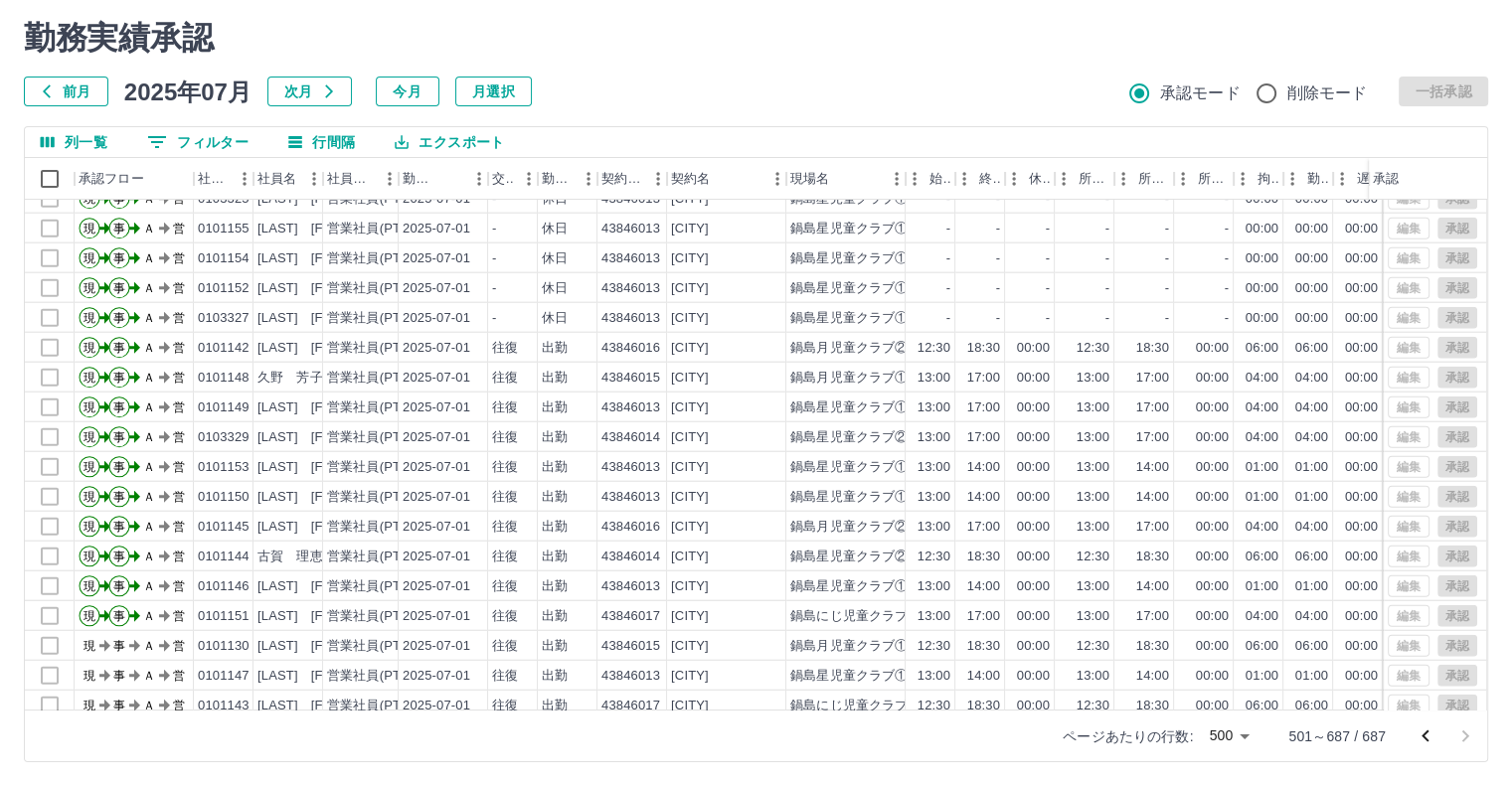 scroll, scrollTop: 5079, scrollLeft: 0, axis: vertical 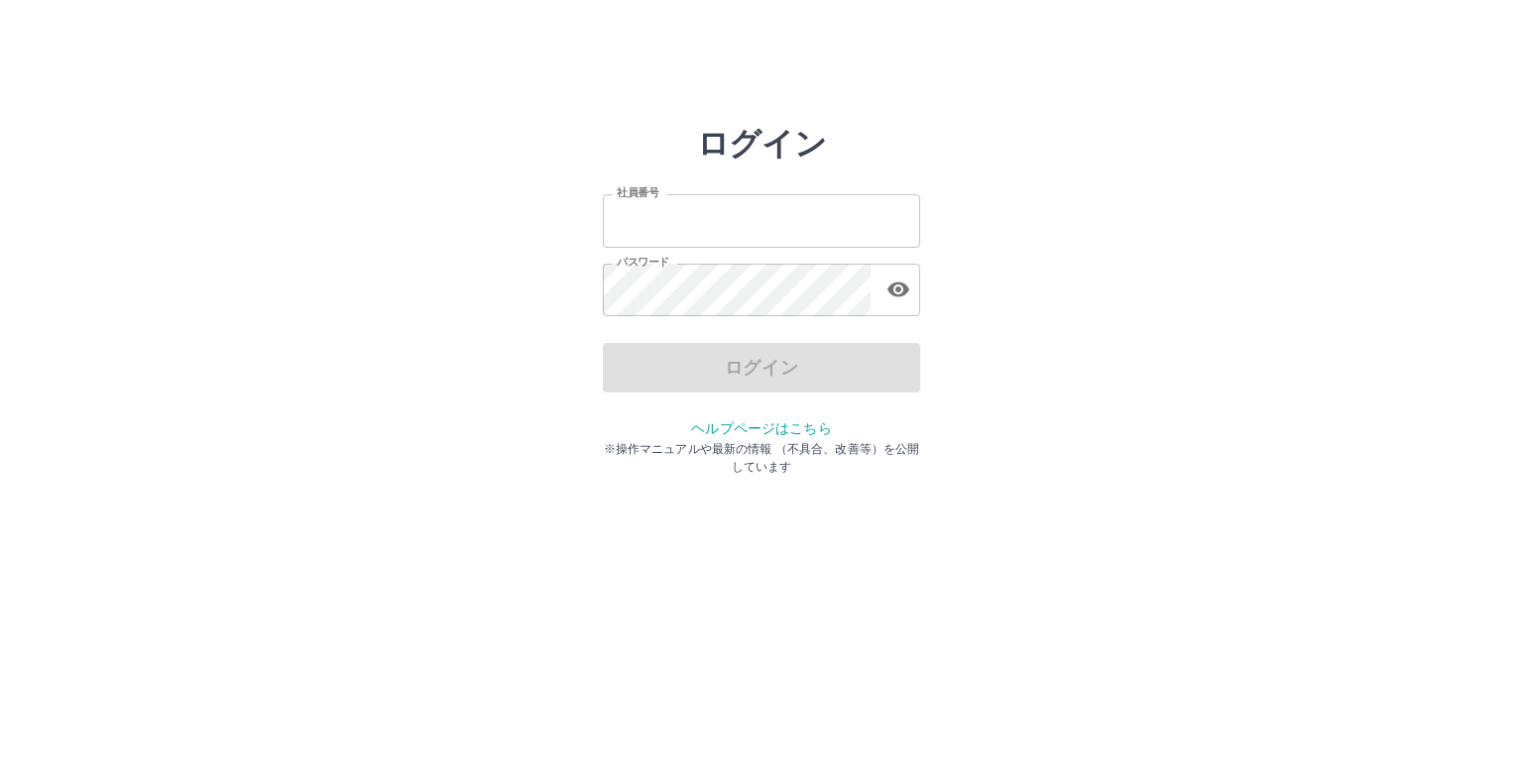 type on "*******" 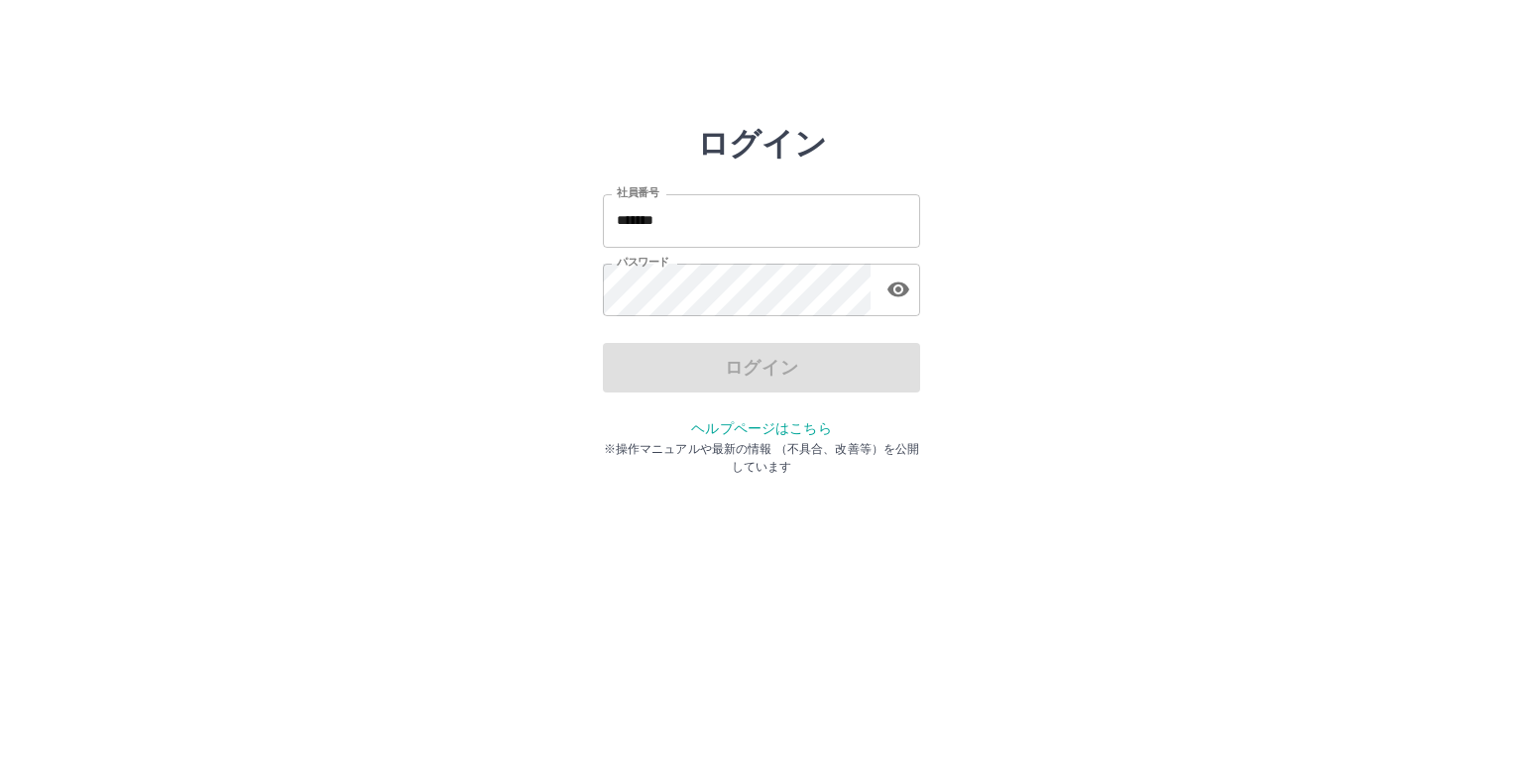 click on "ログイン" at bounding box center [762, 368] 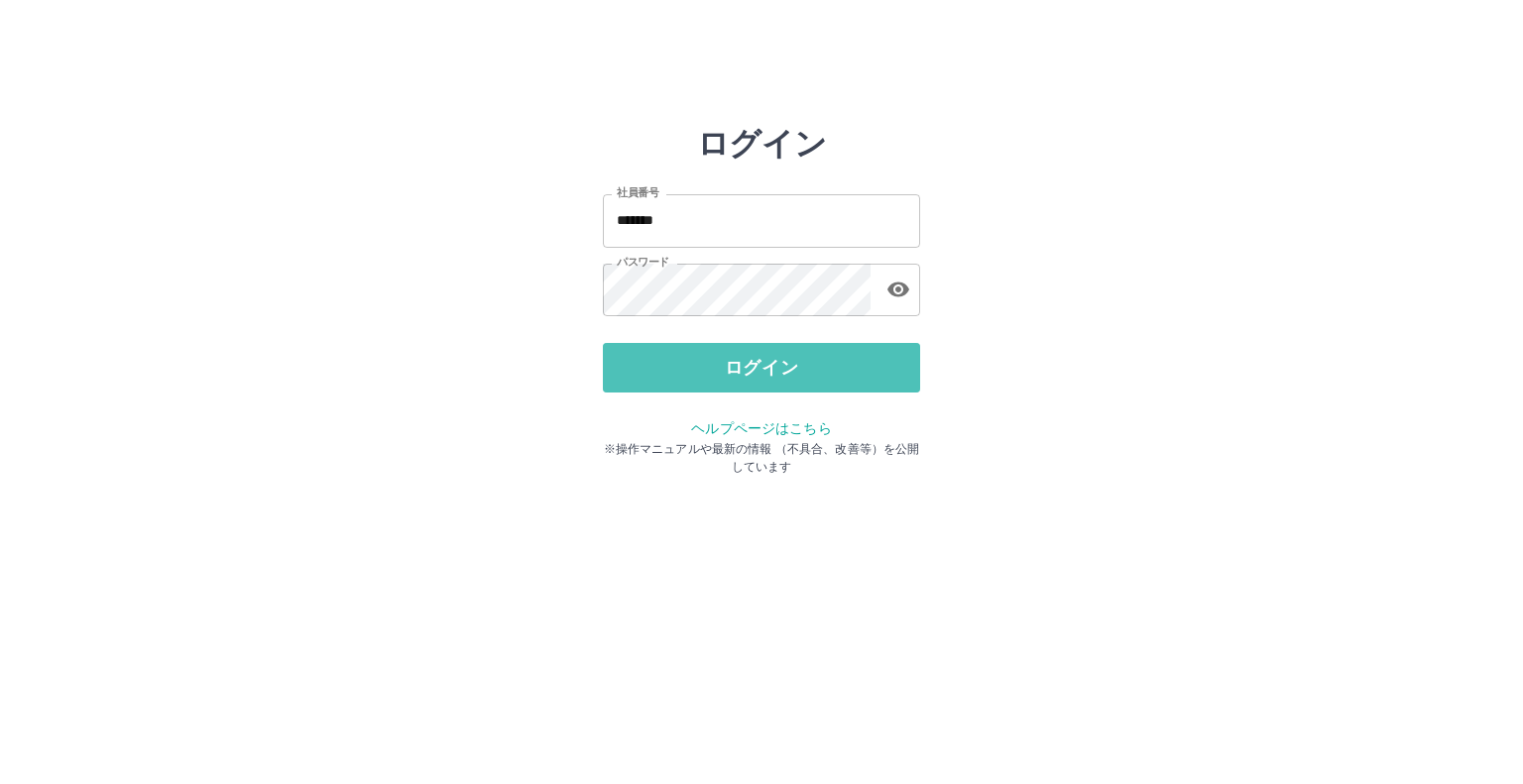click on "ログイン" at bounding box center (762, 368) 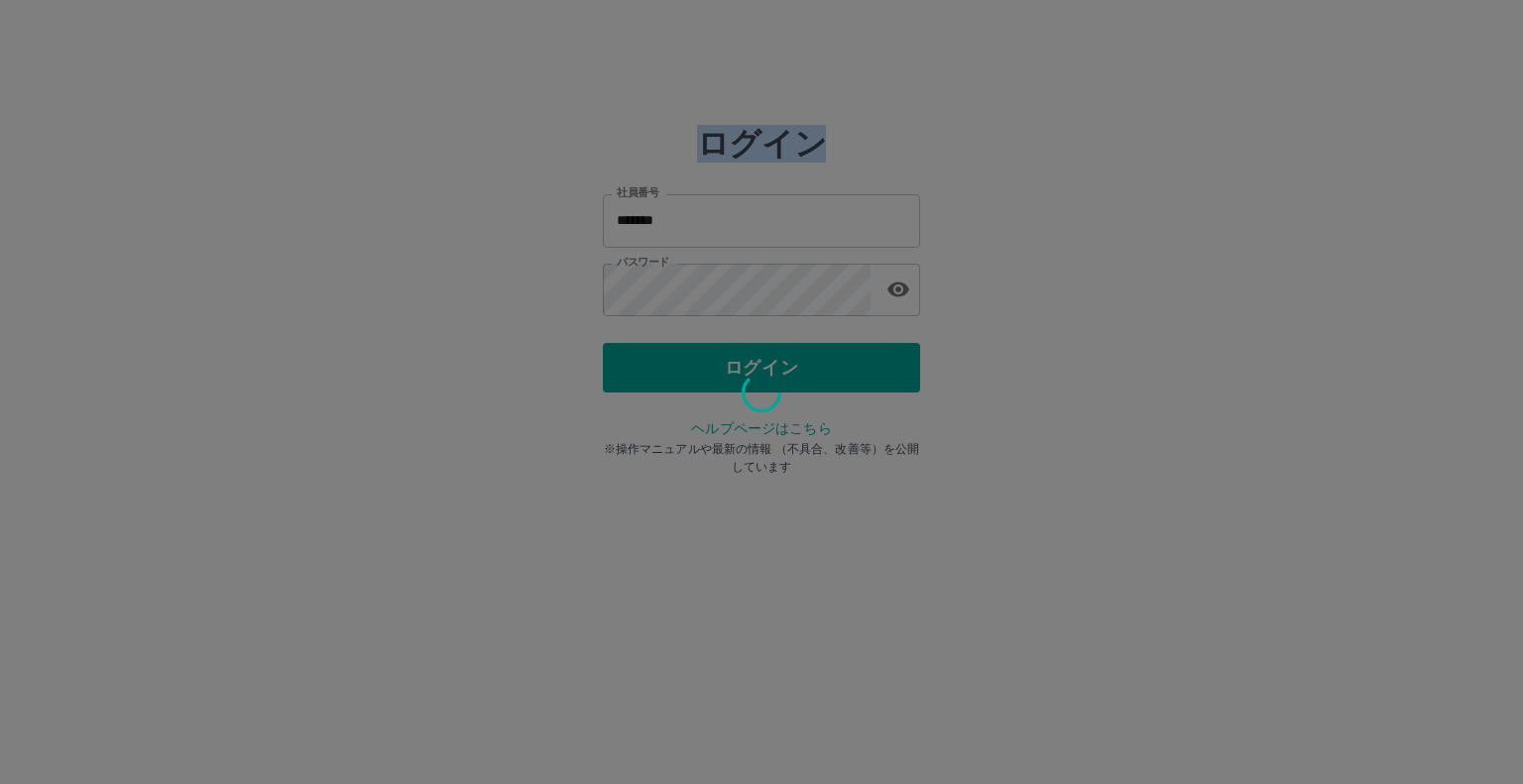 click at bounding box center [762, 392] 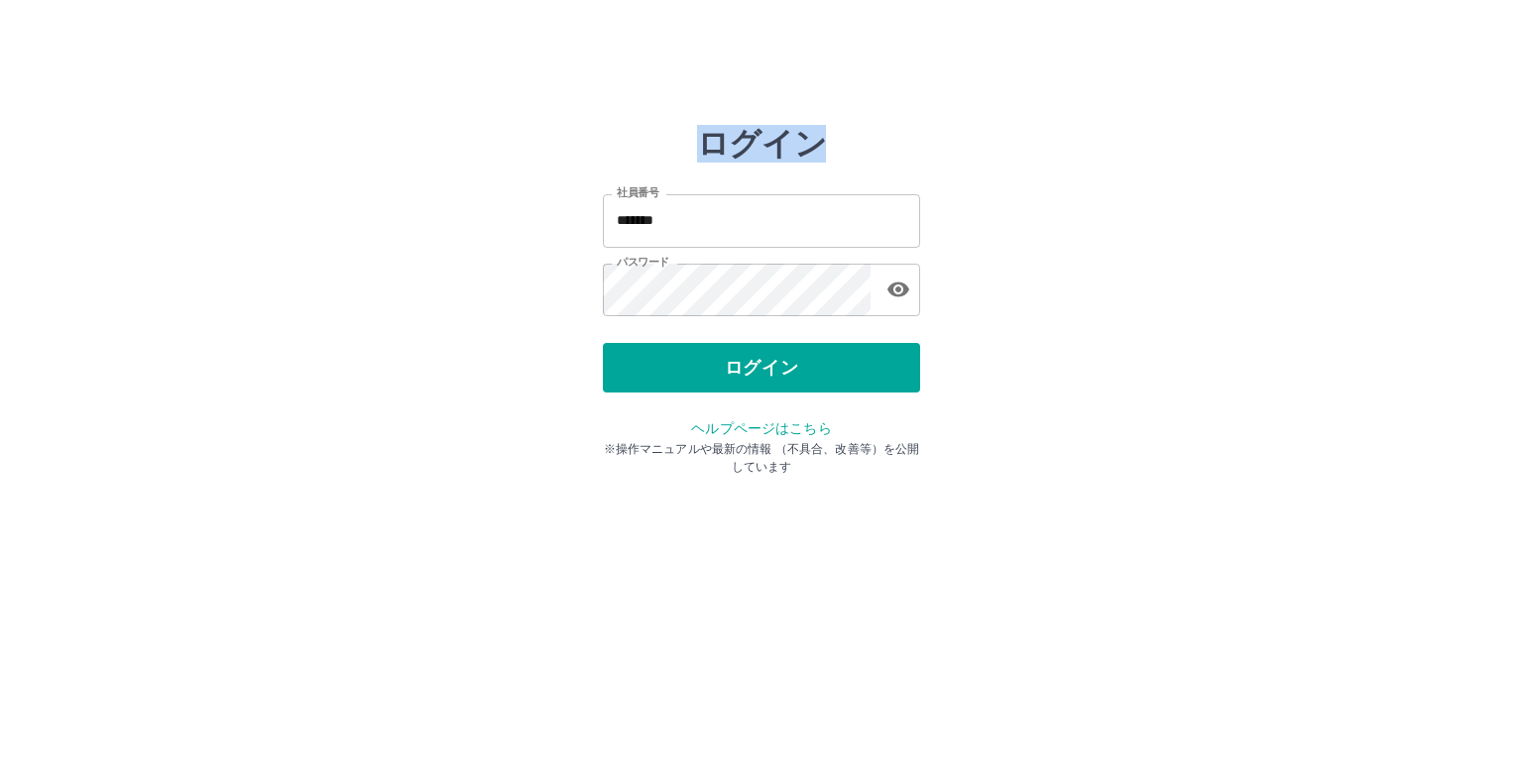 click on "ログイン" at bounding box center [762, 368] 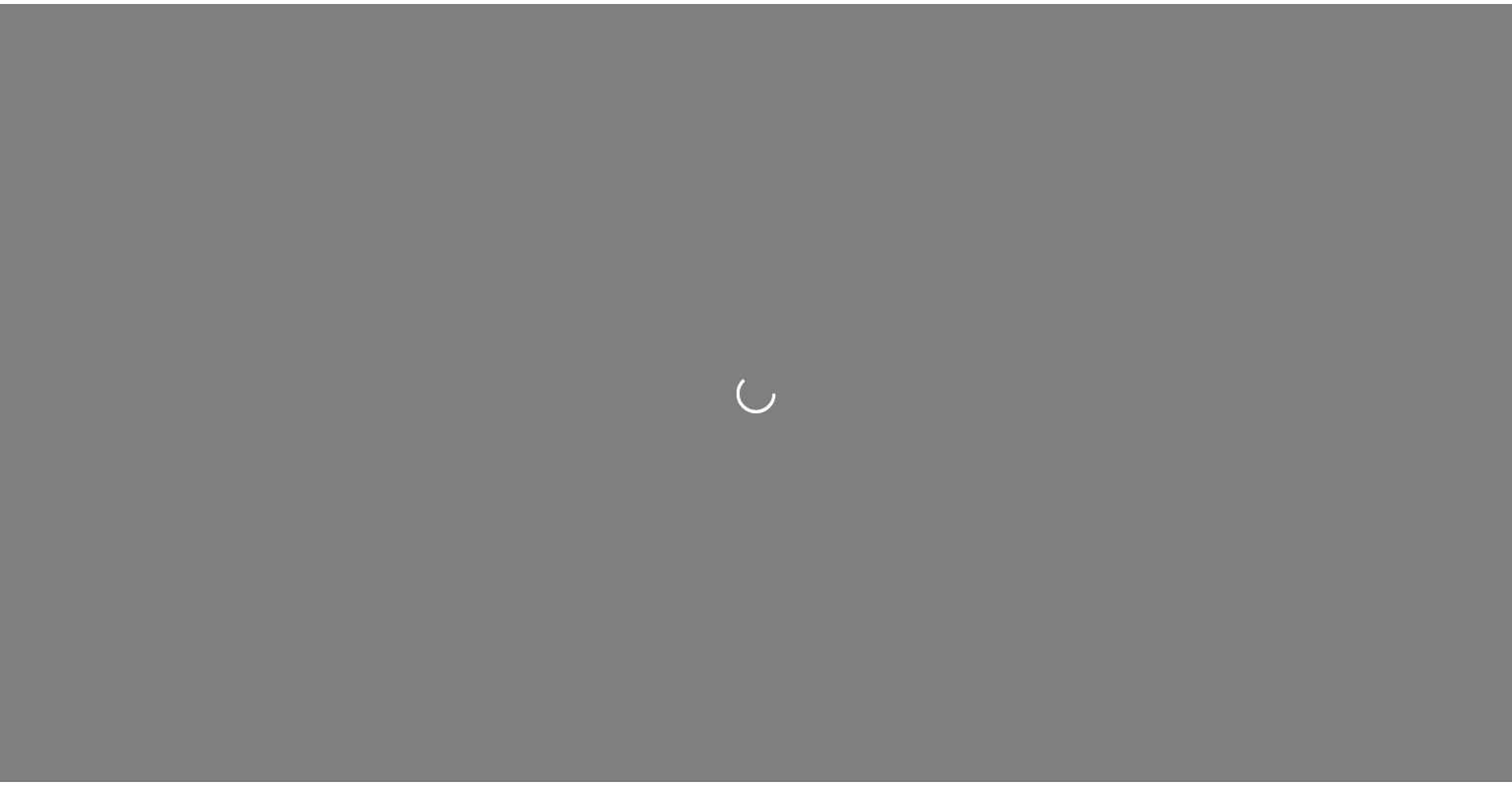 scroll, scrollTop: 0, scrollLeft: 0, axis: both 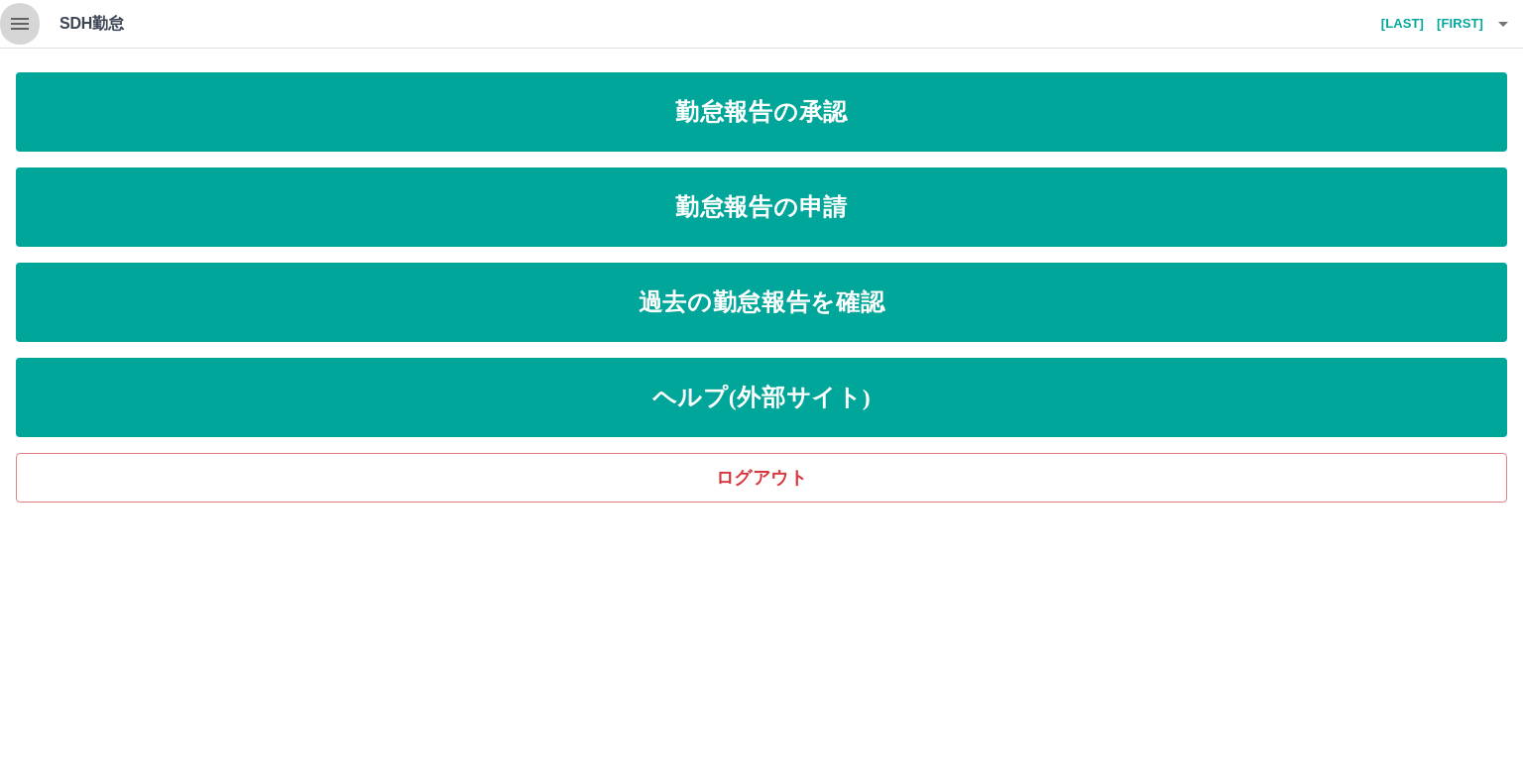 click 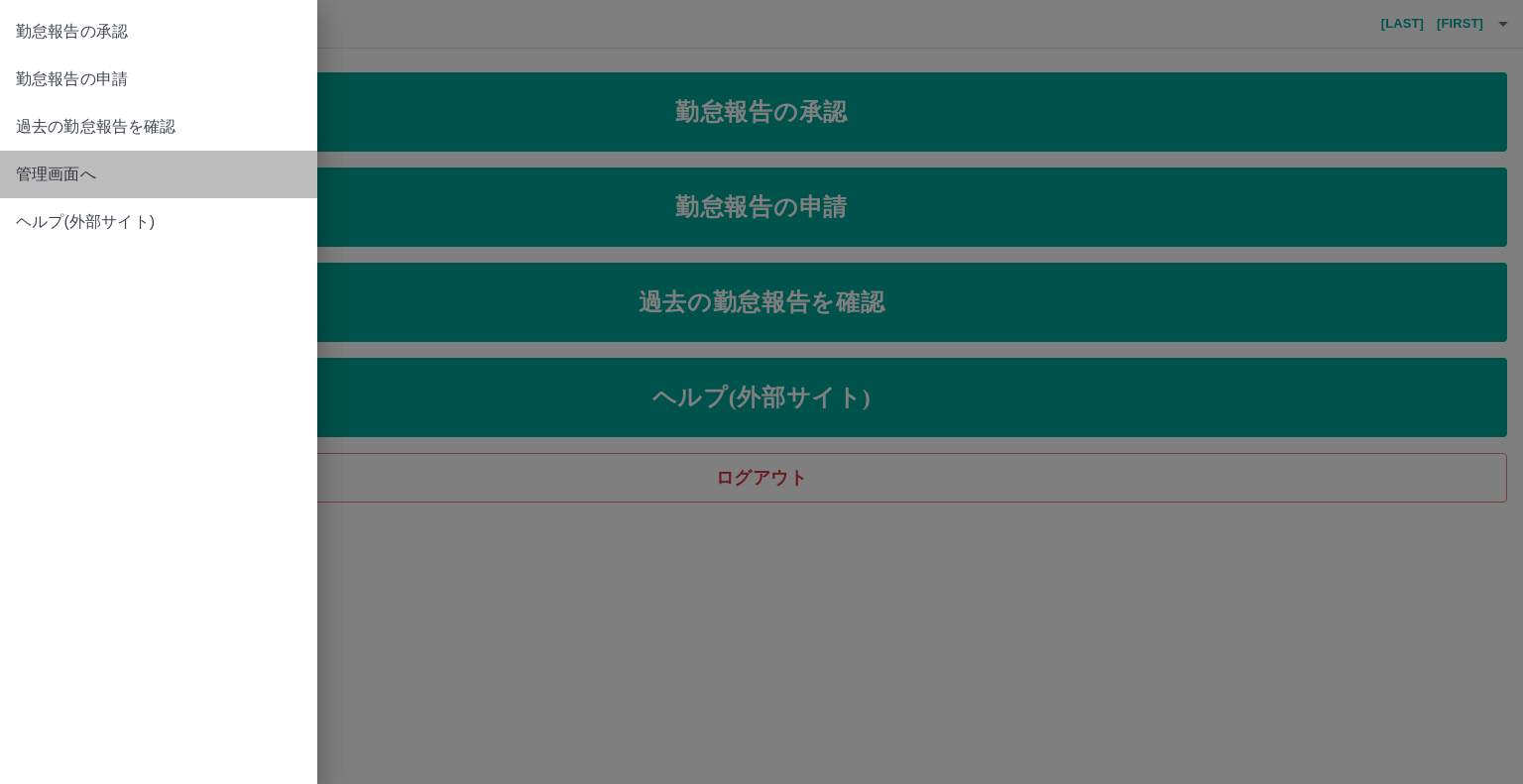 click on "管理画面へ" at bounding box center [159, 174] 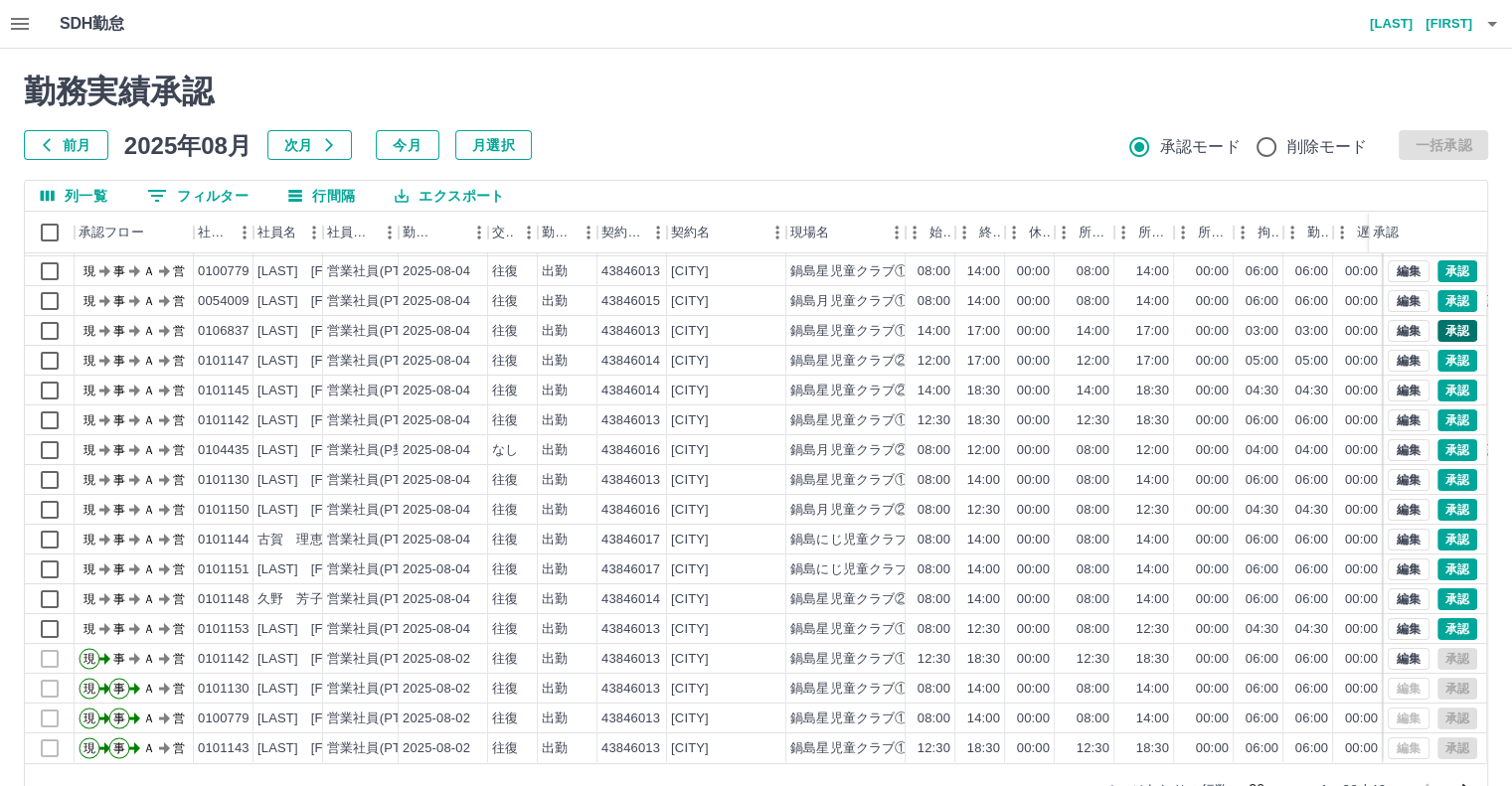scroll, scrollTop: 100, scrollLeft: 0, axis: vertical 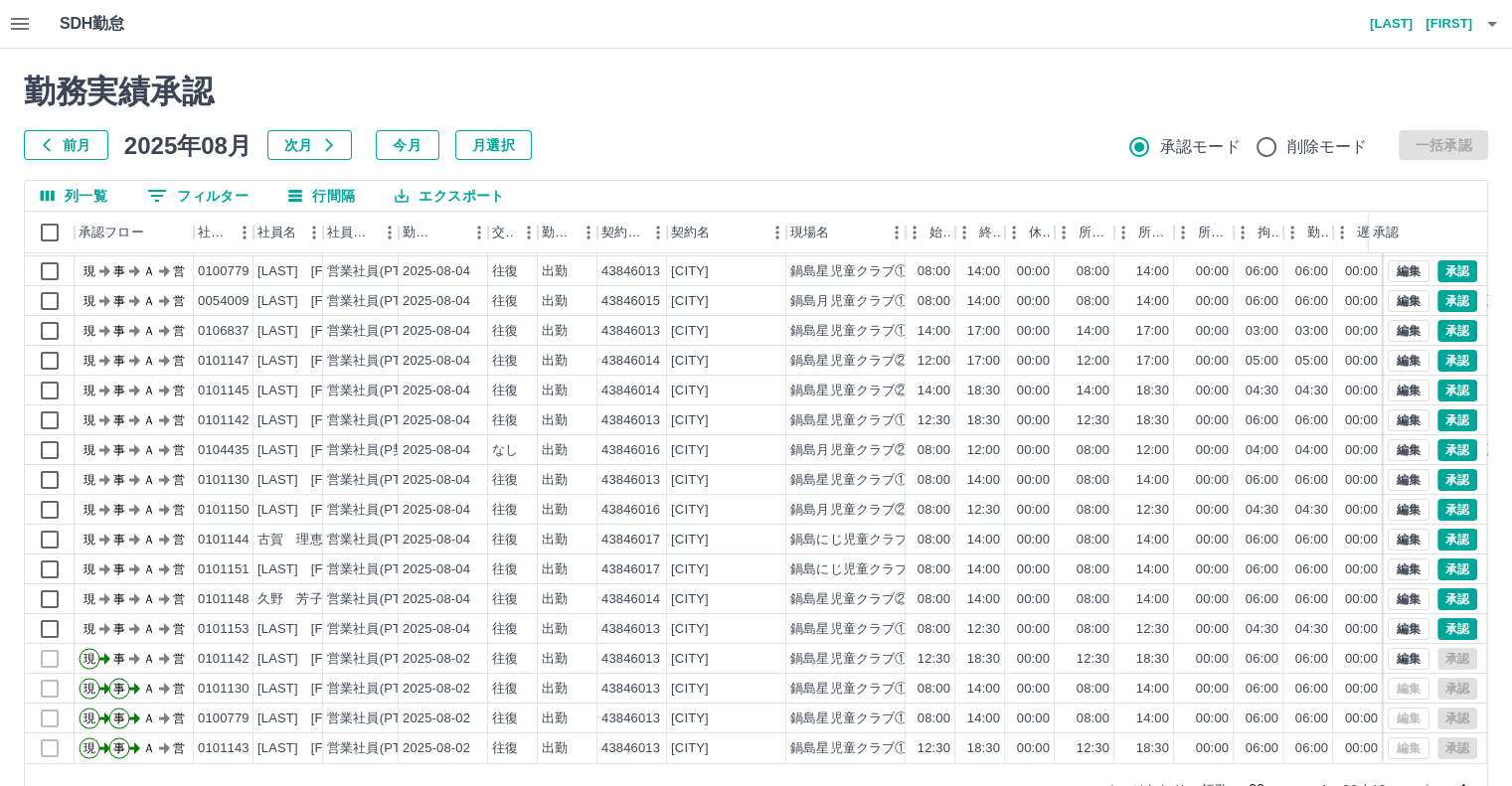 drag, startPoint x: 1526, startPoint y: 367, endPoint x: 1178, endPoint y: 23, distance: 489.32607 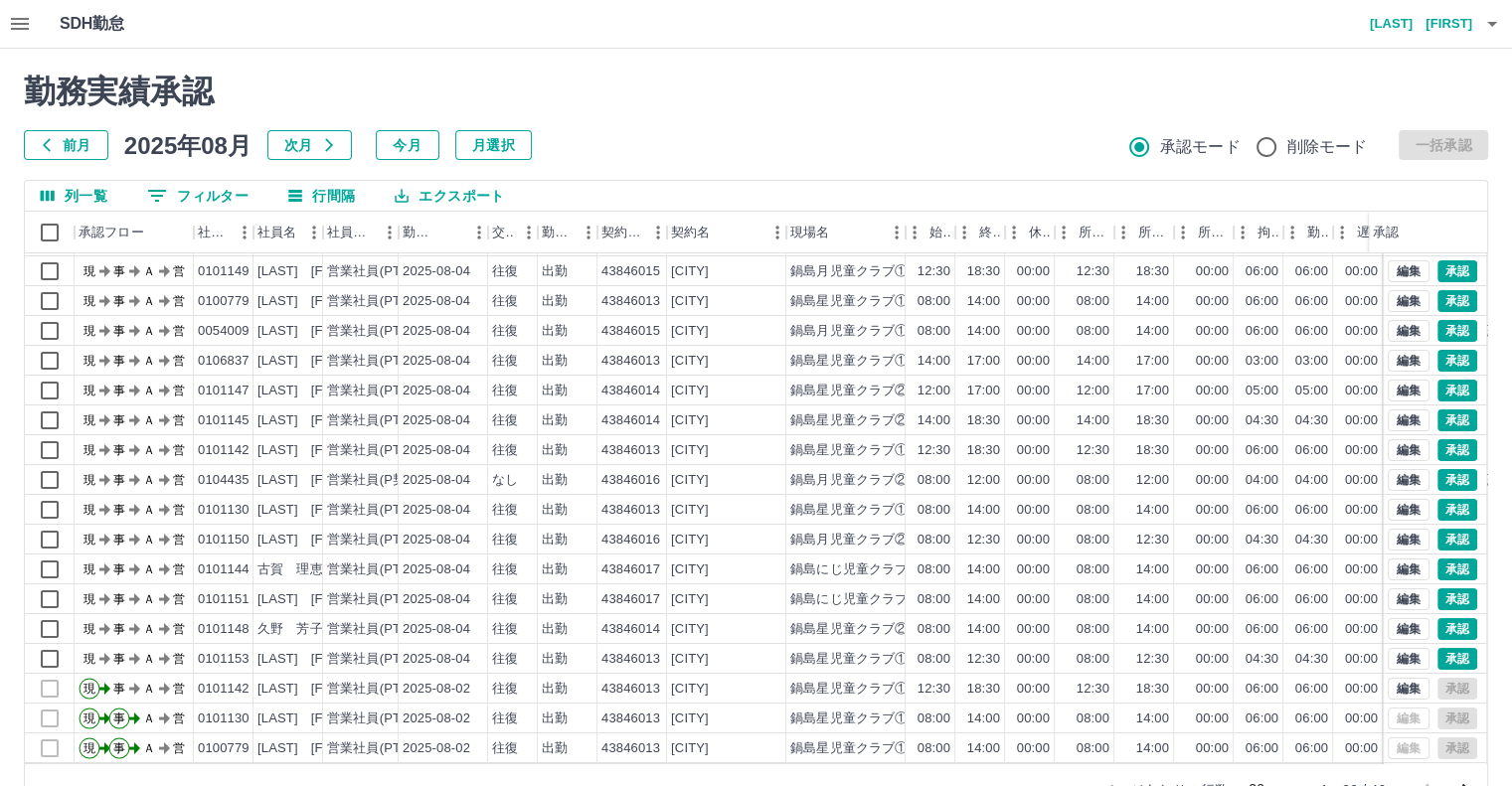 scroll, scrollTop: 100, scrollLeft: 0, axis: vertical 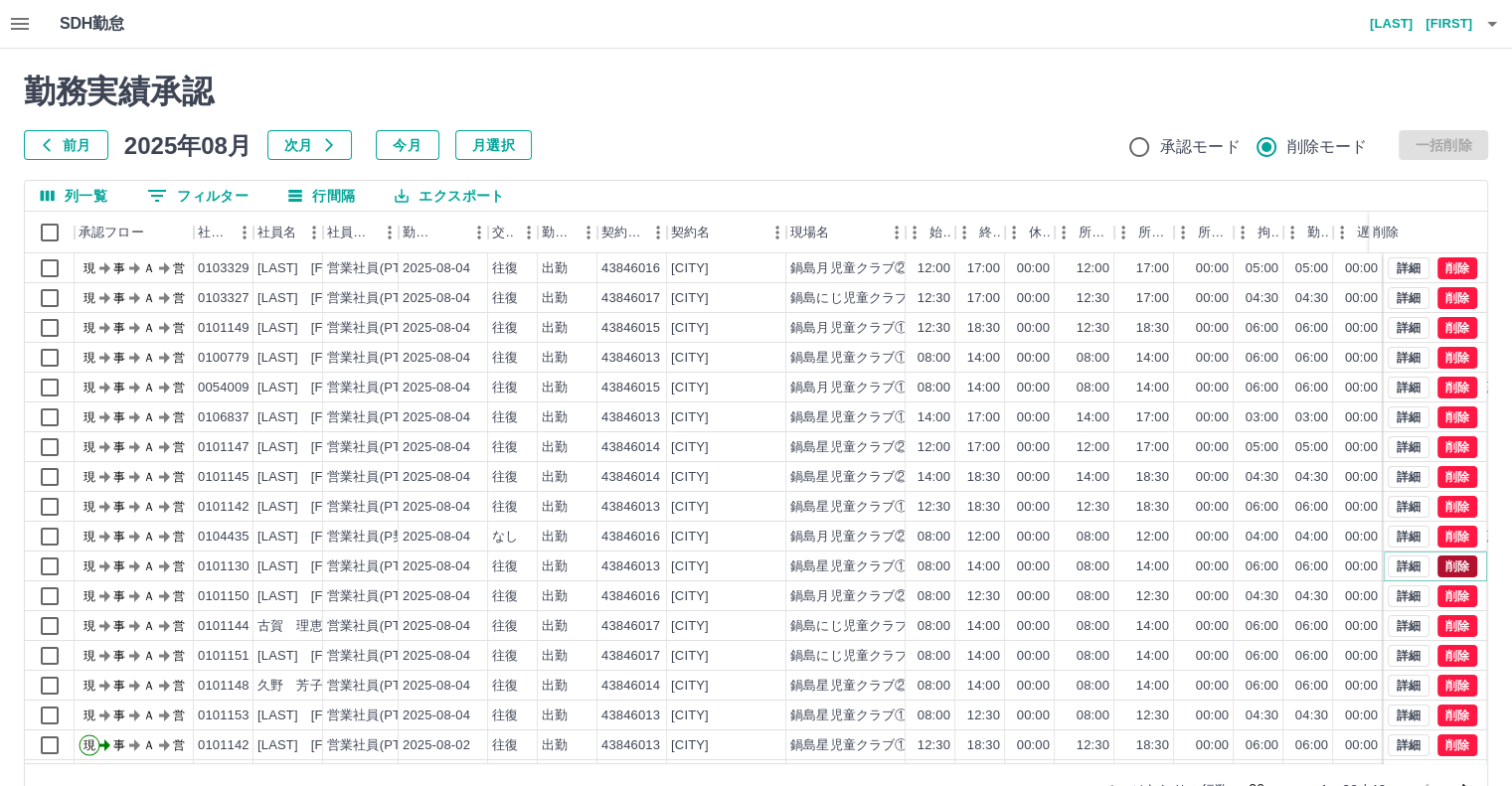click on "削除" at bounding box center (1457, 566) 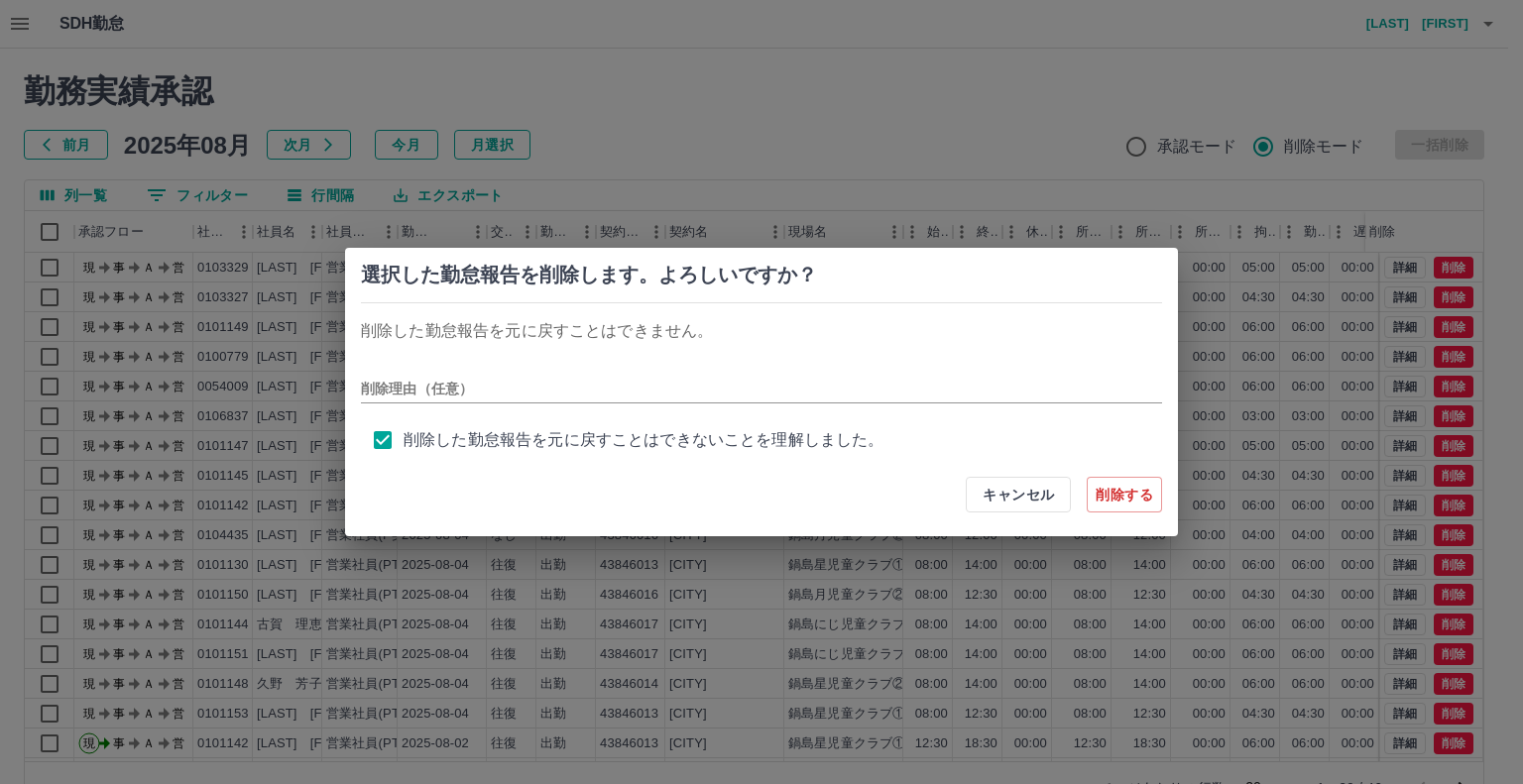 click on "削除する" at bounding box center [1124, 495] 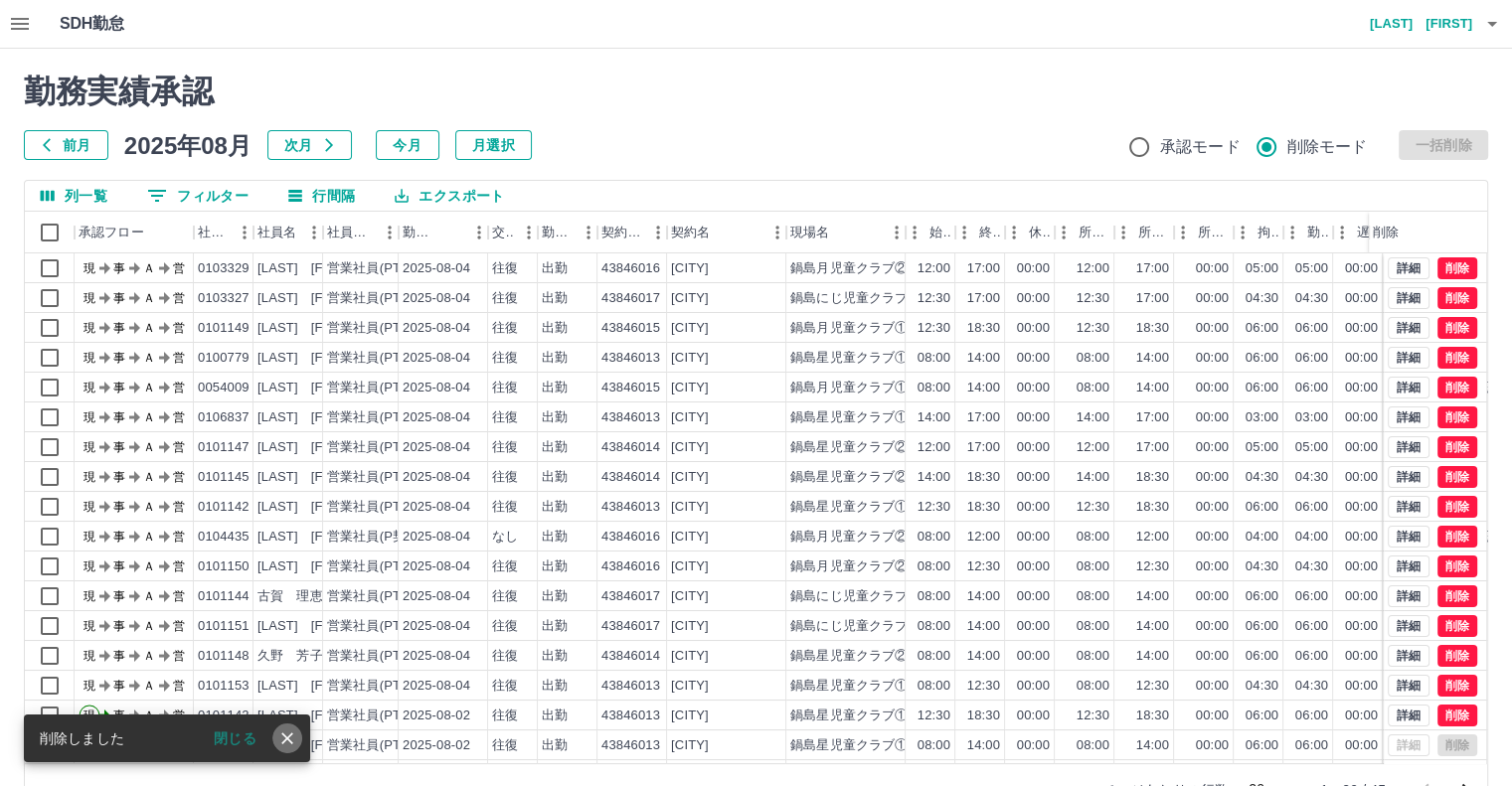 click 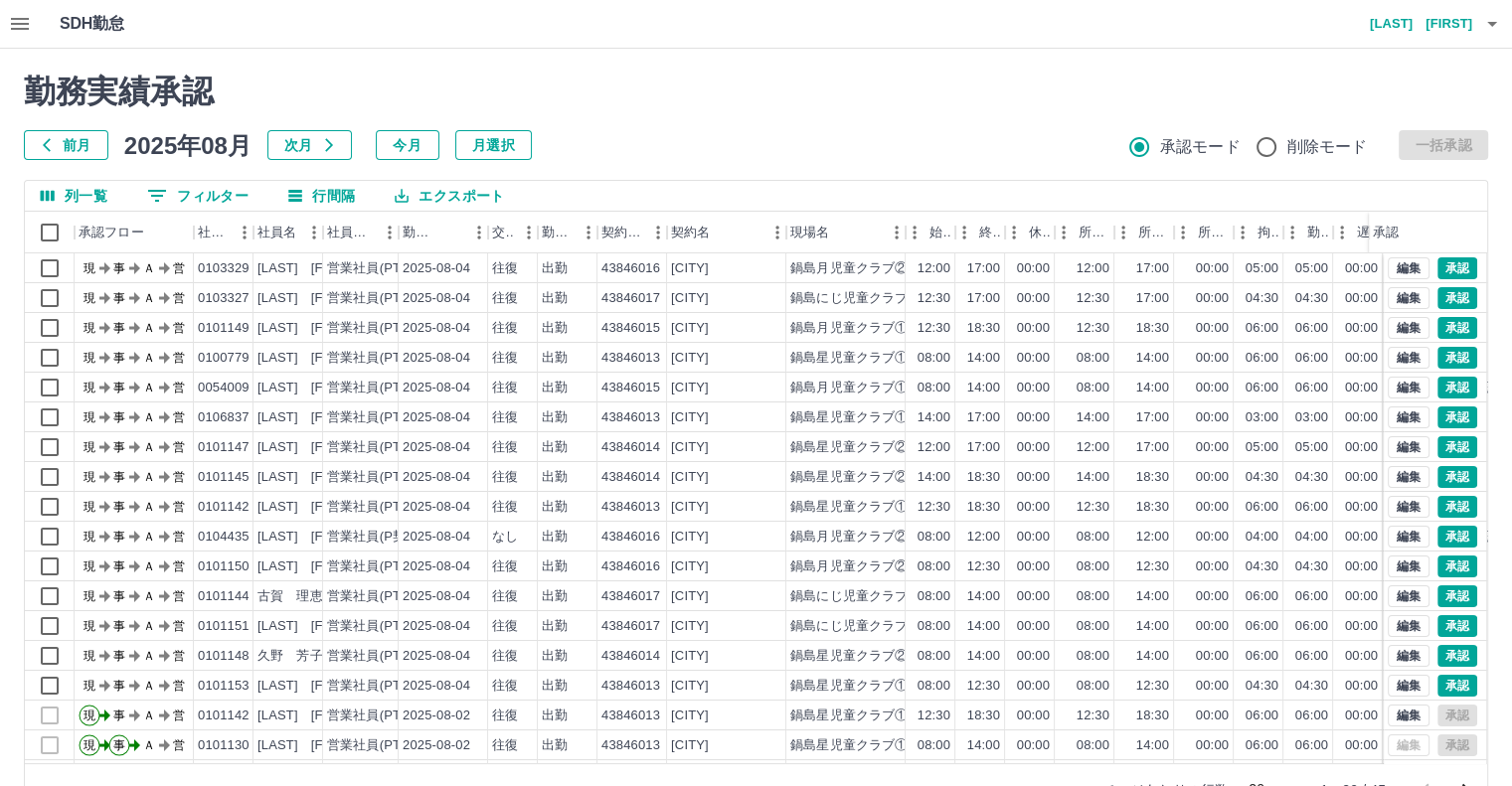 click on "勤務実績承認 前月 2025年08月 次月 今月 月選択 承認モード 削除モード 一括承認 列一覧 0 フィルター 行間隔 エクスポート 承認フロー 社員番号 社員名 社員区分 勤務日 交通費 勤務区分 契約コード 契約名 現場名 始業 終業 休憩 所定開始 所定終業 所定休憩 拘束 勤務 遅刻等 コメント ステータス 承認 現 事 Ａ 営 0103329 轟木　律子 営業社員(PT契約) 2025-08-04 往復 出勤 43846016 佐賀市 鍋島月児童クラブ② 12:00 17:00 00:00 12:00 17:00 00:00 05:00 05:00 00:00 現場責任者承認待 現 事 Ａ 営 0103327 久保　さやか 営業社員(PT契約) 2025-08-04 往復 出勤 43846017 佐賀市 鍋島にじ児童クラブ 12:30 17:00 00:00 12:30 17:00 00:00 04:30 04:30 00:00 現場責任者承認待 現 事 Ａ 営 0101149 森松　恵 営業社員(PT契約) 2025-08-04 往復 出勤 43846015 佐賀市 鍋島月児童クラブ① 12:30 18:30 00:00 12:30 18:30 00:00 06:00 06:00 00:00" at bounding box center [756, 444] 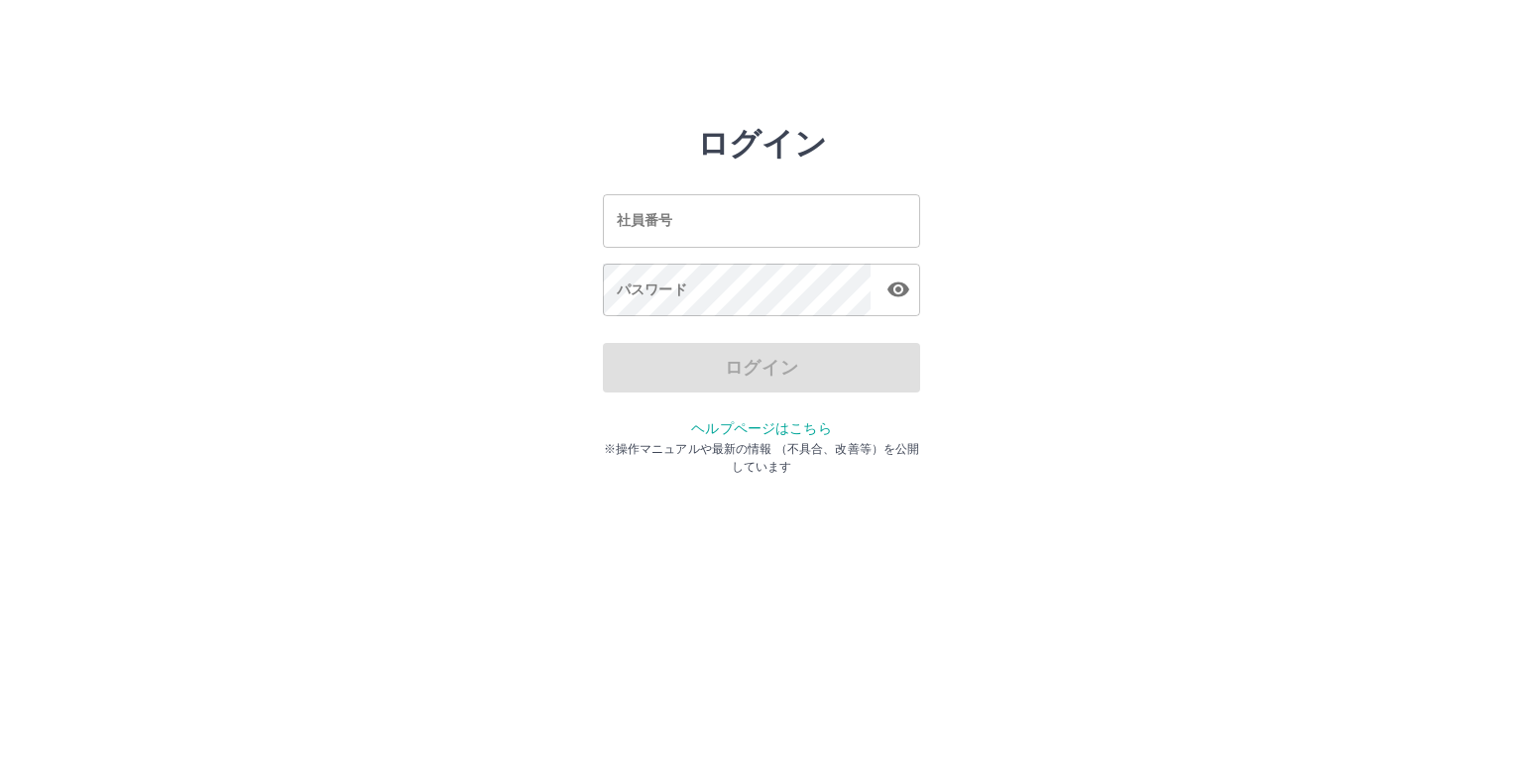 scroll, scrollTop: 0, scrollLeft: 0, axis: both 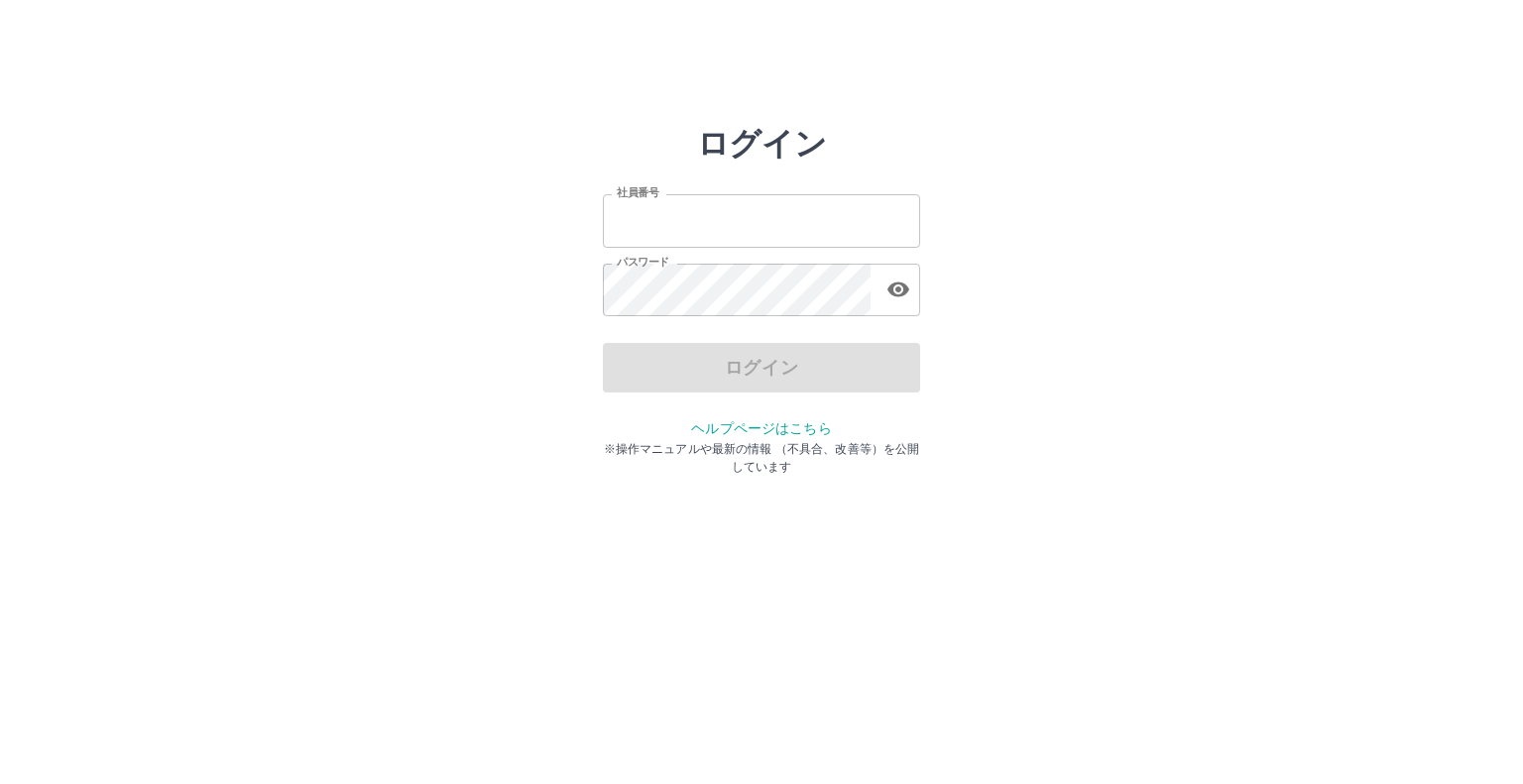 type on "*******" 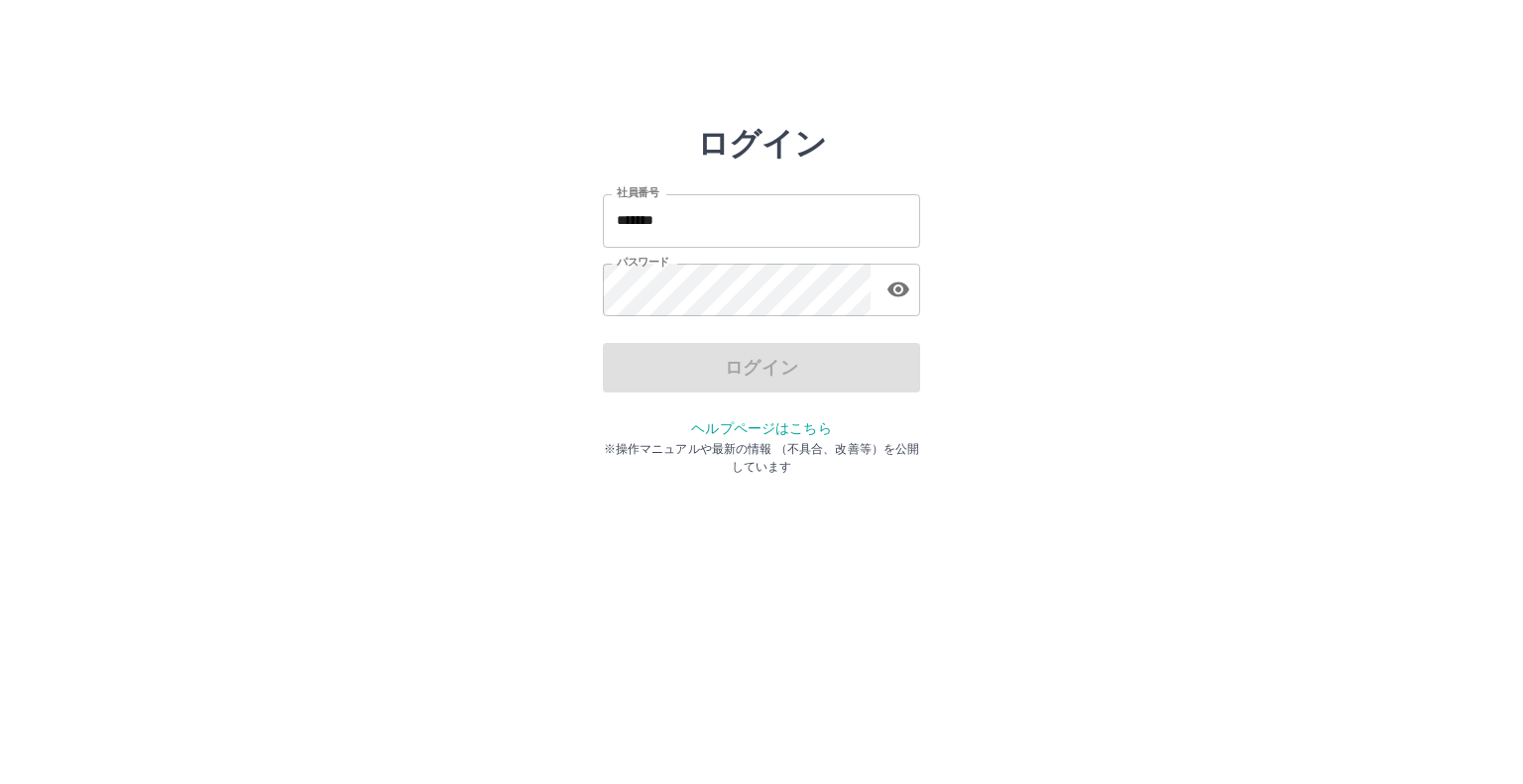 click on "ログイン" at bounding box center [762, 368] 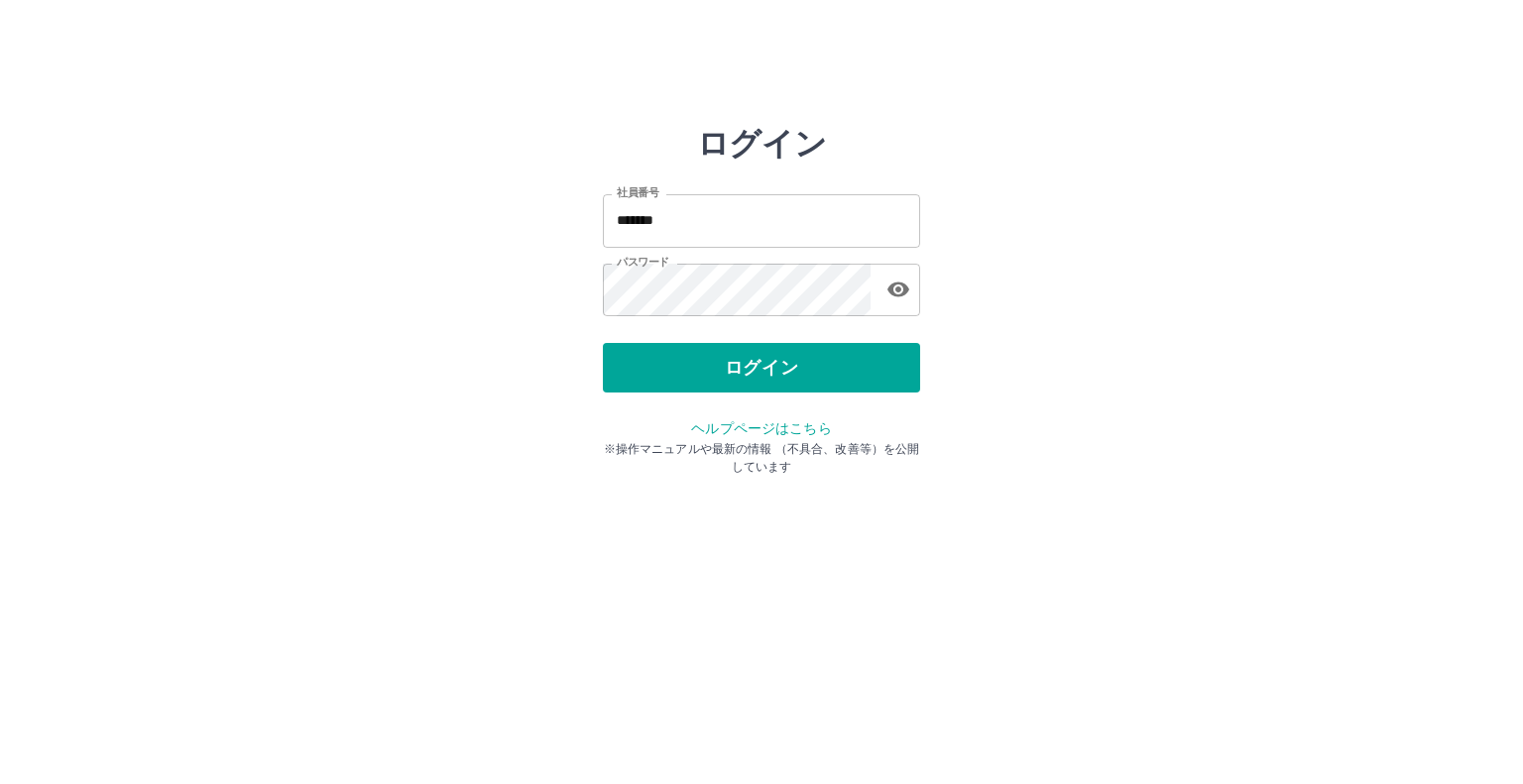 click on "ログイン" at bounding box center [762, 368] 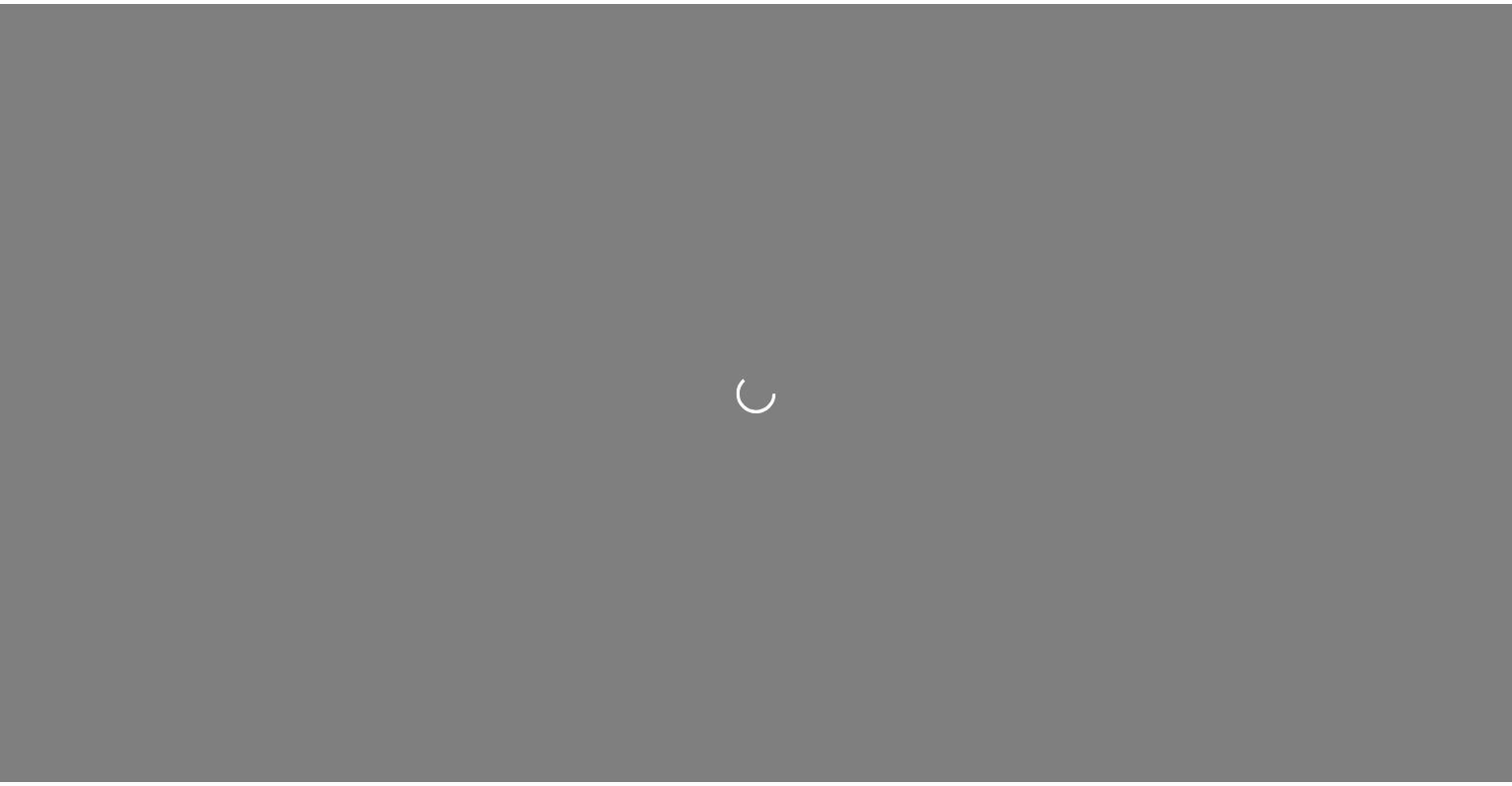 scroll, scrollTop: 0, scrollLeft: 0, axis: both 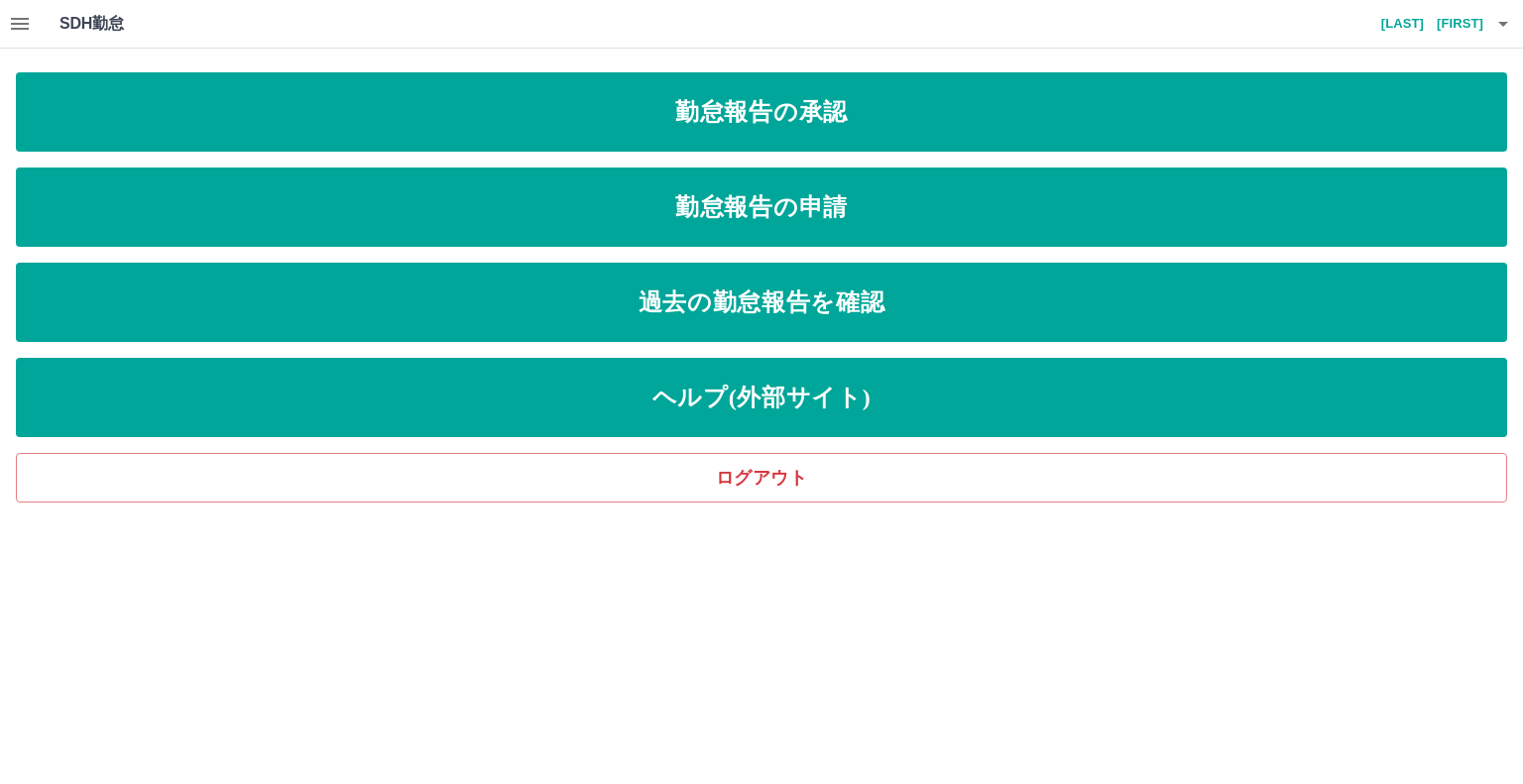 click 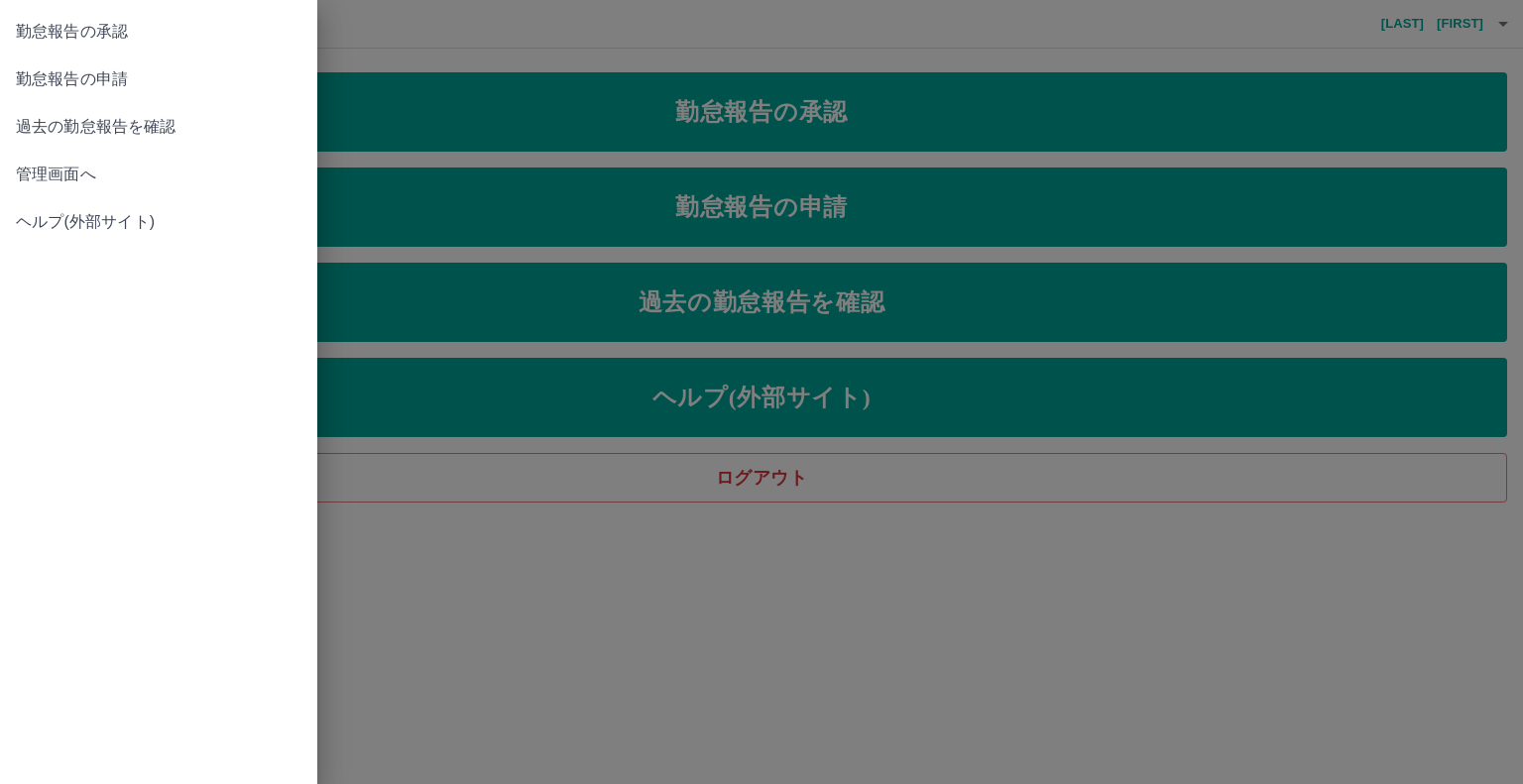click on "管理画面へ" at bounding box center (159, 174) 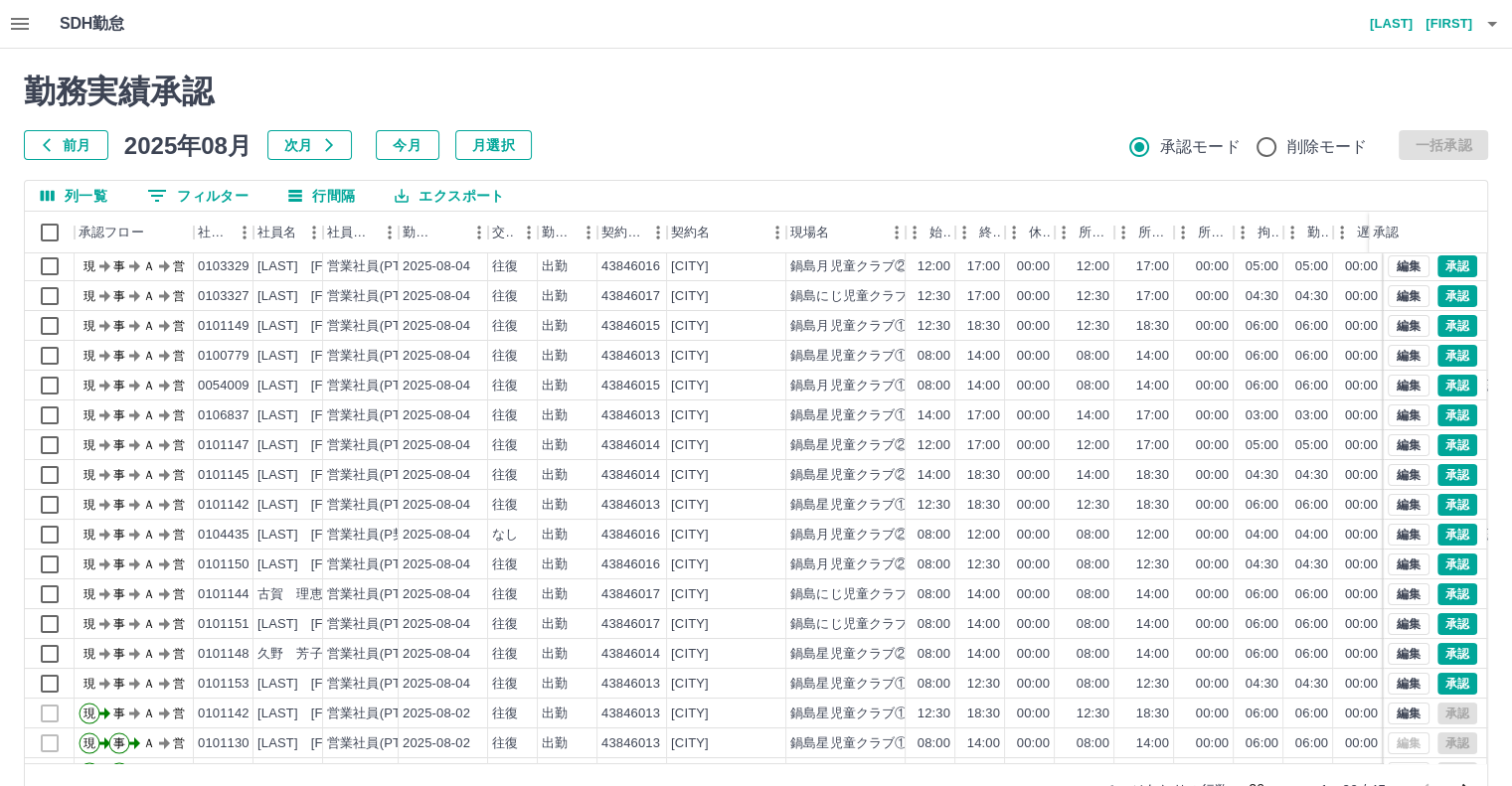 scroll, scrollTop: 0, scrollLeft: 0, axis: both 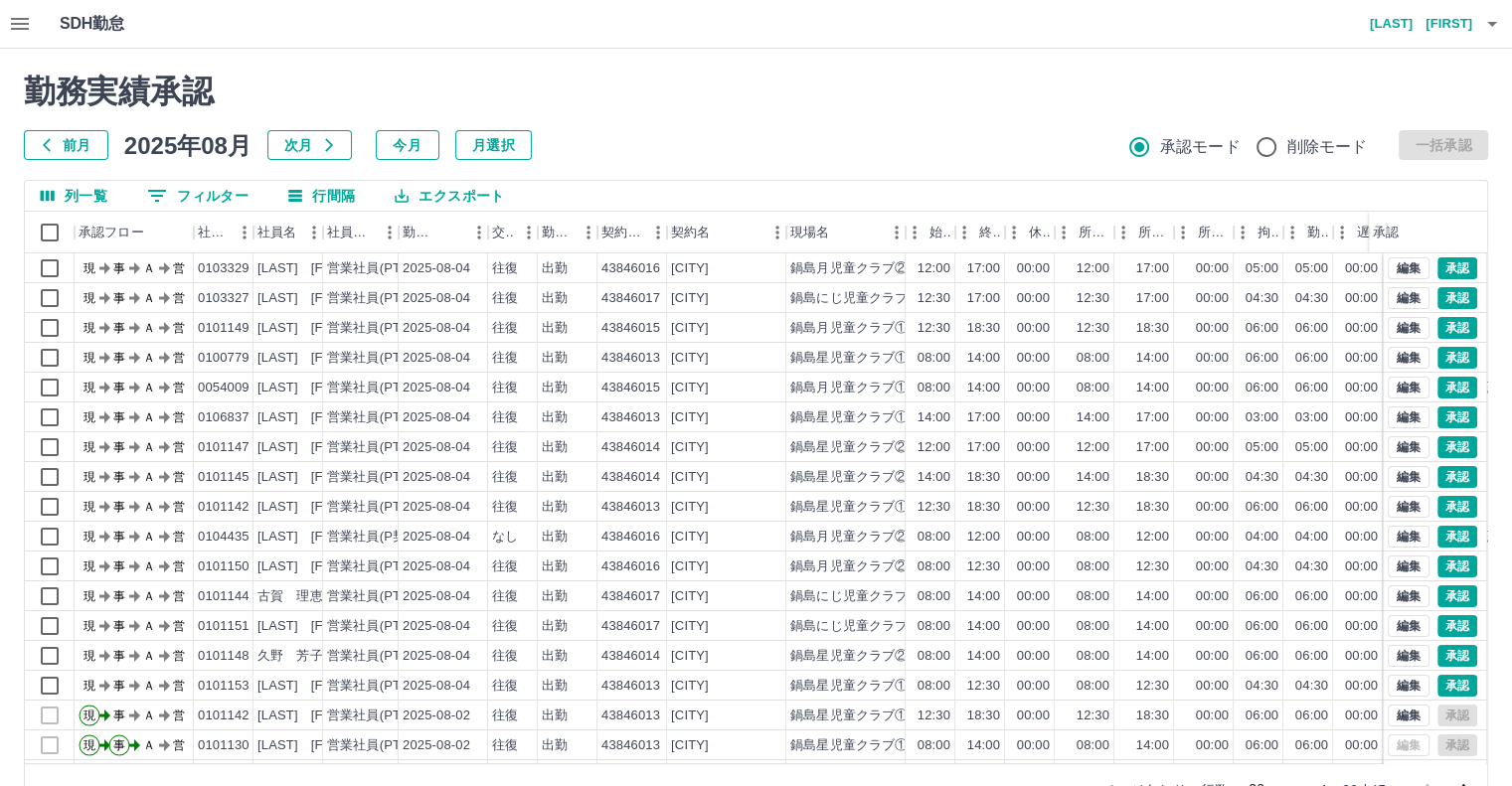 click on "勤務実績承認 前月 2025年08月 次月 今月 月選択 承認モード 削除モード 一括承認 列一覧 0 フィルター 行間隔 エクスポート 承認フロー 社員番号 社員名 社員区分 勤務日 交通費 勤務区分 契約コード 契約名 現場名 始業 終業 休憩 所定開始 所定終業 所定休憩 拘束 勤務 遅刻等 コメント ステータス 承認 現 事 Ａ 営 0103329 轟木　律子 営業社員(PT契約) 2025-08-04 往復 出勤 43846016 佐賀市 鍋島月児童クラブ② 12:00 17:00 00:00 12:00 17:00 00:00 05:00 05:00 00:00 現場責任者承認待 現 事 Ａ 営 0103327 久保　さやか 営業社員(PT契約) 2025-08-04 往復 出勤 43846017 佐賀市 鍋島にじ児童クラブ 12:30 17:00 00:00 12:30 17:00 00:00 04:30 04:30 00:00 現場責任者承認待 現 事 Ａ 営 0101149 森松　恵 営業社員(PT契約) 2025-08-04 往復 出勤 43846015 佐賀市 鍋島月児童クラブ① 12:30 18:30 00:00 12:30 18:30 00:00 06:00 06:00 00:00" at bounding box center [756, 444] 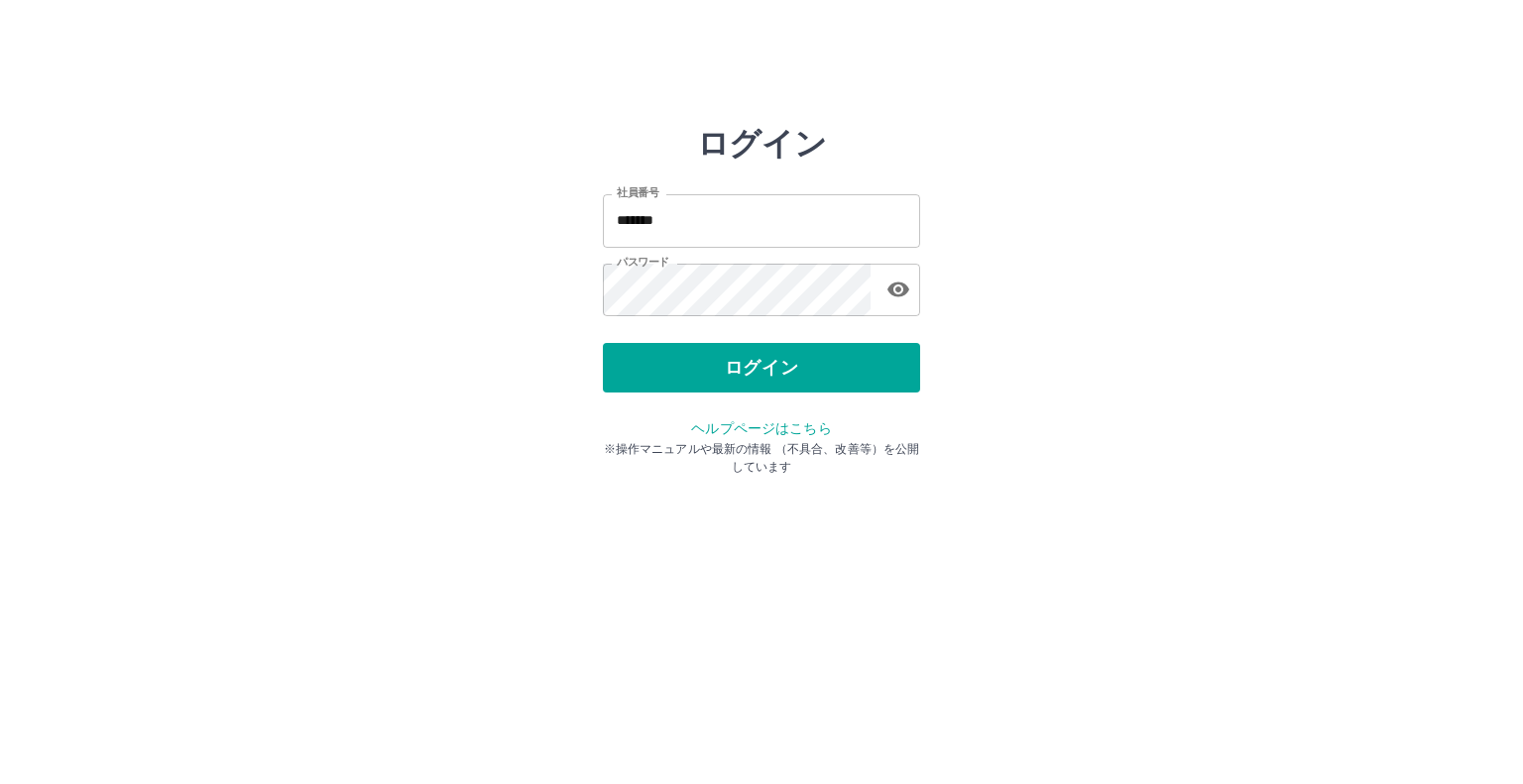 click on "ログイン" at bounding box center [762, 368] 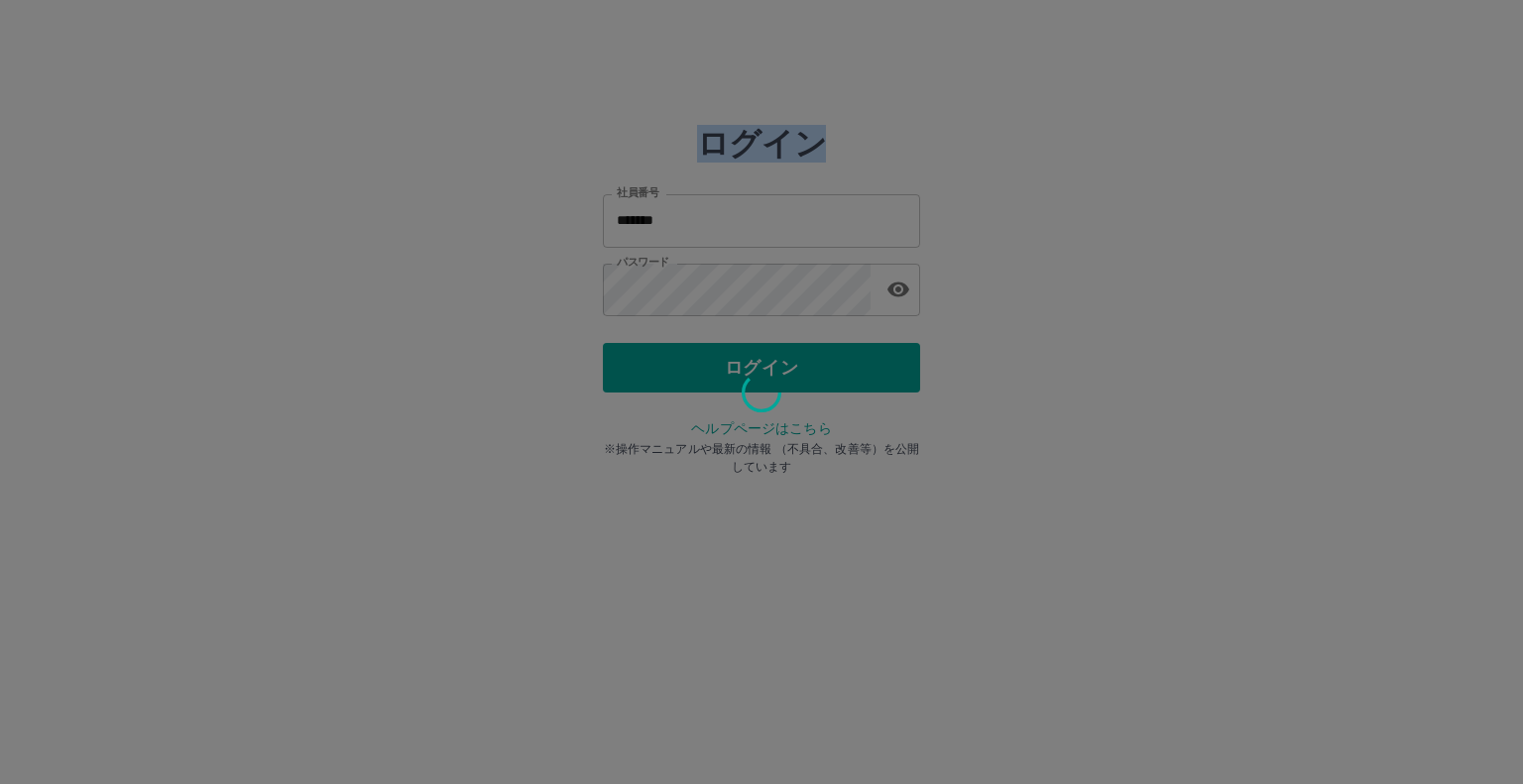 click at bounding box center (762, 392) 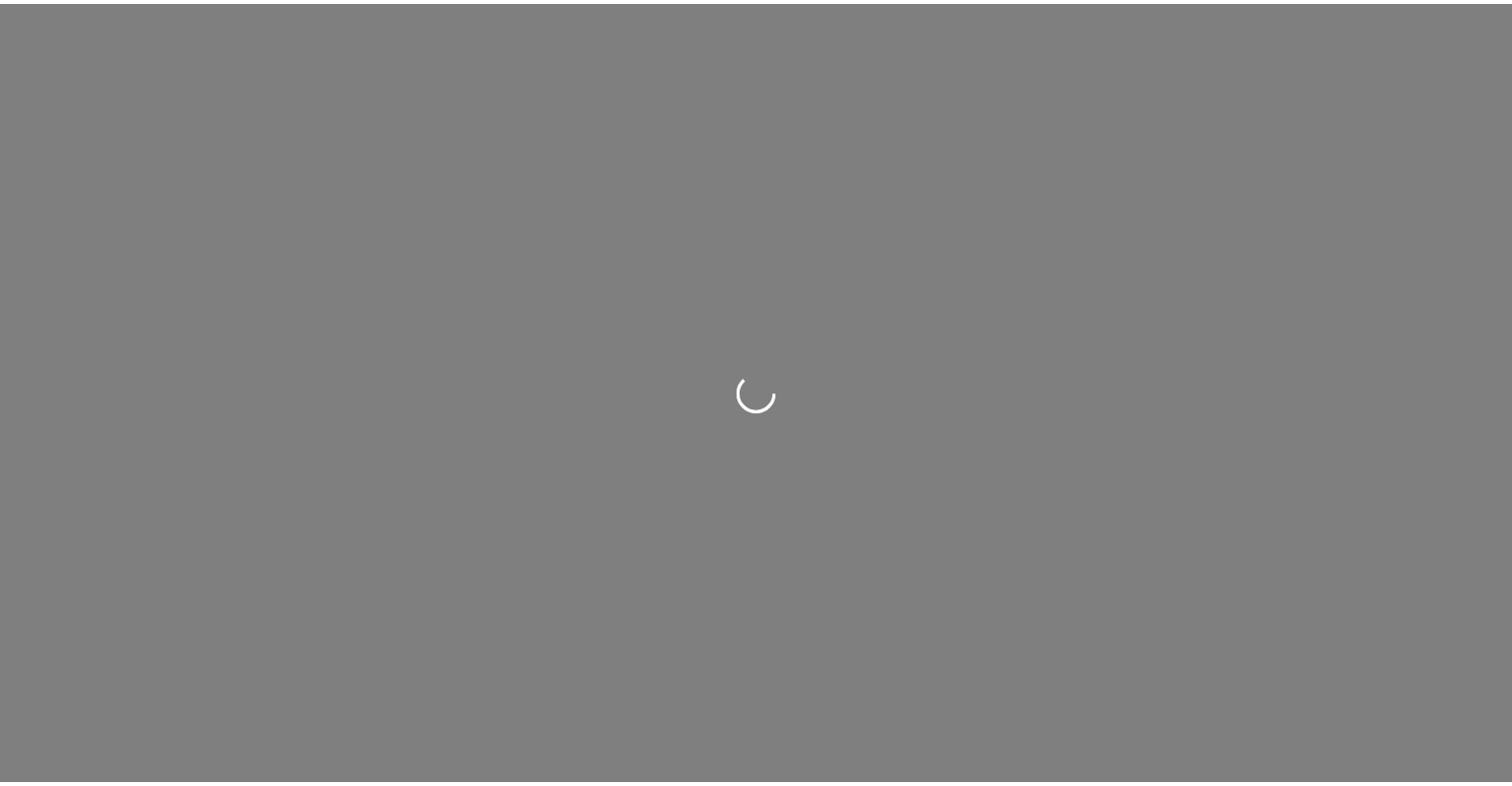 scroll, scrollTop: 0, scrollLeft: 0, axis: both 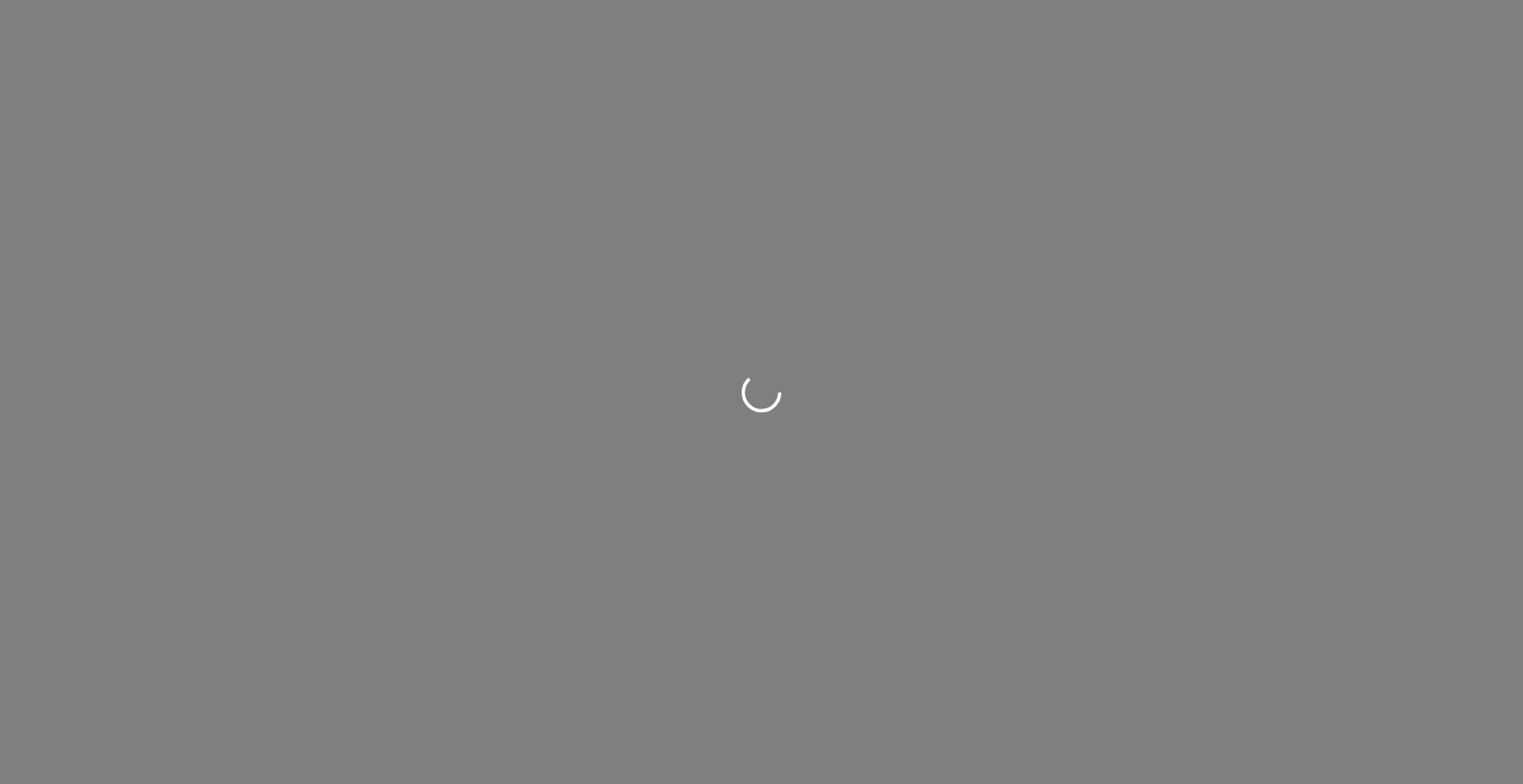 click at bounding box center [762, 392] 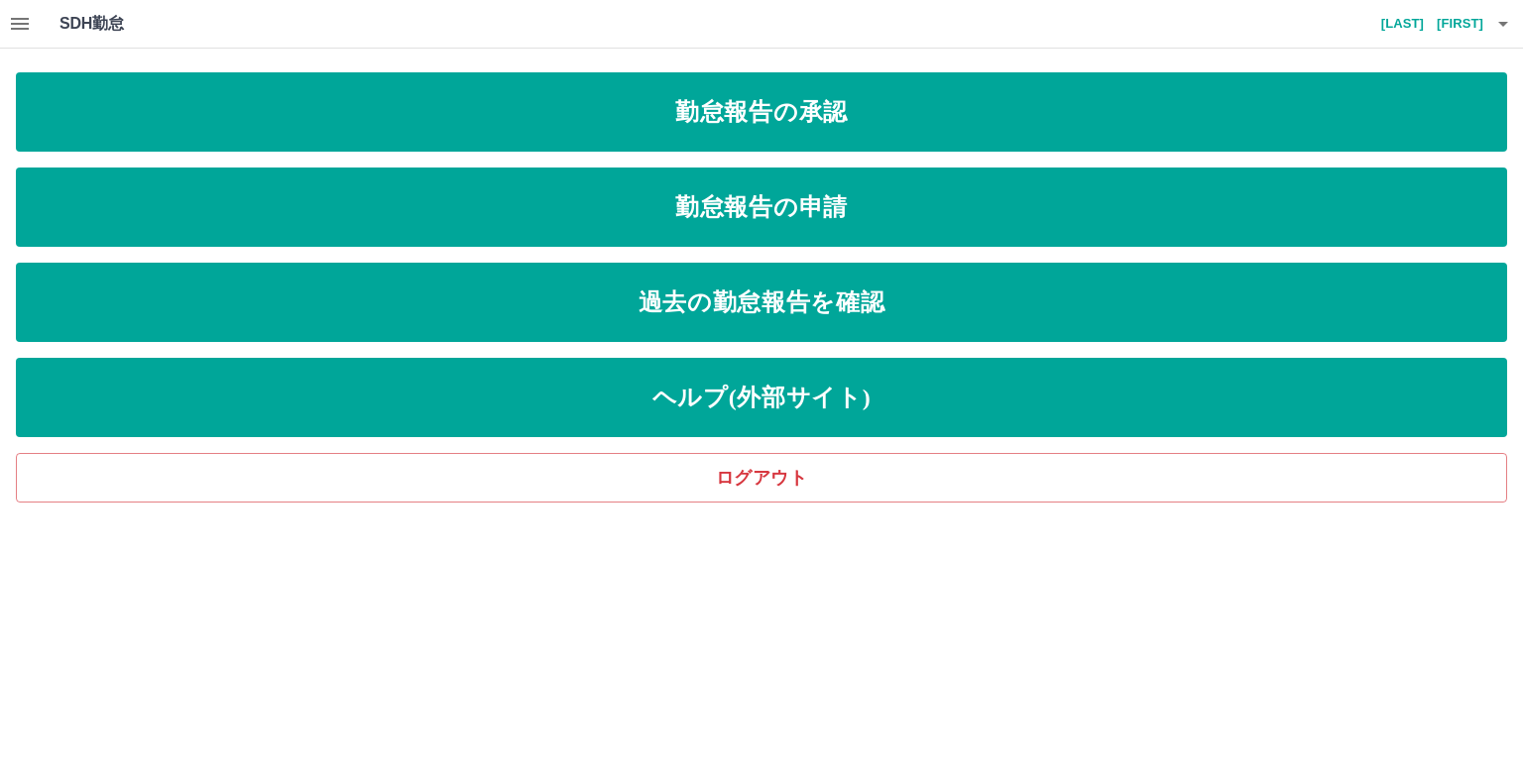 click 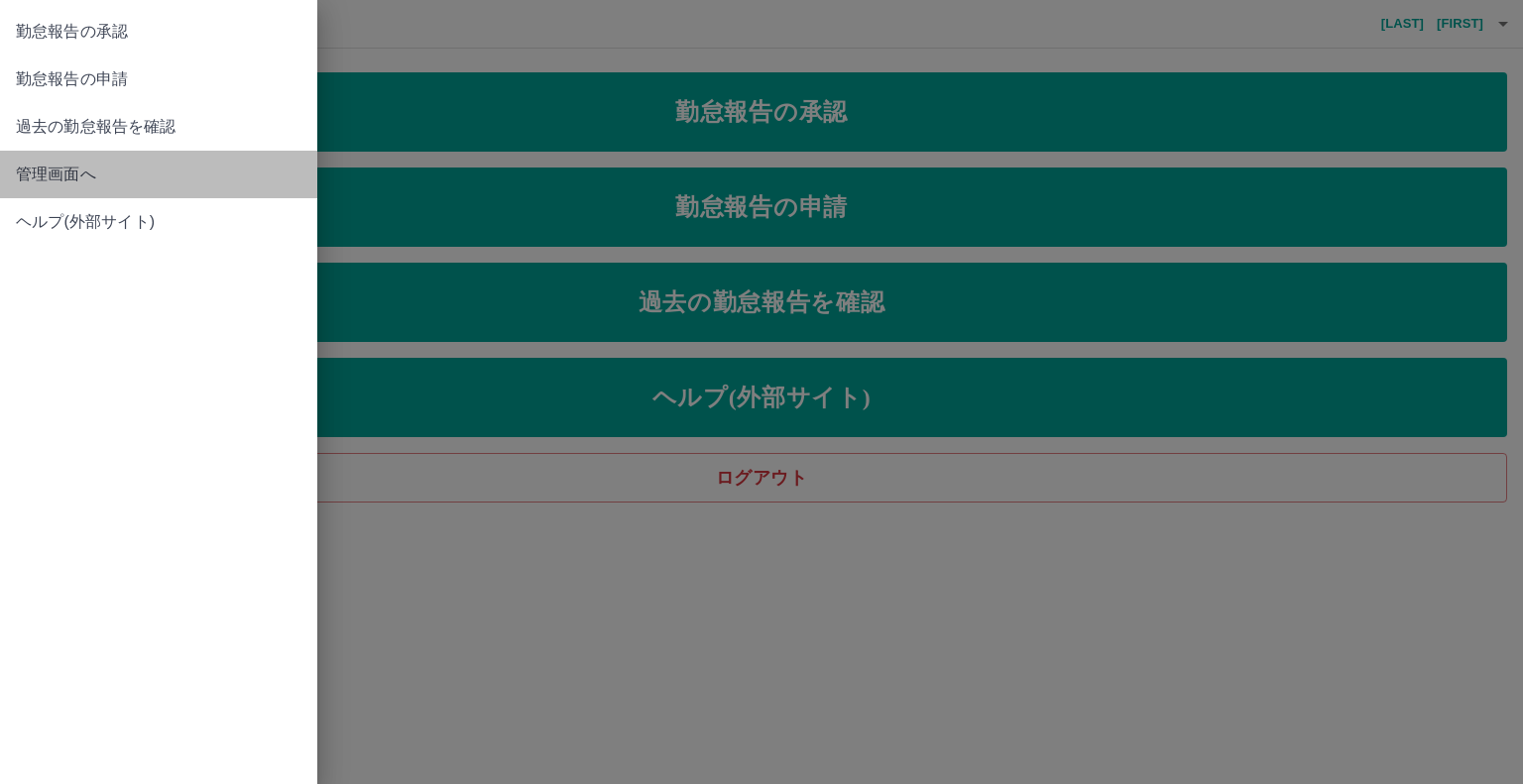 click on "管理画面へ" at bounding box center (159, 174) 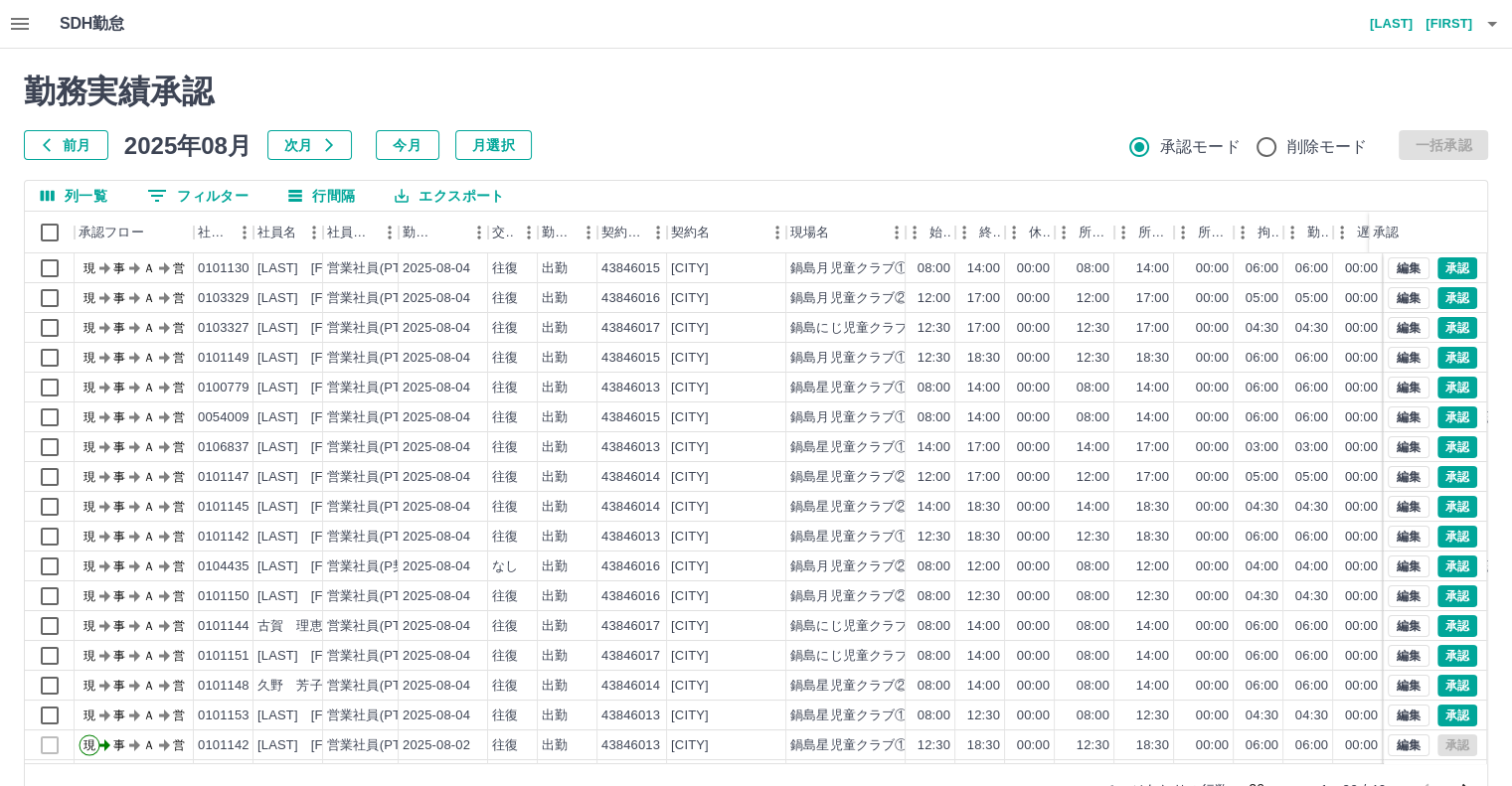 scroll, scrollTop: 100, scrollLeft: 0, axis: vertical 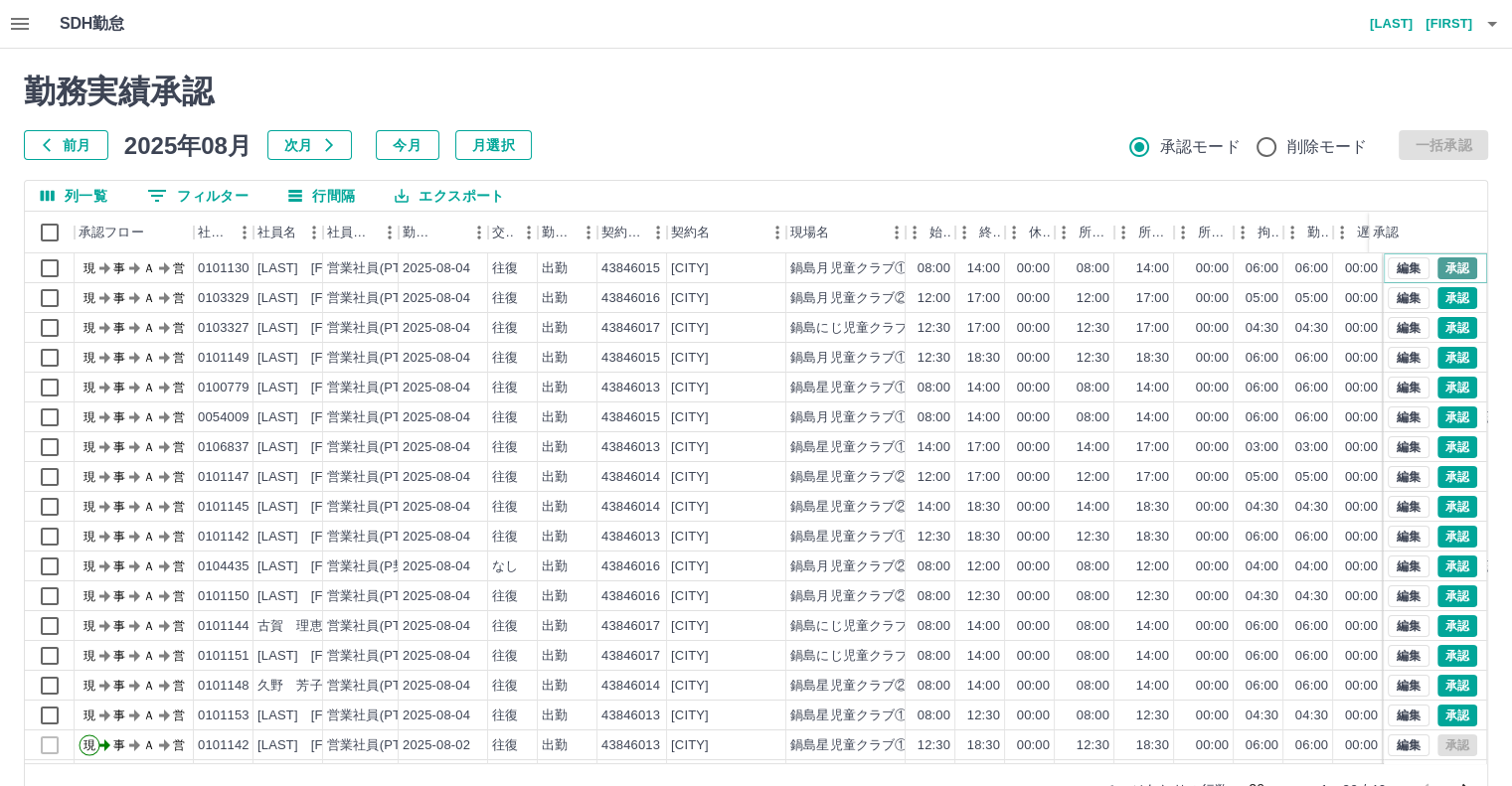 click on "承認" at bounding box center (1457, 268) 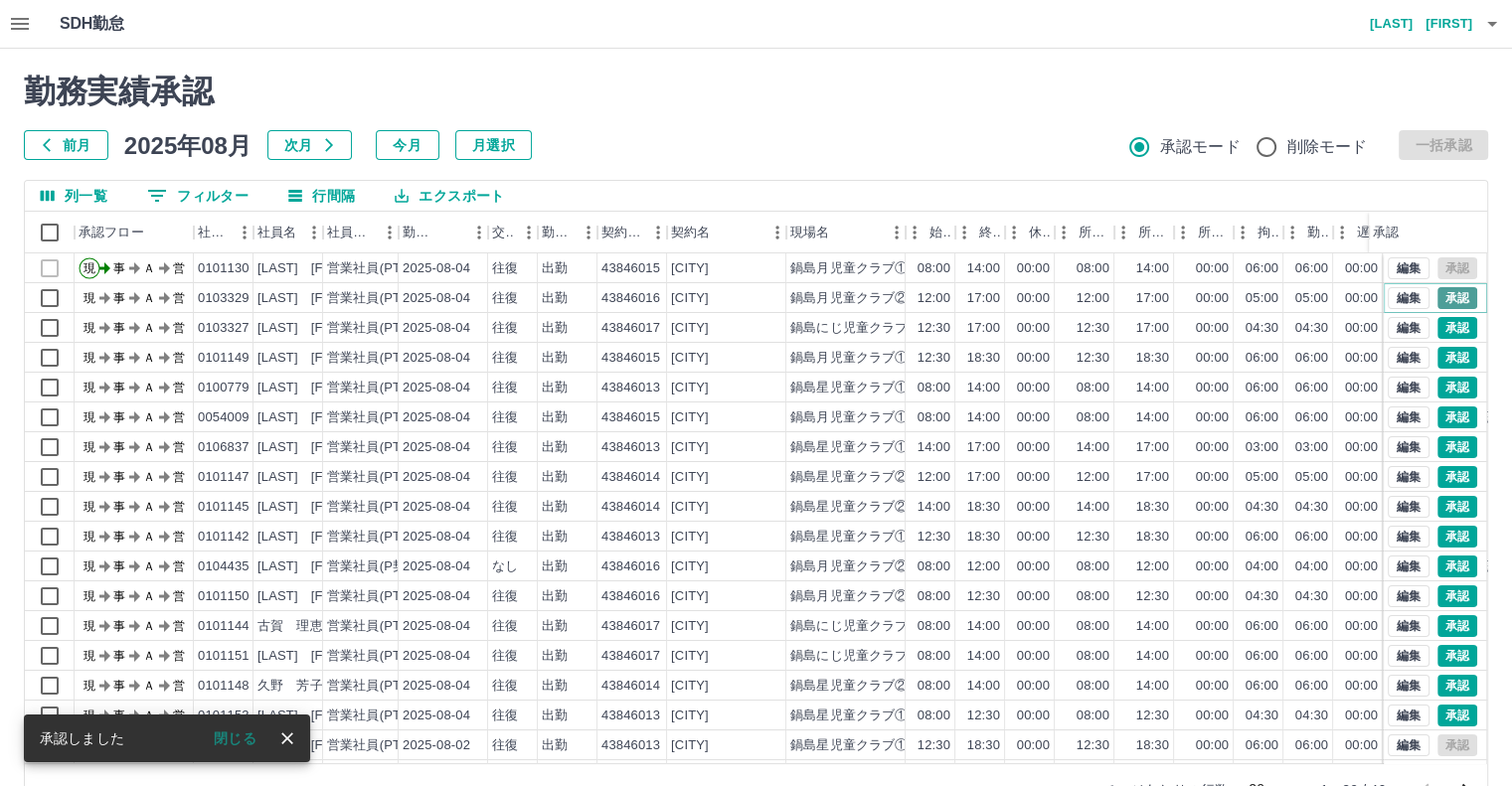 click on "承認" at bounding box center [1457, 298] 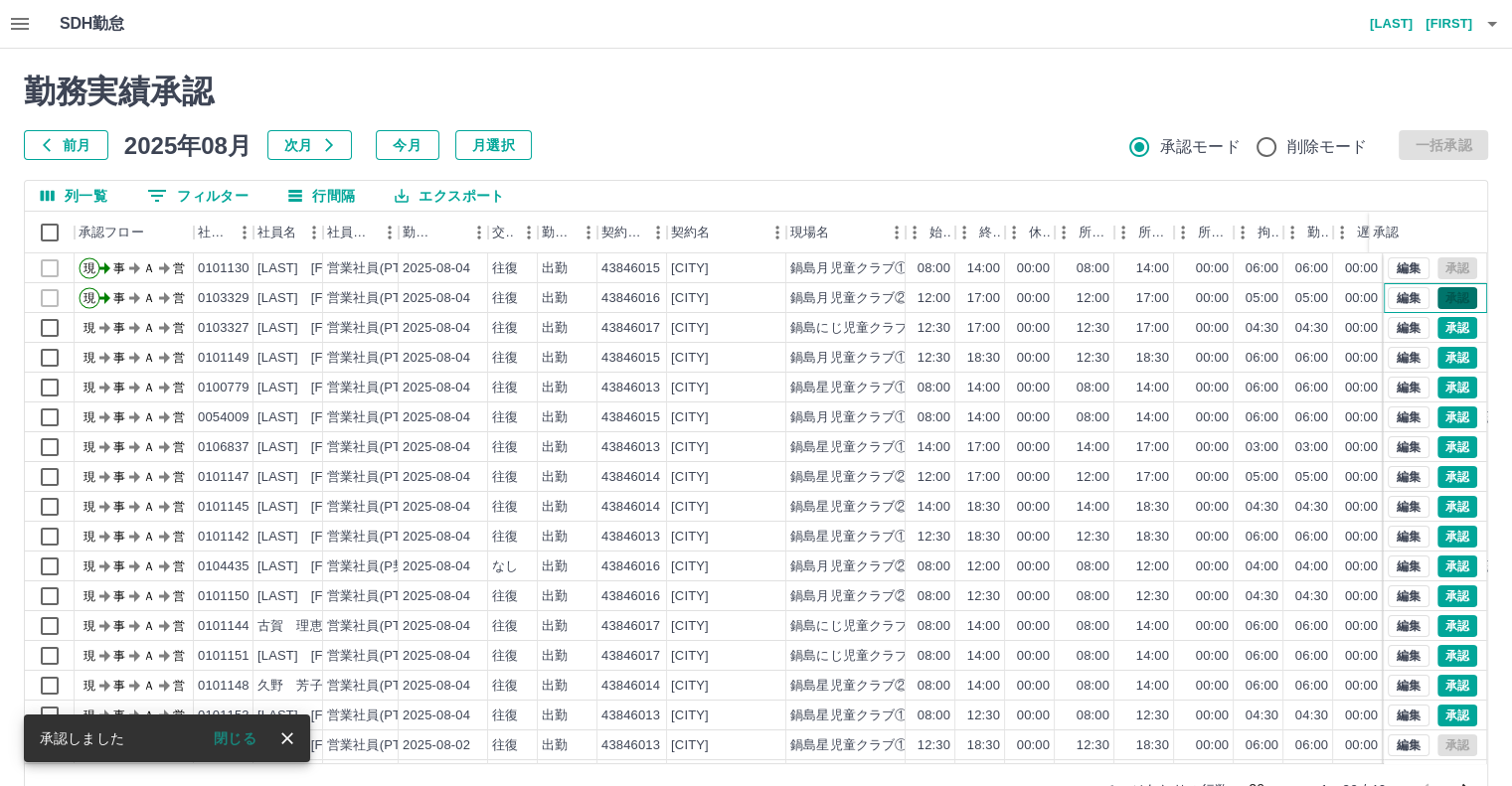 click on "編集 承認" at bounding box center [1432, 298] 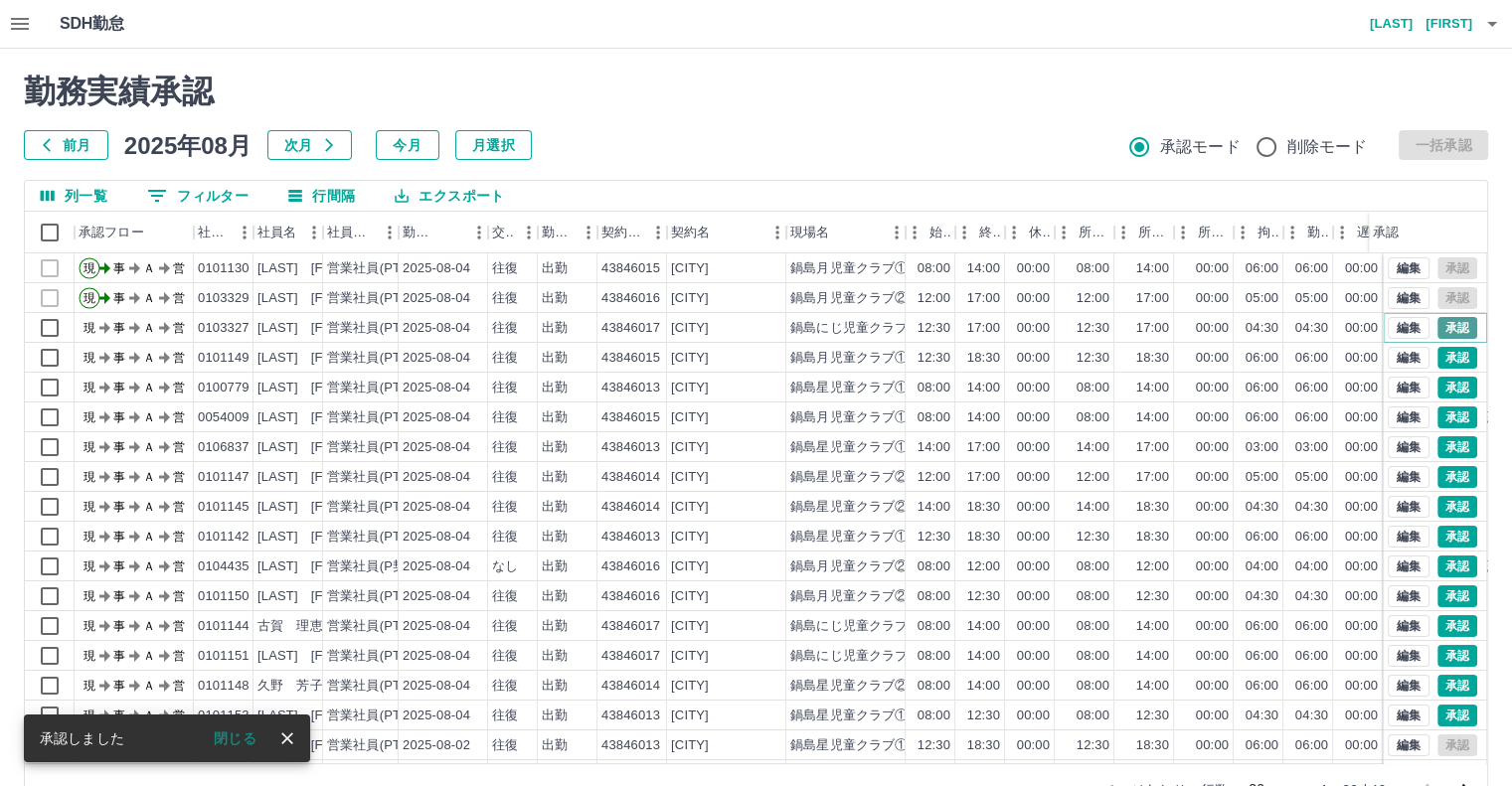 click on "承認" at bounding box center [1457, 328] 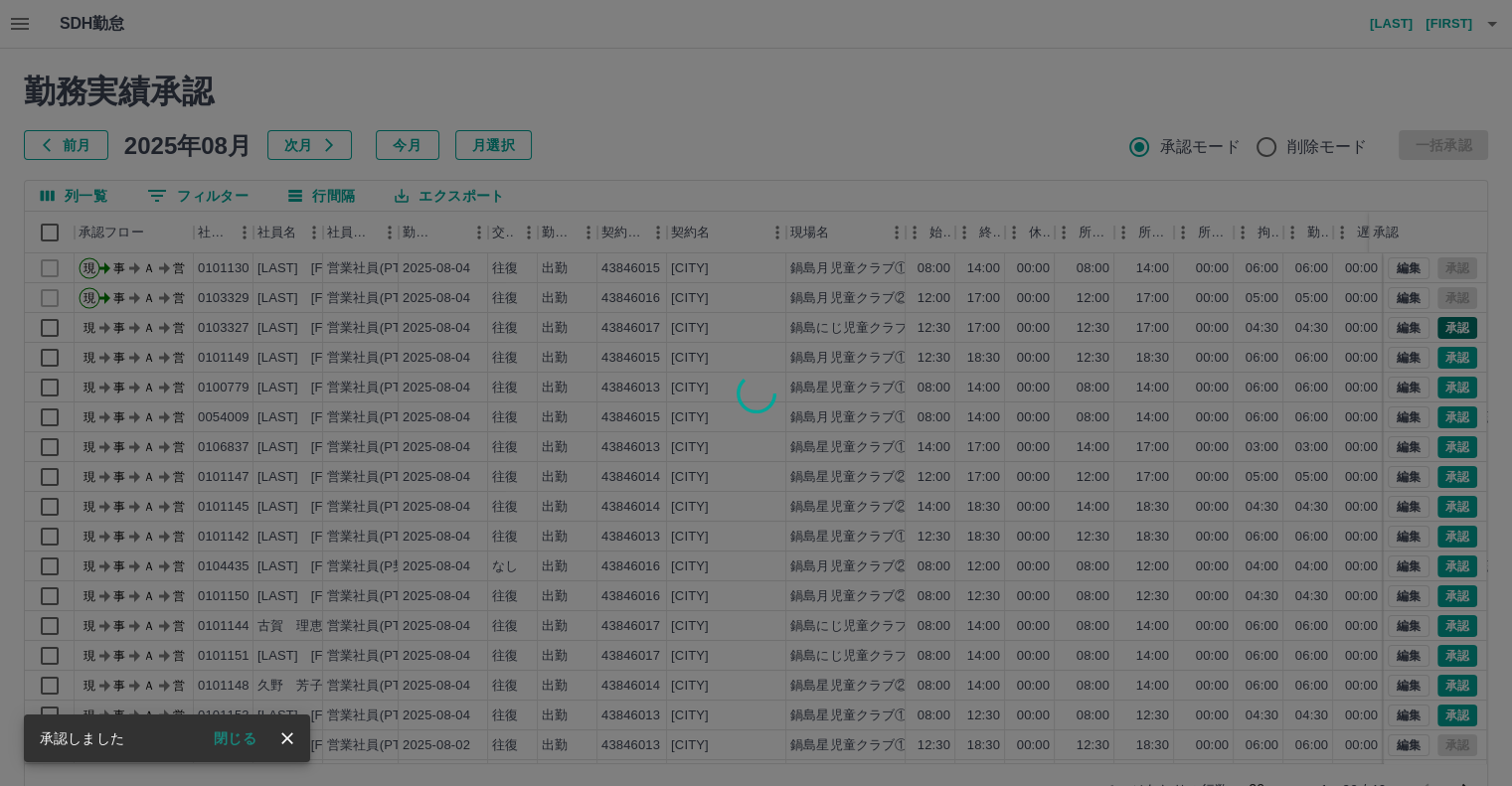 click at bounding box center [756, 393] 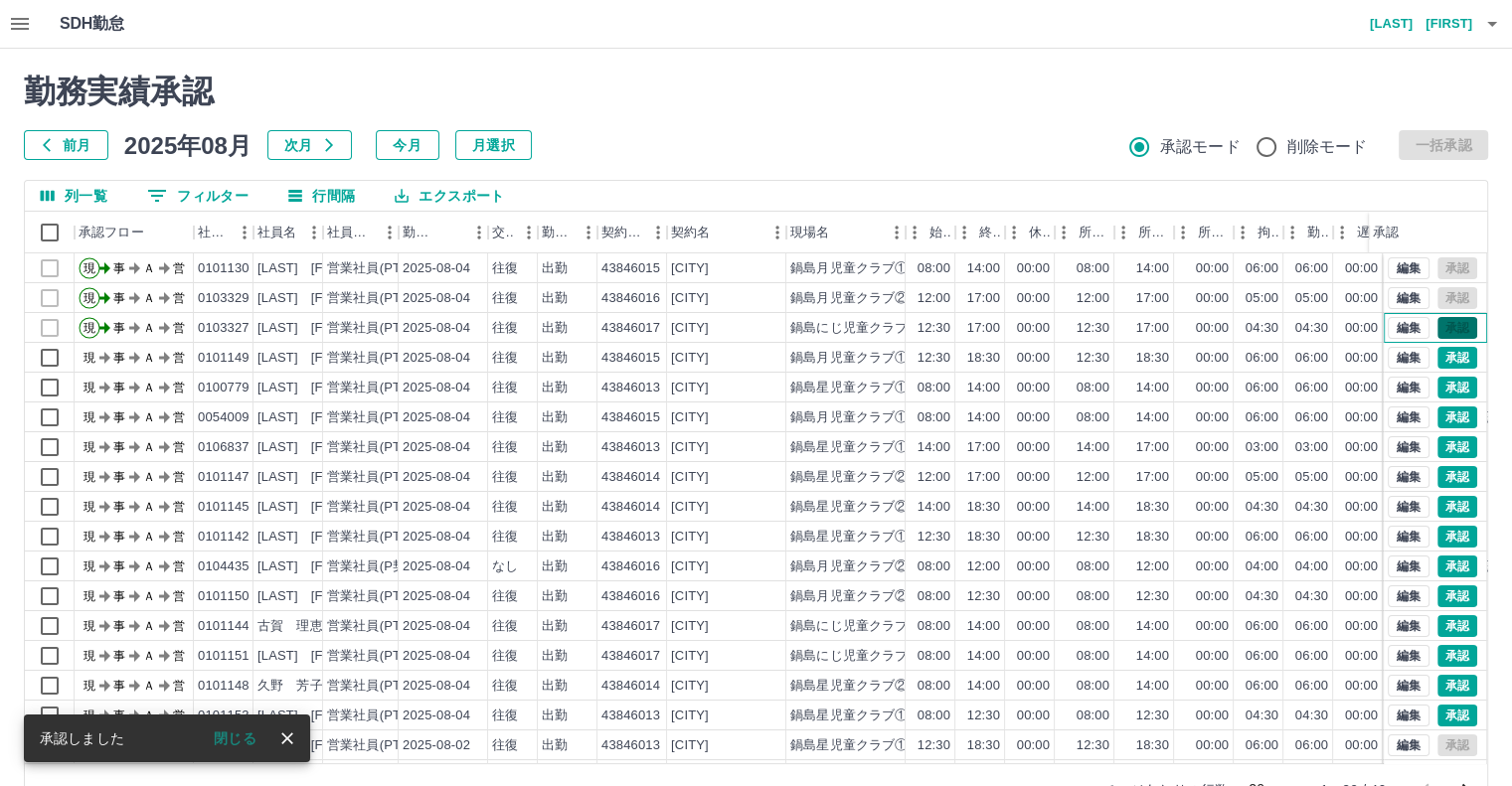 click on "編集 承認" at bounding box center (1432, 328) 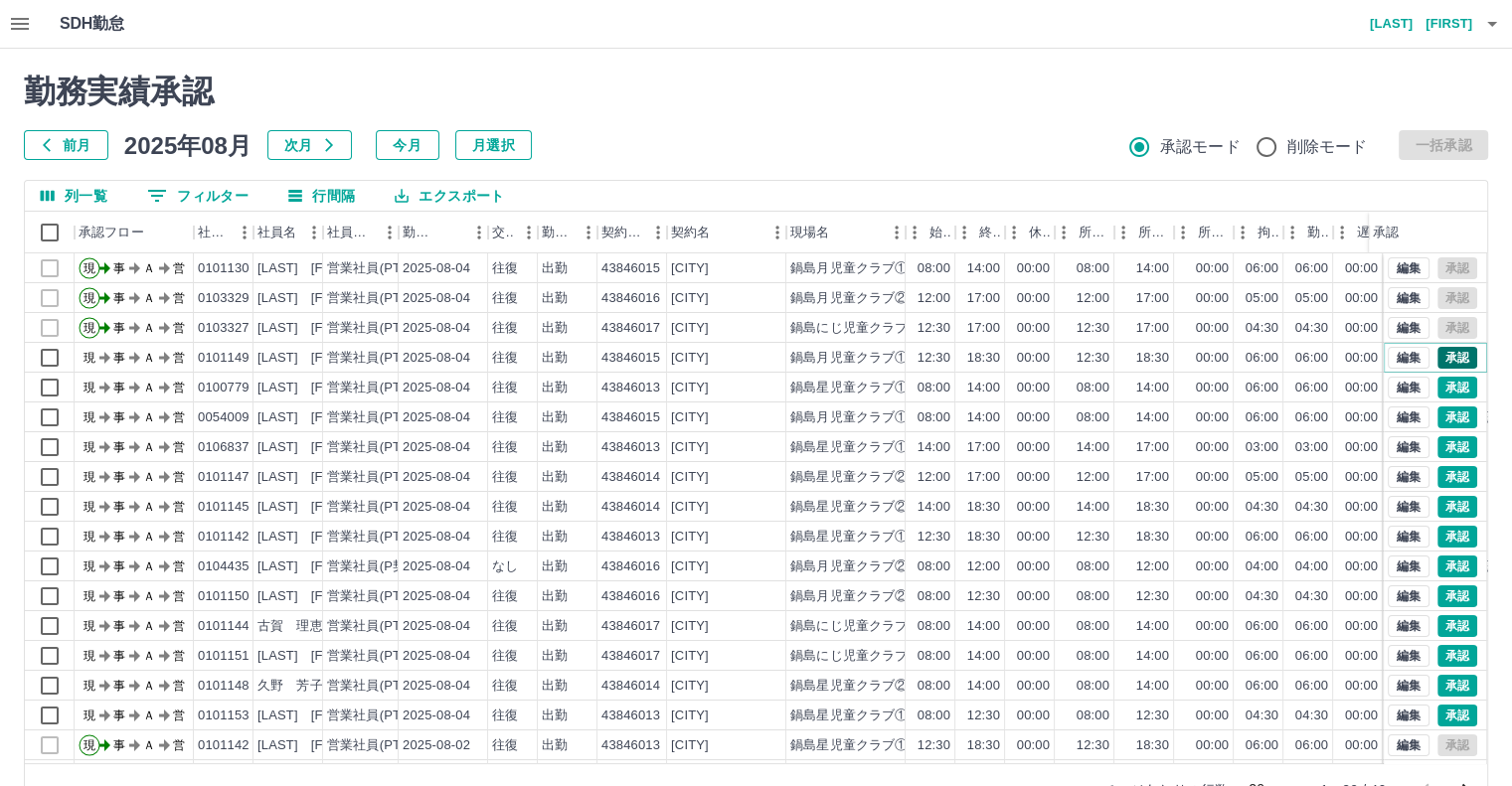 click on "承認" at bounding box center [1457, 358] 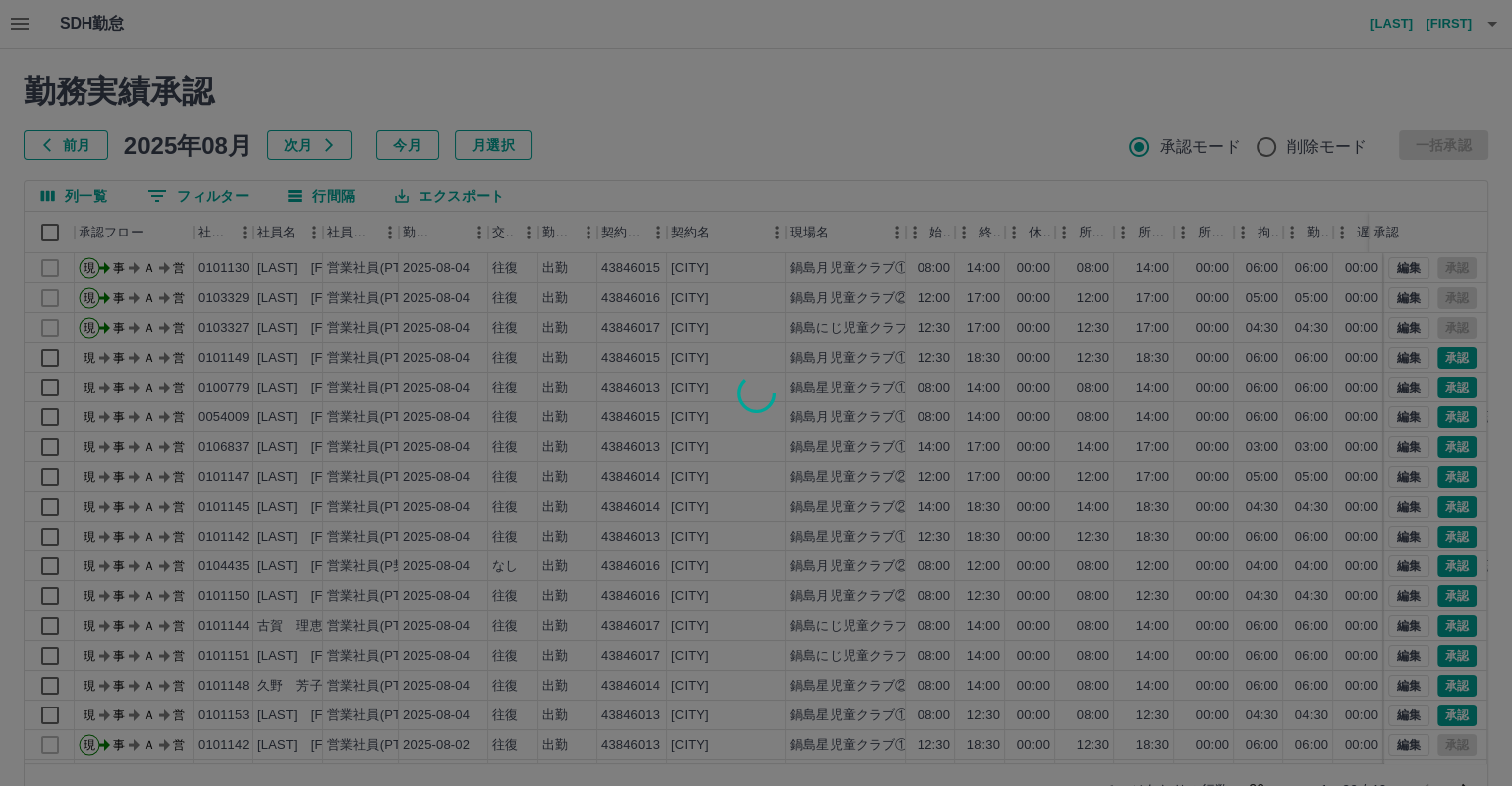 click at bounding box center (756, 393) 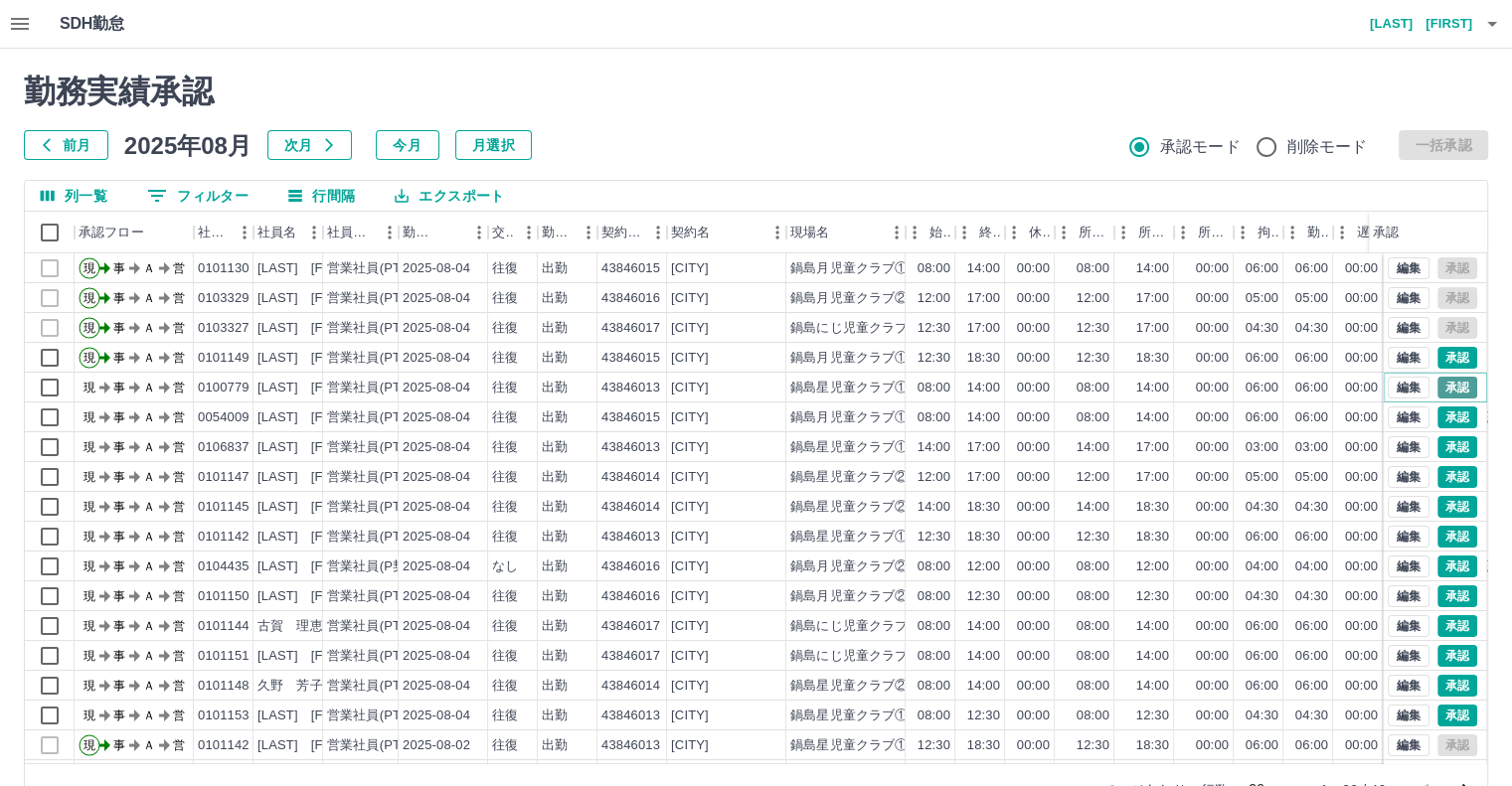 click on "承認" at bounding box center (1457, 388) 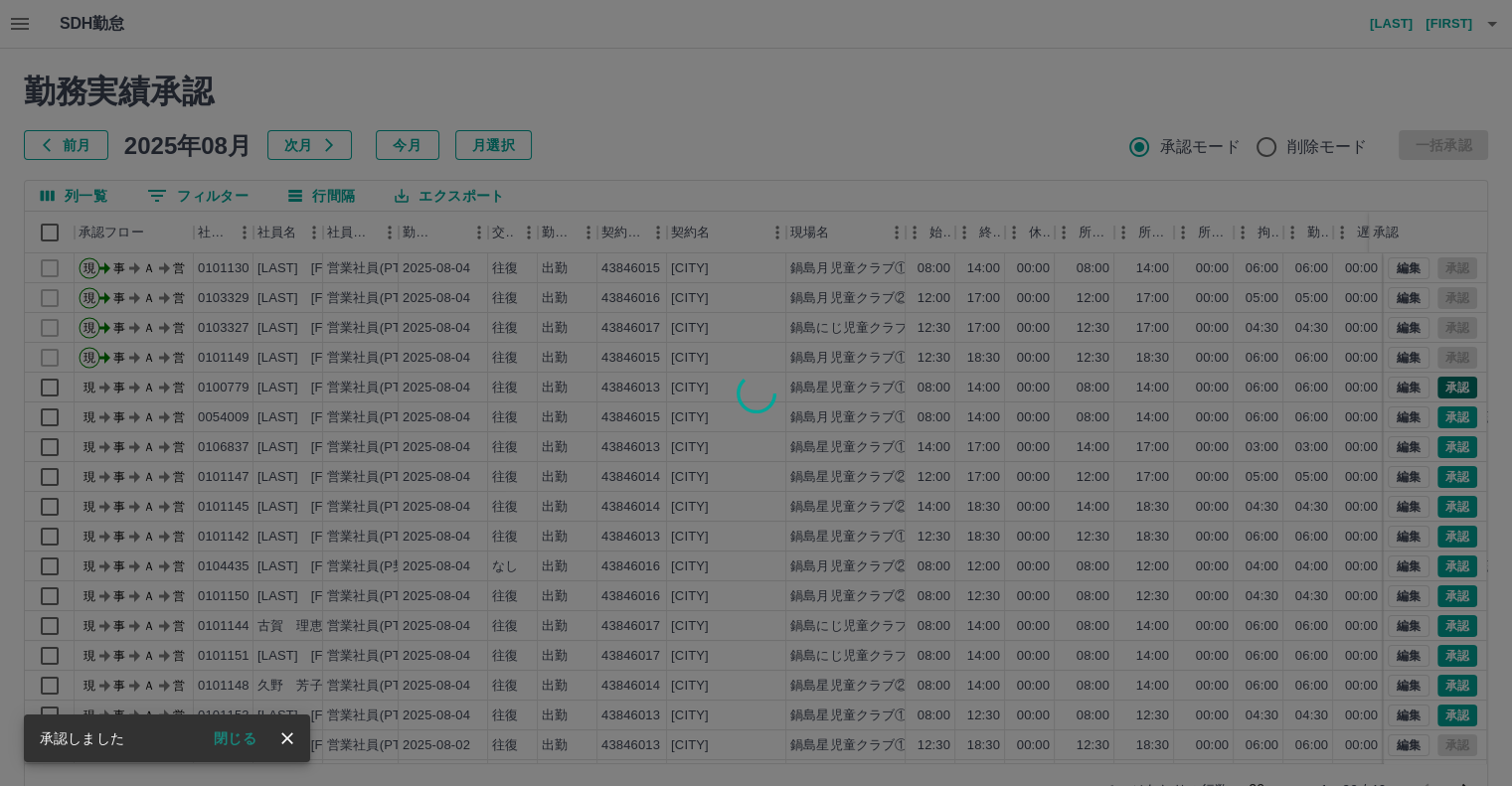 click at bounding box center (756, 393) 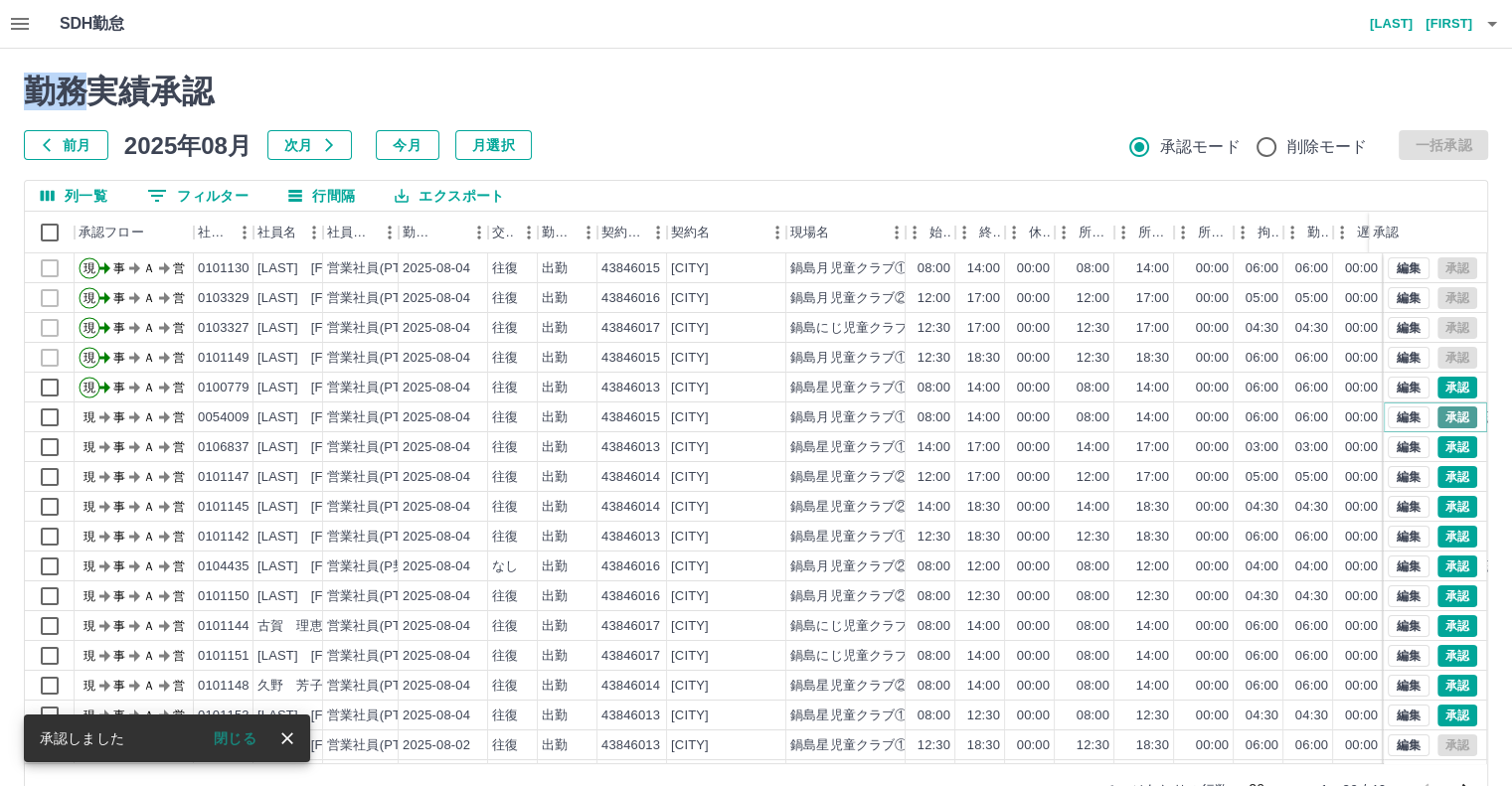 click on "承認" at bounding box center [1457, 417] 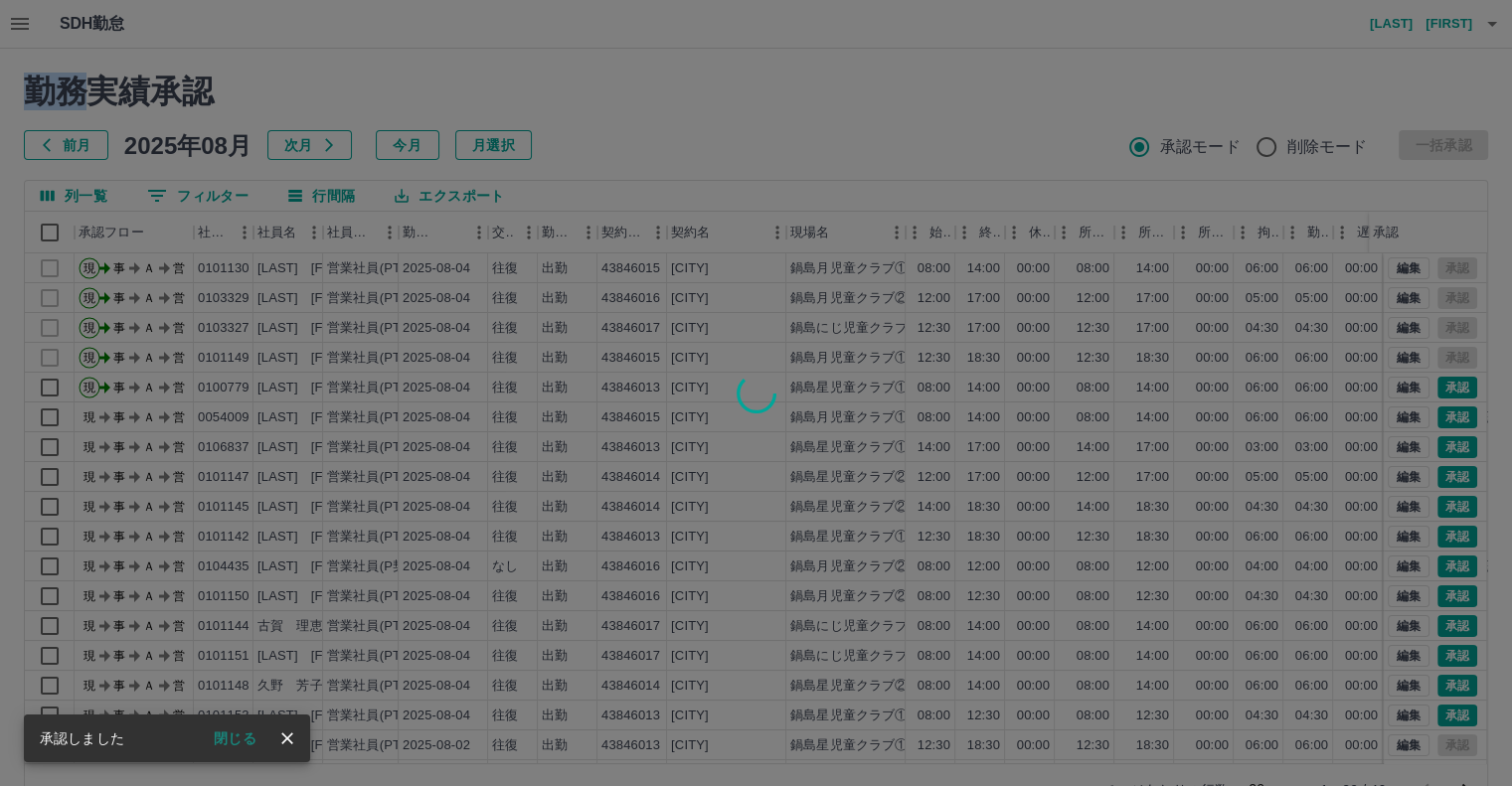 click at bounding box center (756, 393) 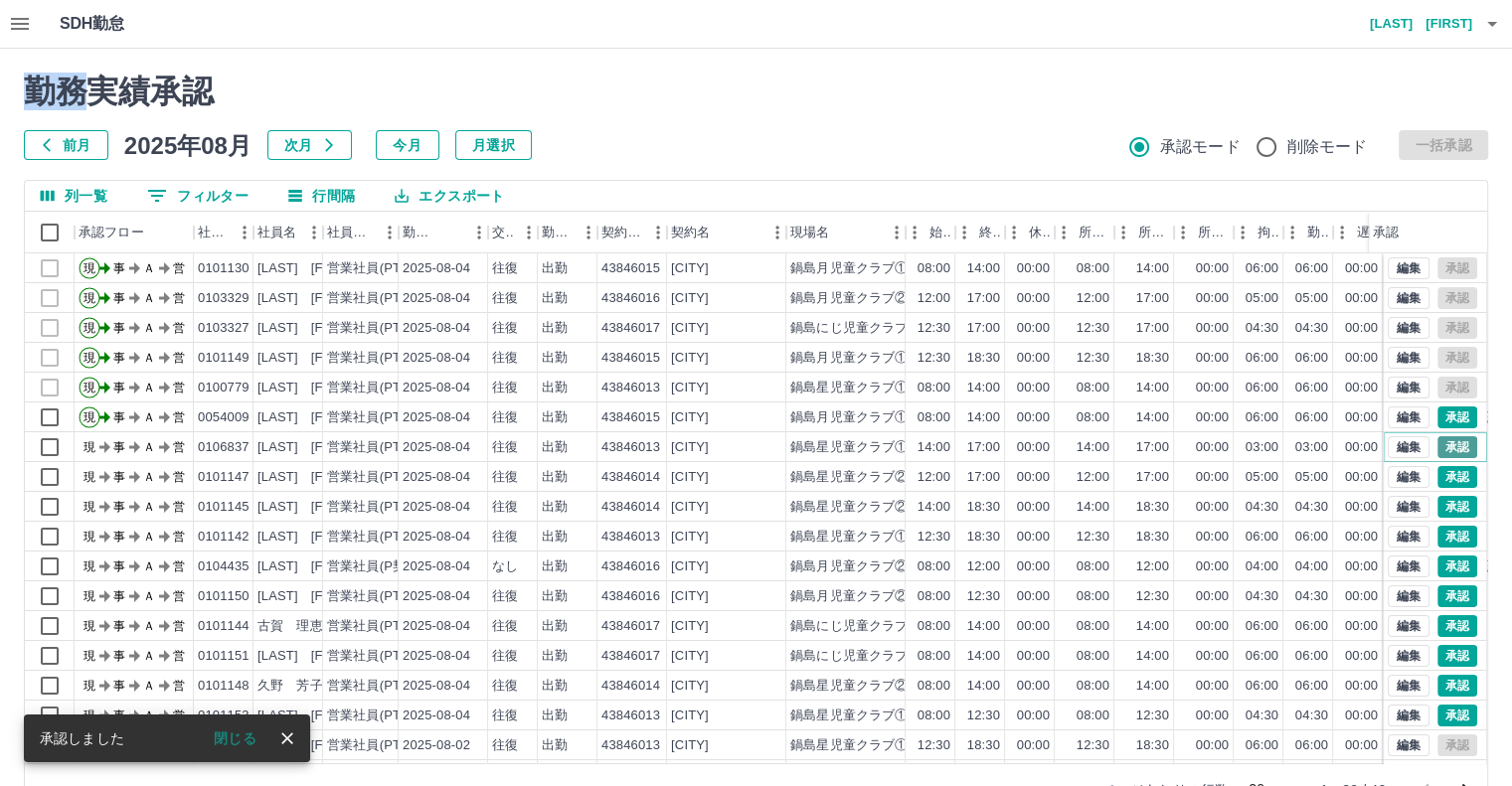 click on "承認" at bounding box center [1457, 447] 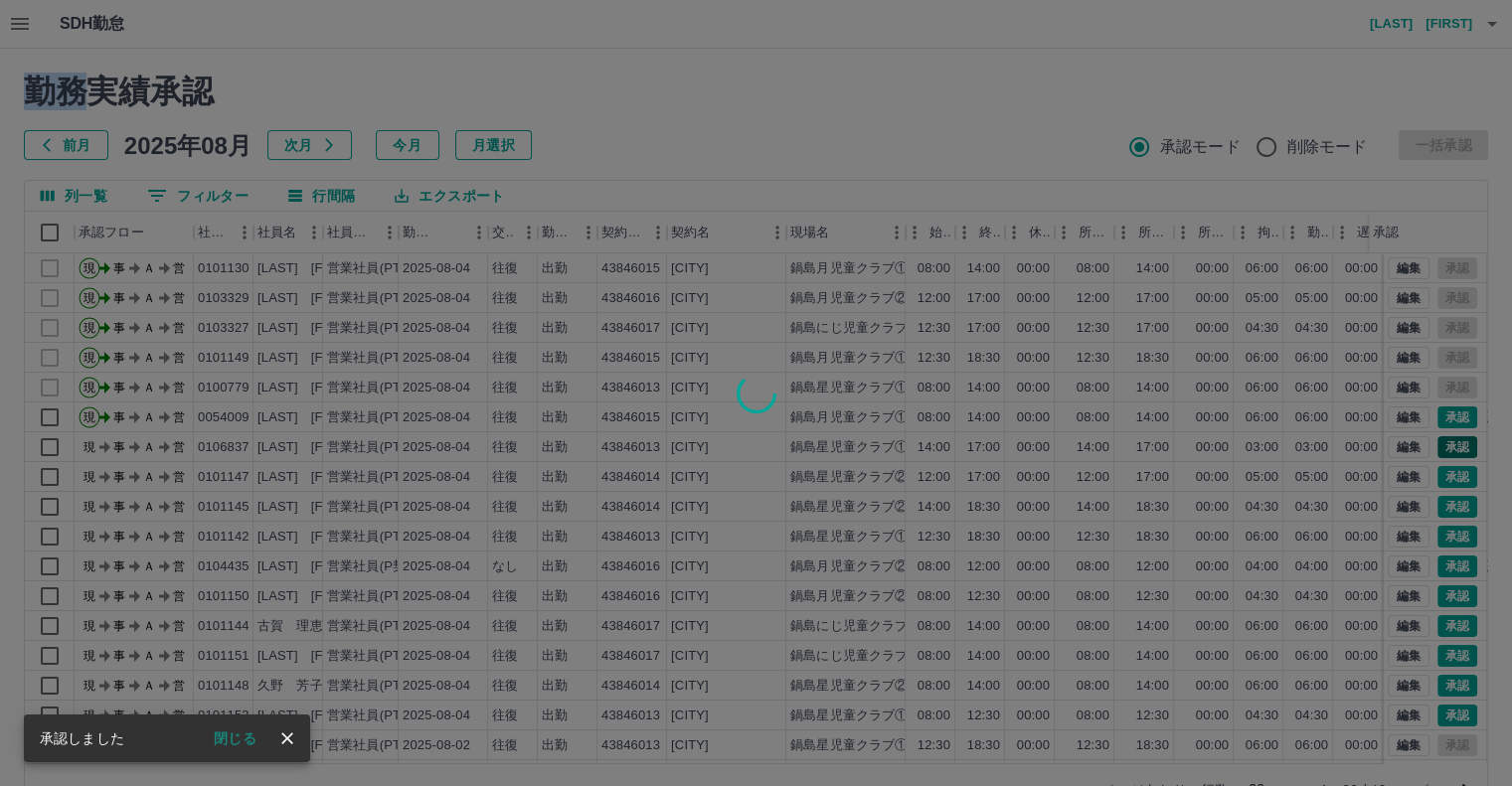 click at bounding box center [756, 393] 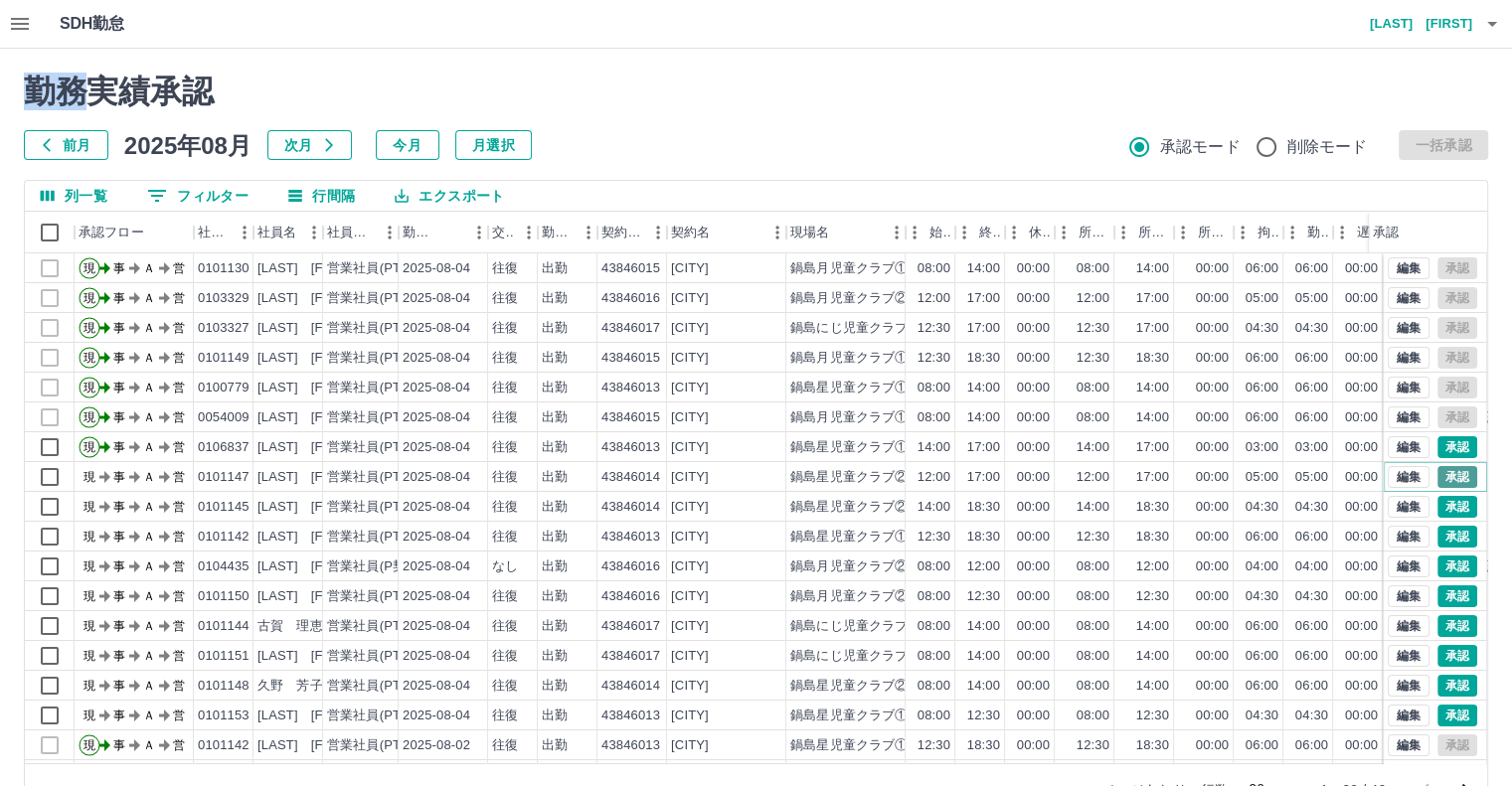 click on "承認" at bounding box center (1457, 477) 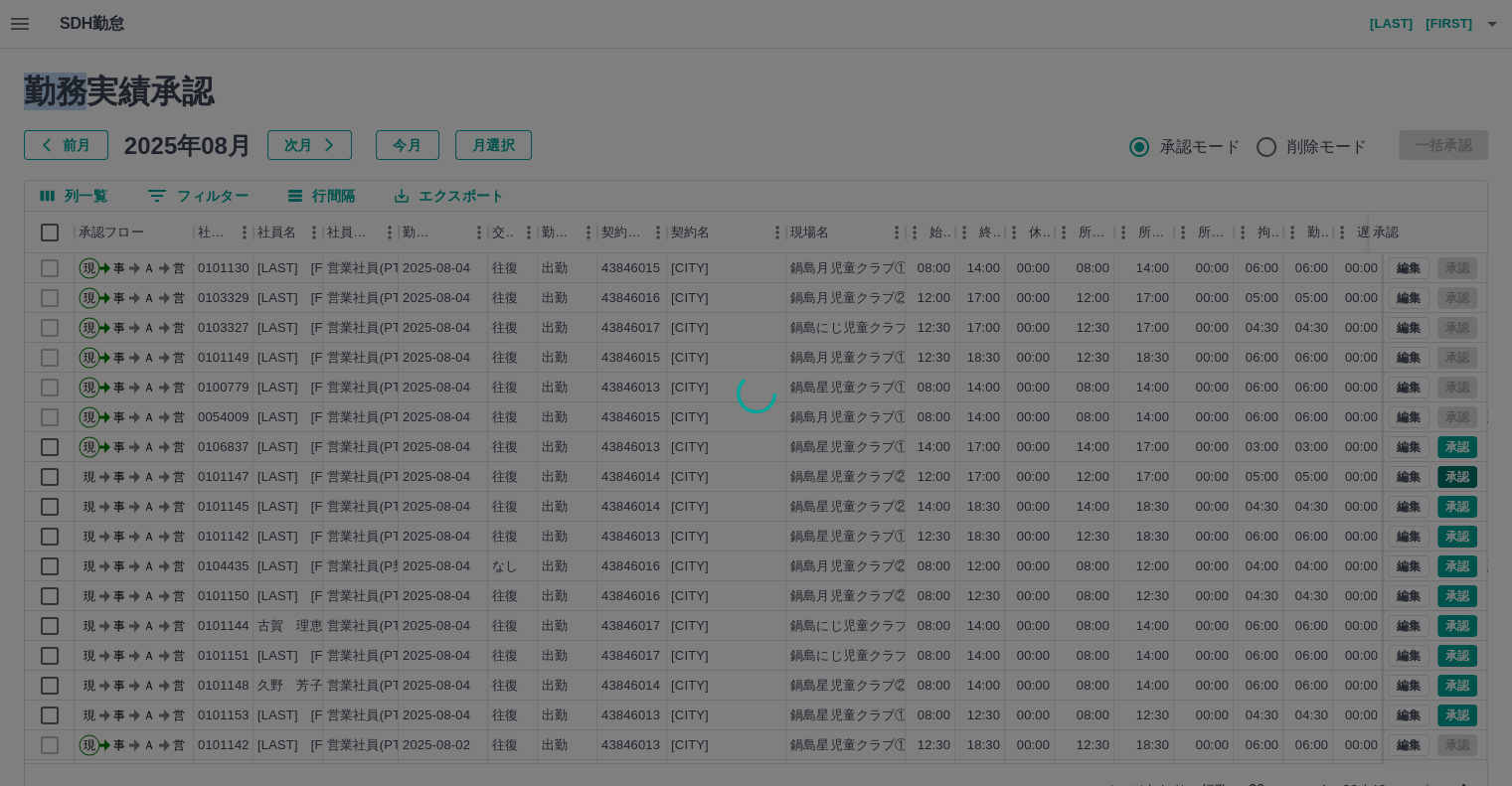 click at bounding box center (756, 393) 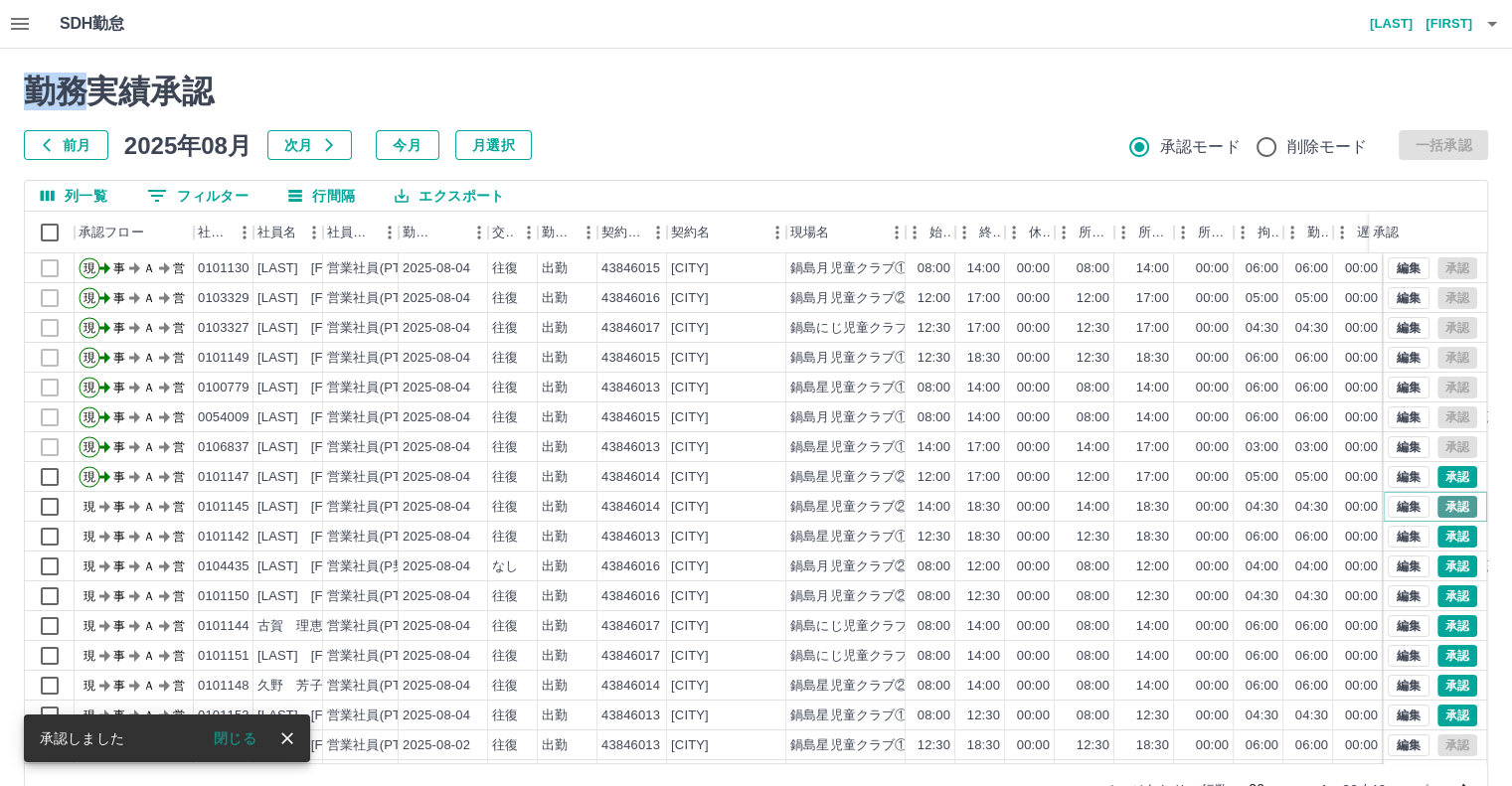 click on "承認" at bounding box center [1457, 507] 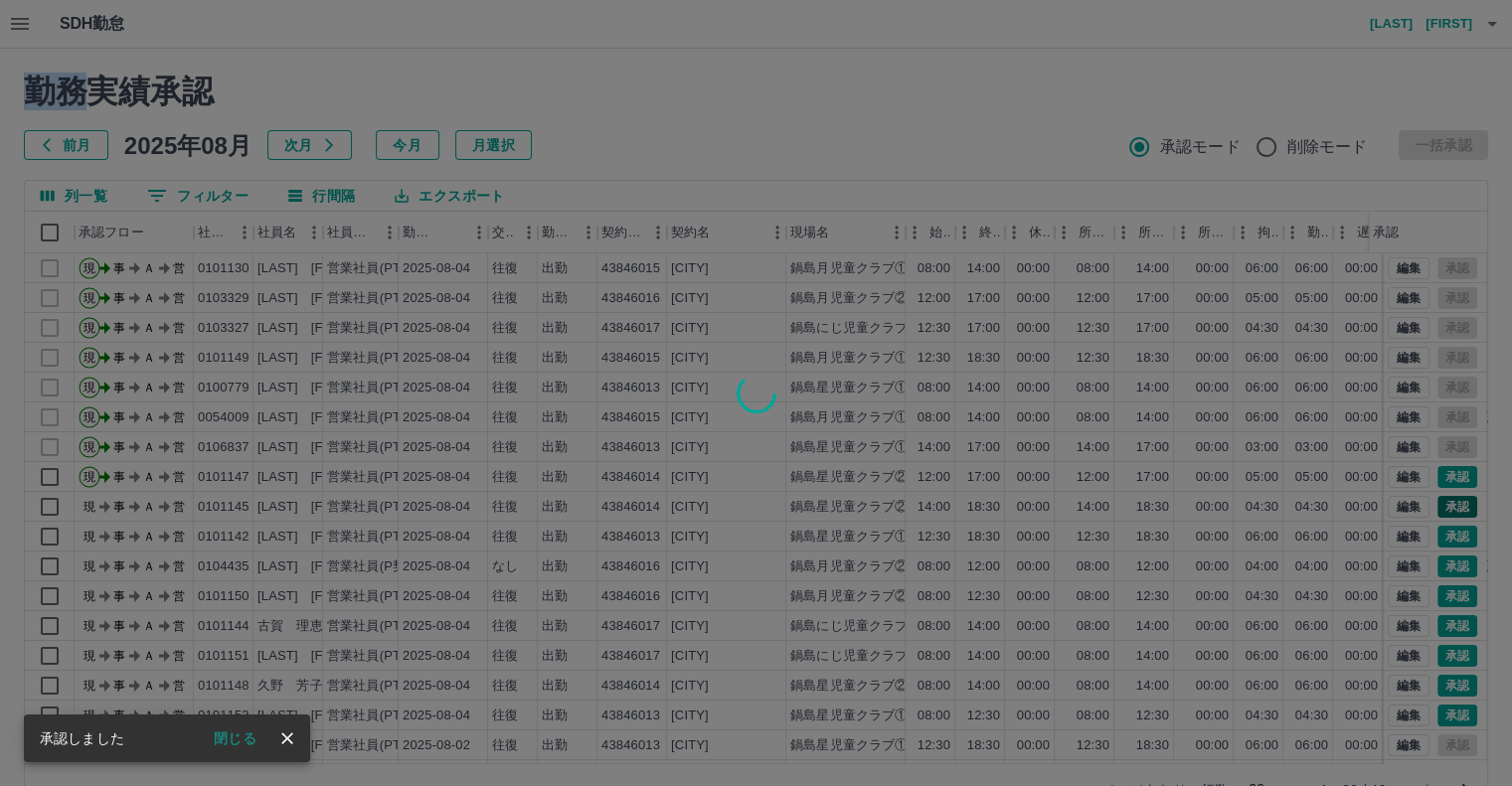 click at bounding box center [756, 393] 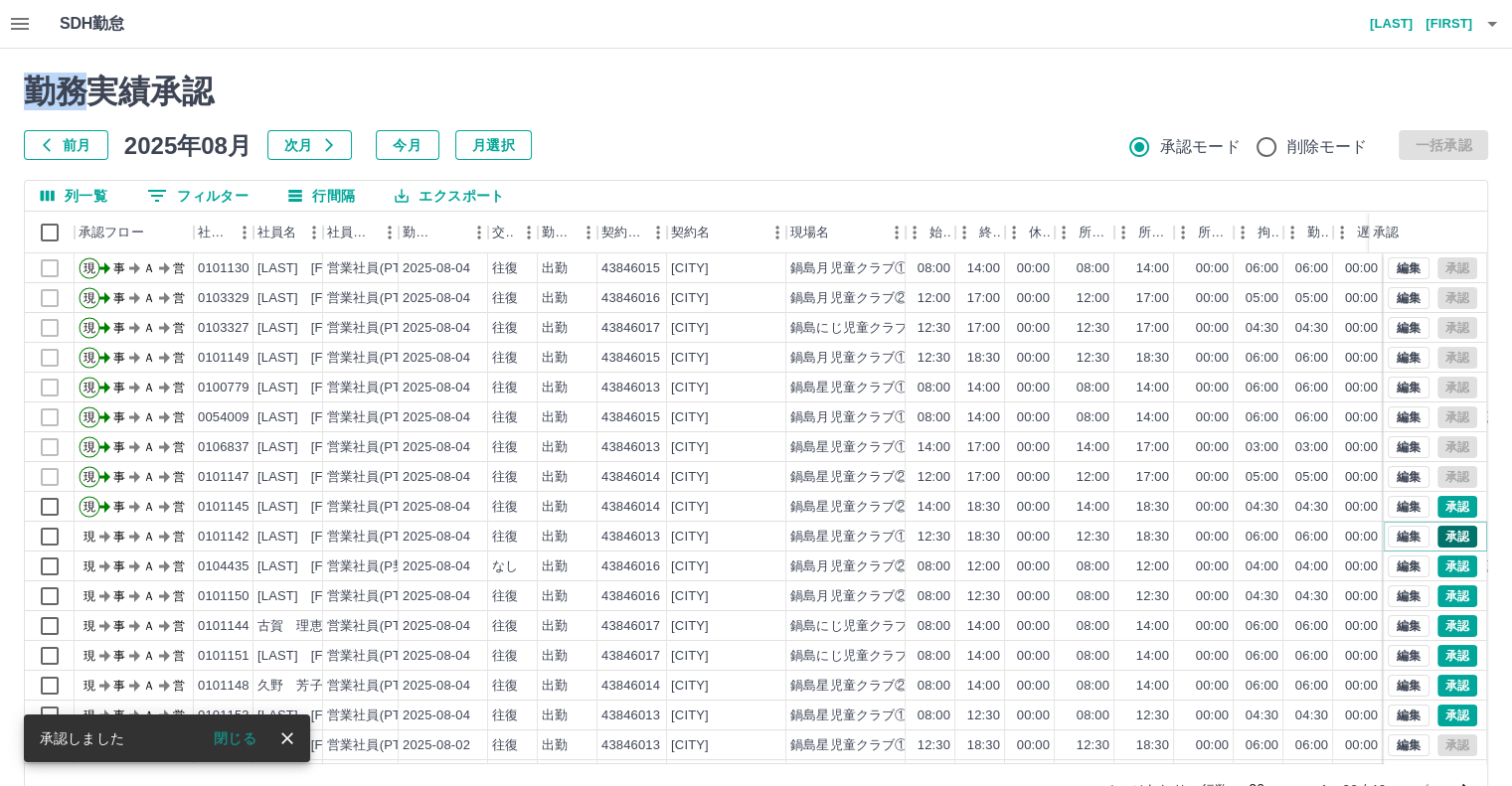 click on "承認" at bounding box center (1457, 537) 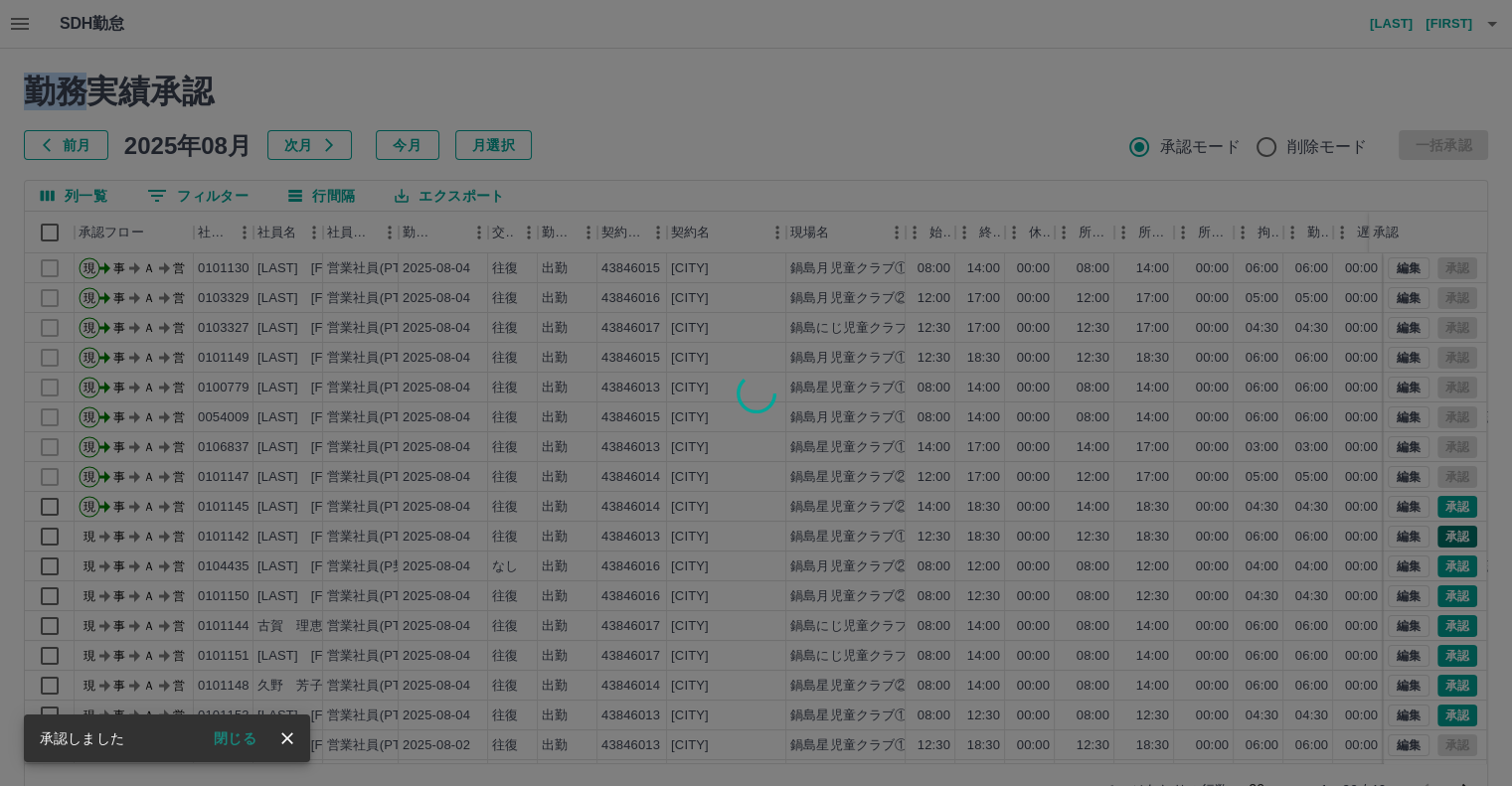click at bounding box center [756, 393] 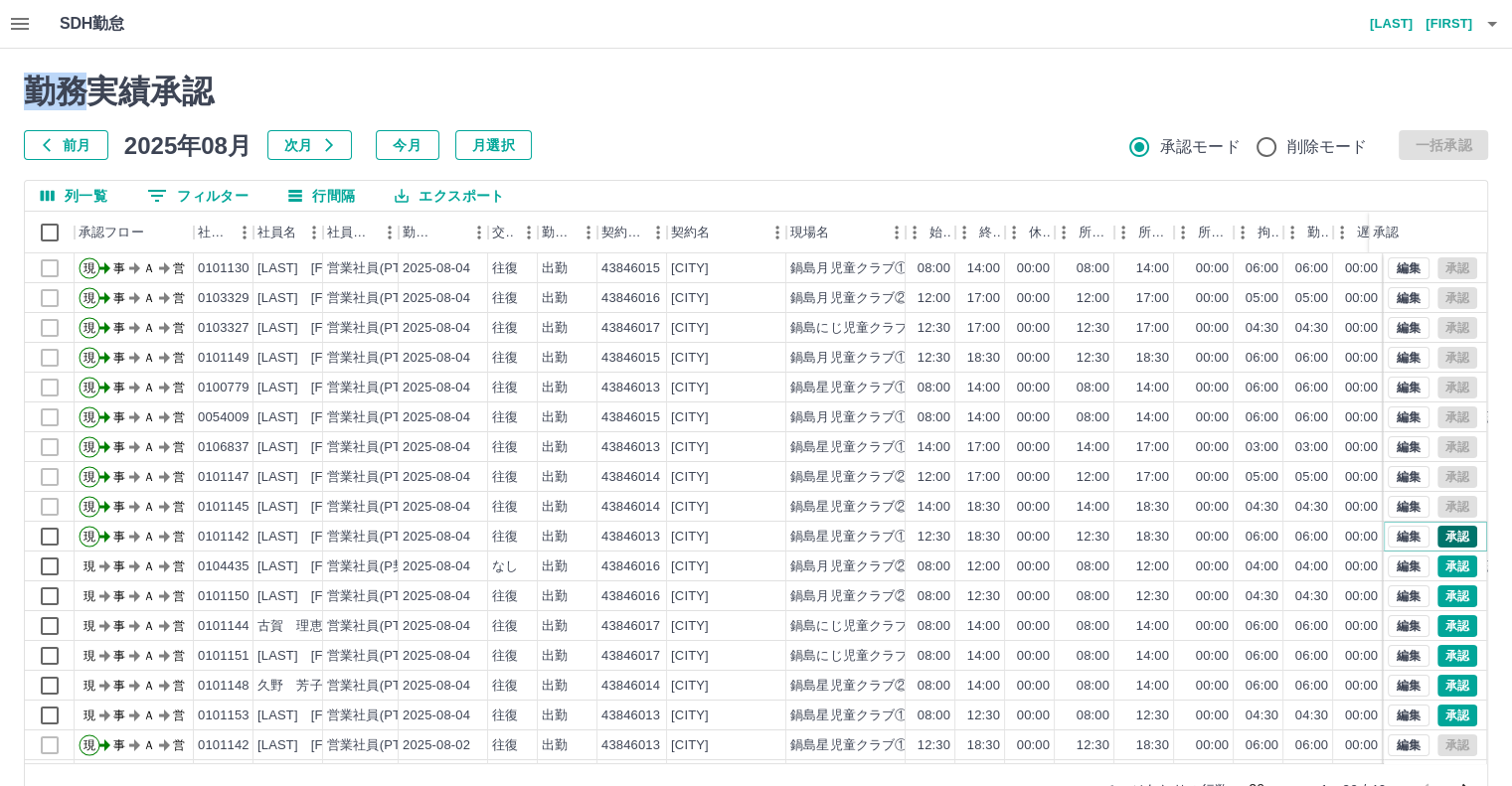 click on "承認" at bounding box center (1457, 537) 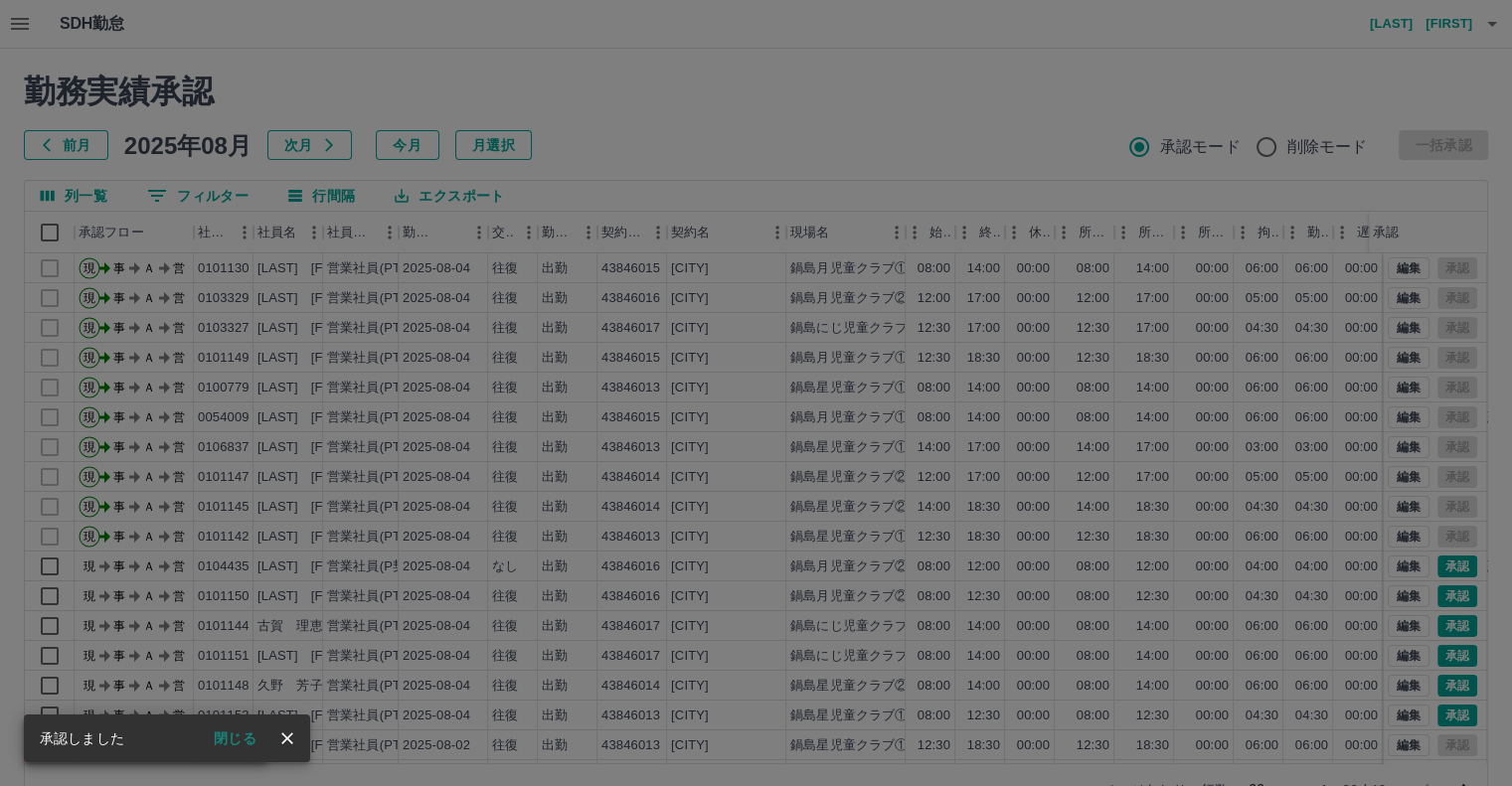 click on "承認権限がありません" at bounding box center [756, 393] 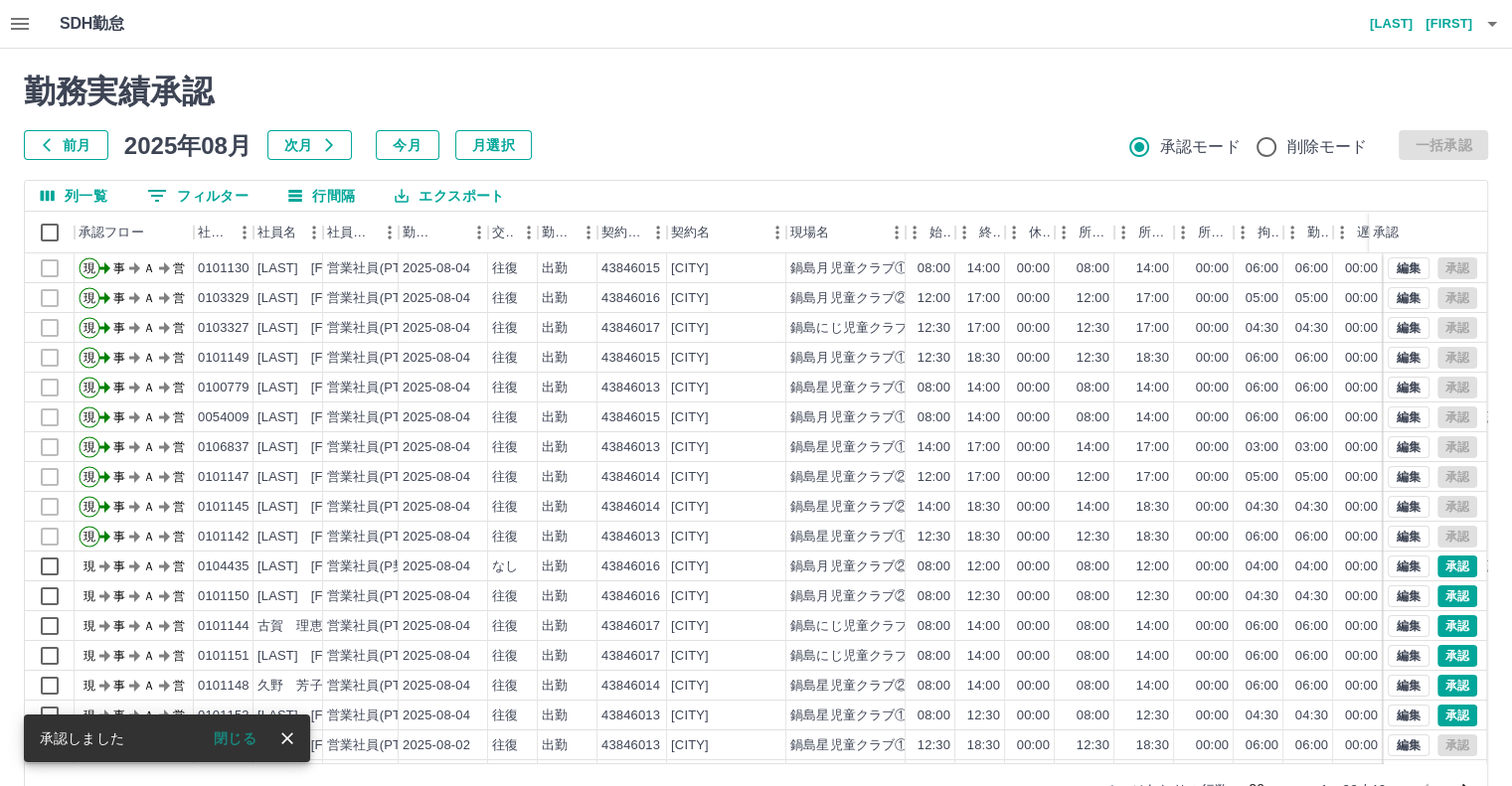 click on "承認権限がありません 勤務実績承認 前月 2025年08月 次月 今月 月選択 承認モード 削除モード 一括承認 列一覧 0 フィルター 行間隔 エクスポート 承認フロー 社員番号 社員名 社員区分 勤務日 交通費 勤務区分 契約コード 契約名 現場名 始業 終業 休憩 所定開始 所定終業 所定休憩 拘束 勤務 遅刻等 コメント ステータス 承認 現 事 Ａ 営 0101130 [LAST]　[FIRST] 営業社員(PT契約) 2025-08-04 往復 出勤 43846015 [CITY] 鍋島月児童クラブ① 08:00 14:00 00:00 08:00 14:00 00:00 06:00 06:00 00:00 事務担当者承認待 現 事 Ａ 営 0103329 [LAST]　[FIRST] 営業社員(PT契約) 2025-08-04 往復 出勤 43846016 [CITY] 鍋島月児童クラブ② 12:00 17:00 00:00 12:00 17:00 00:00 05:00 05:00 00:00 事務担当者承認待 現 事 Ａ 営 0103327 [LAST]　[FIRST] 営業社員(PT契約) 2025-08-04 往復 出勤 43846017 [CITY] 鍋島にじ児童クラブ 12:30 17:00 00:00" at bounding box center [756, 444] 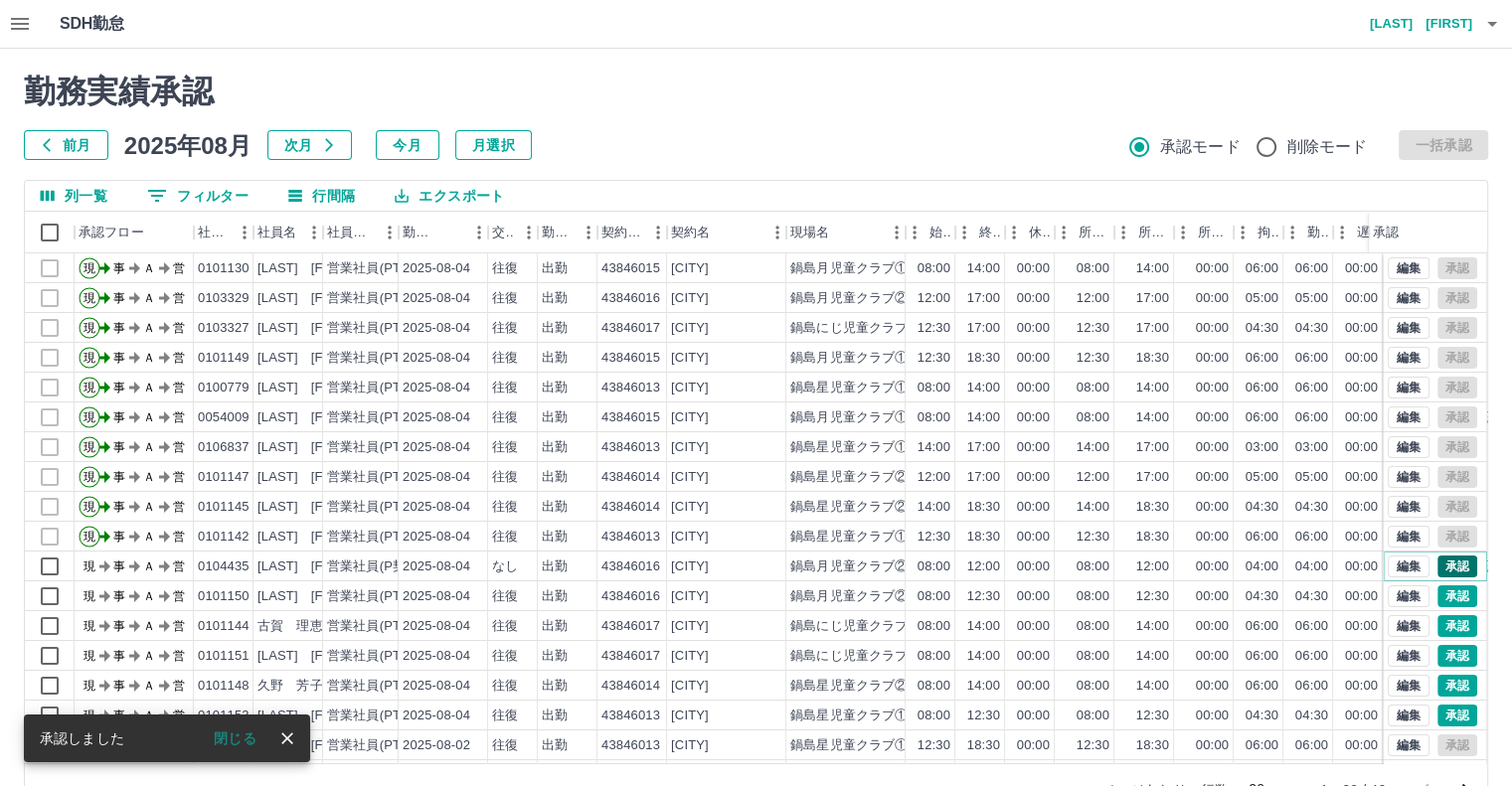 click on "承認" at bounding box center [1457, 566] 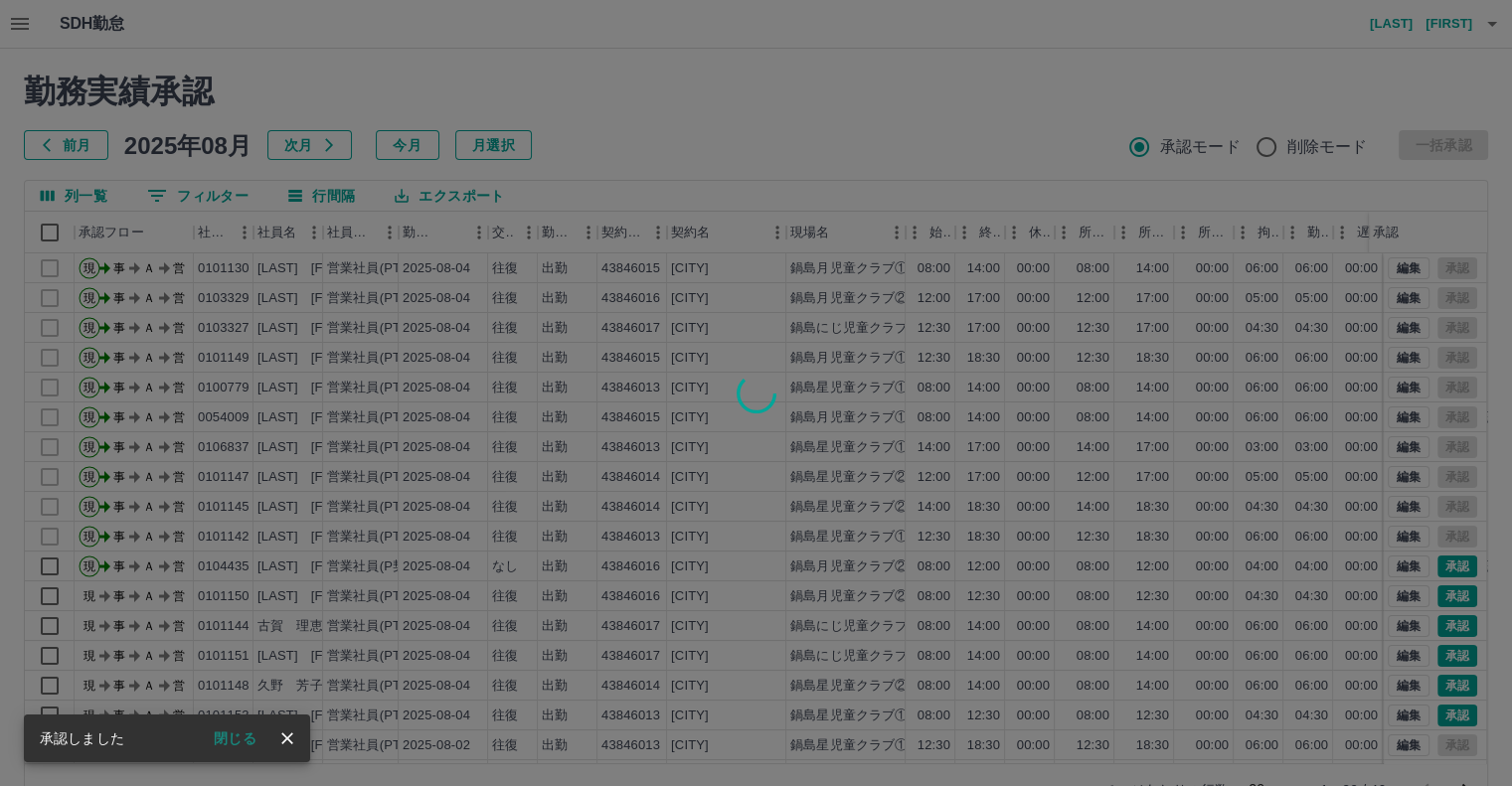 click at bounding box center [756, 393] 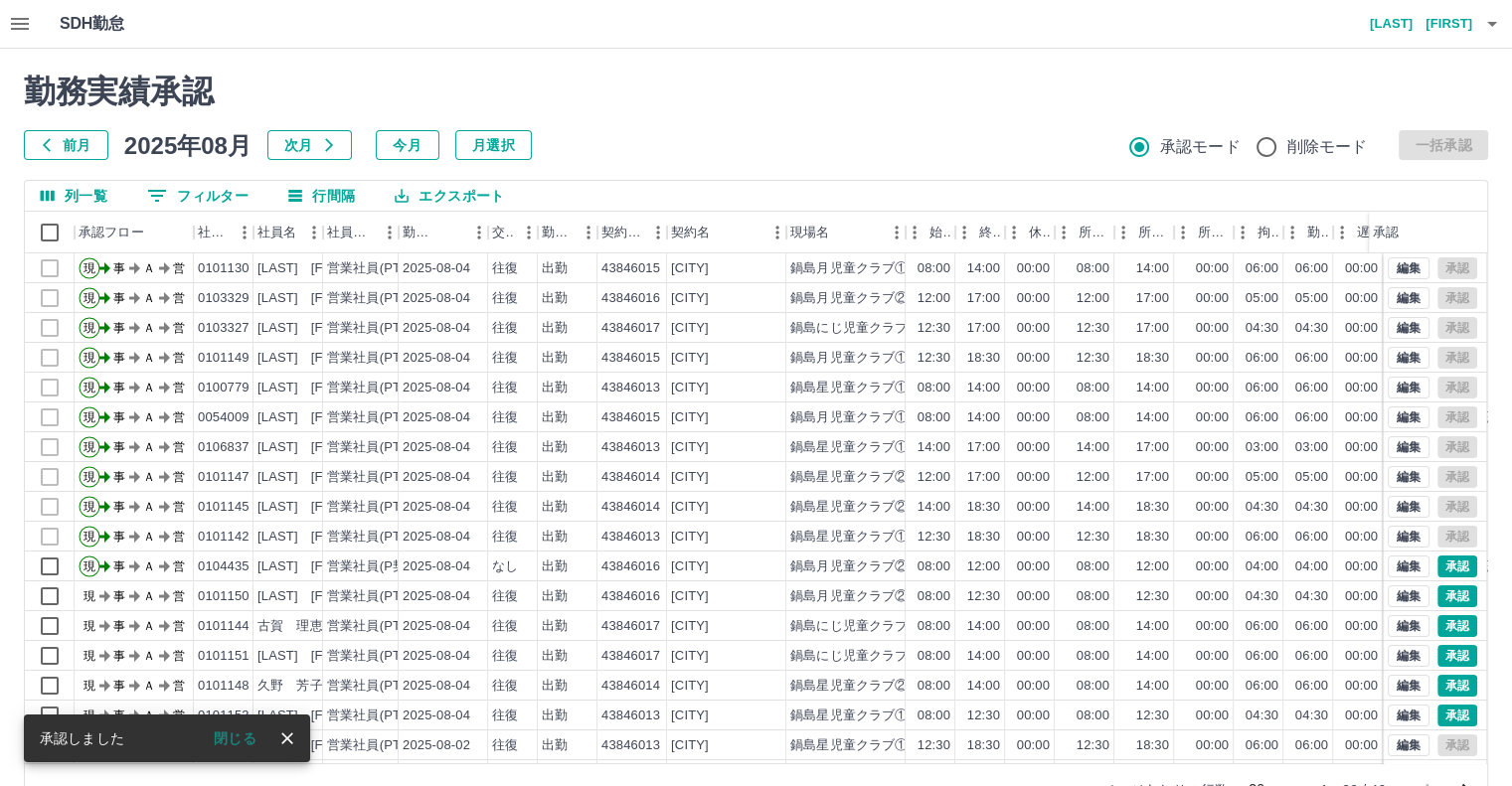 click on "勤務実績承認 前月 2025年08月 次月 今月 月選択 承認モード 削除モード 一括承認 列一覧 0 フィルター 行間隔 エクスポート 承認フロー 社員番号 社員名 社員区分 勤務日 交通費 勤務区分 契約コード 契約名 現場名 始業 終業 休憩 所定開始 所定終業 所定休憩 拘束 勤務 遅刻等 コメント ステータス 承認 現 事 Ａ 営 0101130 [LAST]　[FIRST] 営業社員(PT契約) 2025-08-04 往復 出勤 43846015 [CITY] 鍋島月児童クラブ① 08:00 14:00 00:00 08:00 14:00 00:00 06:00 06:00 00:00 事務担当者承認待 現 事 Ａ 営 0103329 [LAST]　[FIRST] 営業社員(PT契約) 2025-08-04 往復 出勤 43846016 [CITY] 鍋島月児童クラブ② 12:00 17:00 00:00 12:00 17:00 00:00 05:00 05:00 00:00 事務担当者承認待 現 事 Ａ 営 0103327 [LAST]　[FIRST] 営業社員(PT契約) 2025-08-04 往復 出勤 43846017 [CITY] 鍋島にじ児童クラブ 12:30 17:00 00:00 12:30 17:00 00:00 04:30 04:30 00:00" at bounding box center (756, 444) 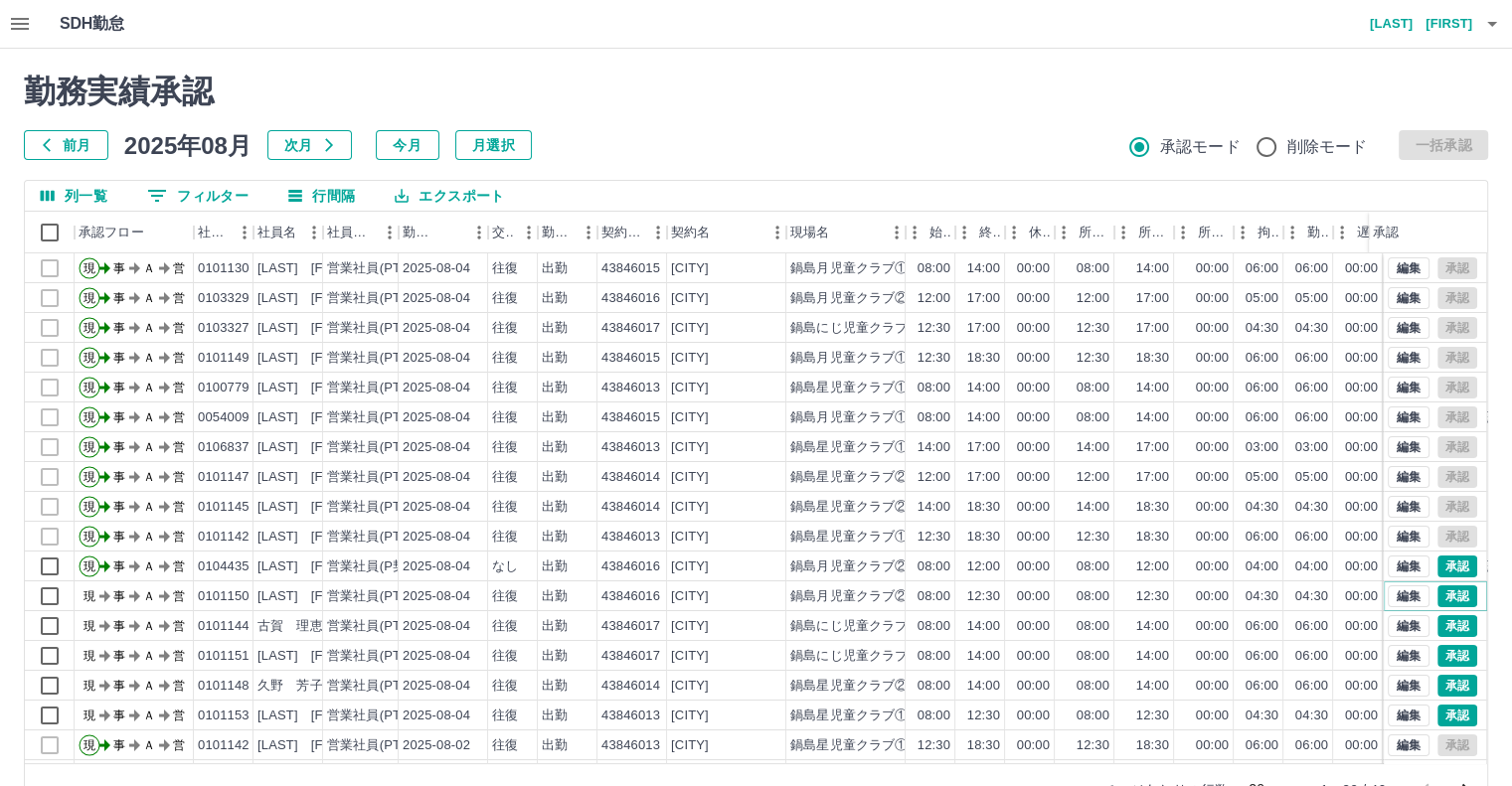 click on "承認" at bounding box center [1457, 596] 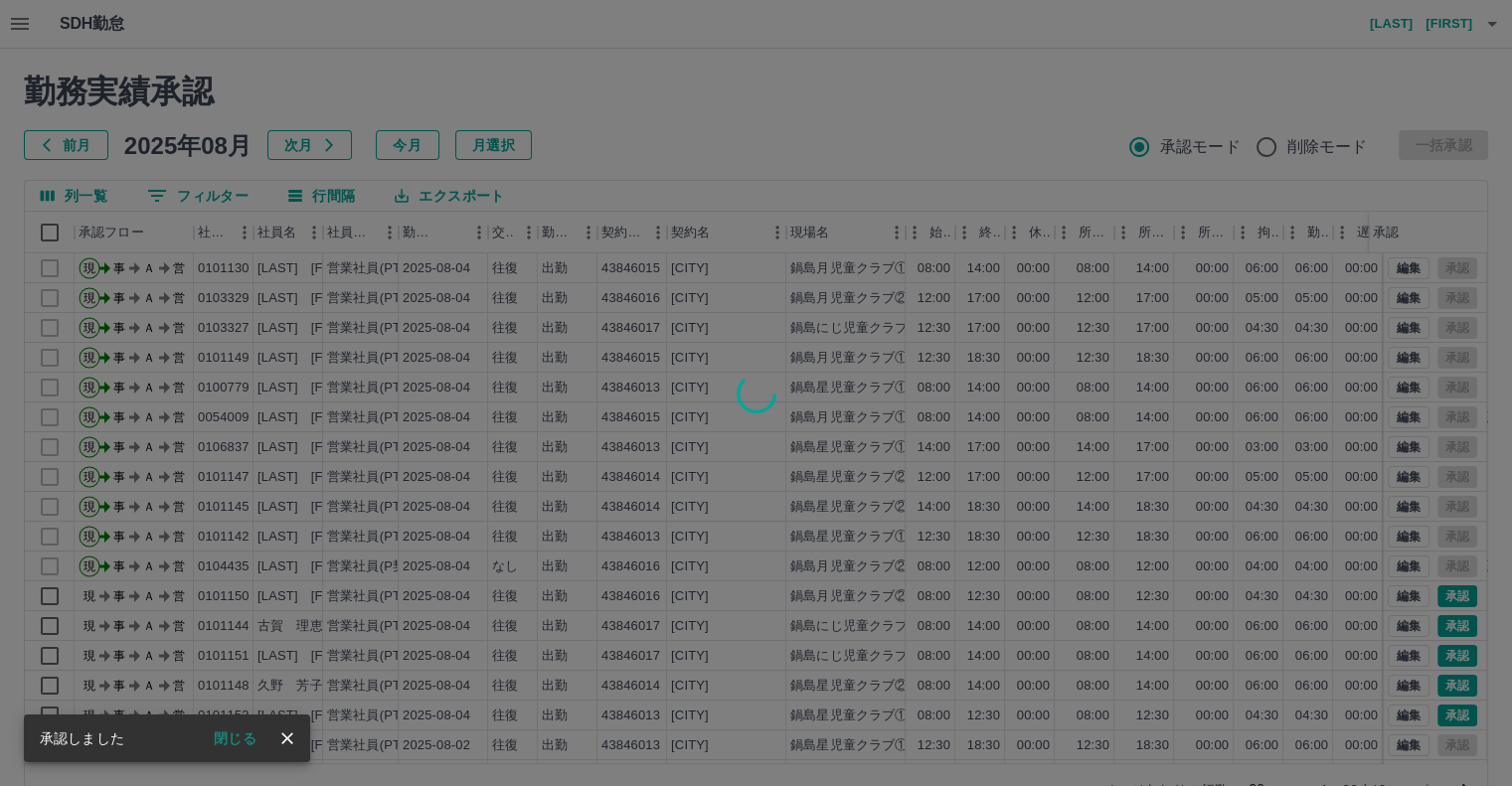 click at bounding box center (756, 393) 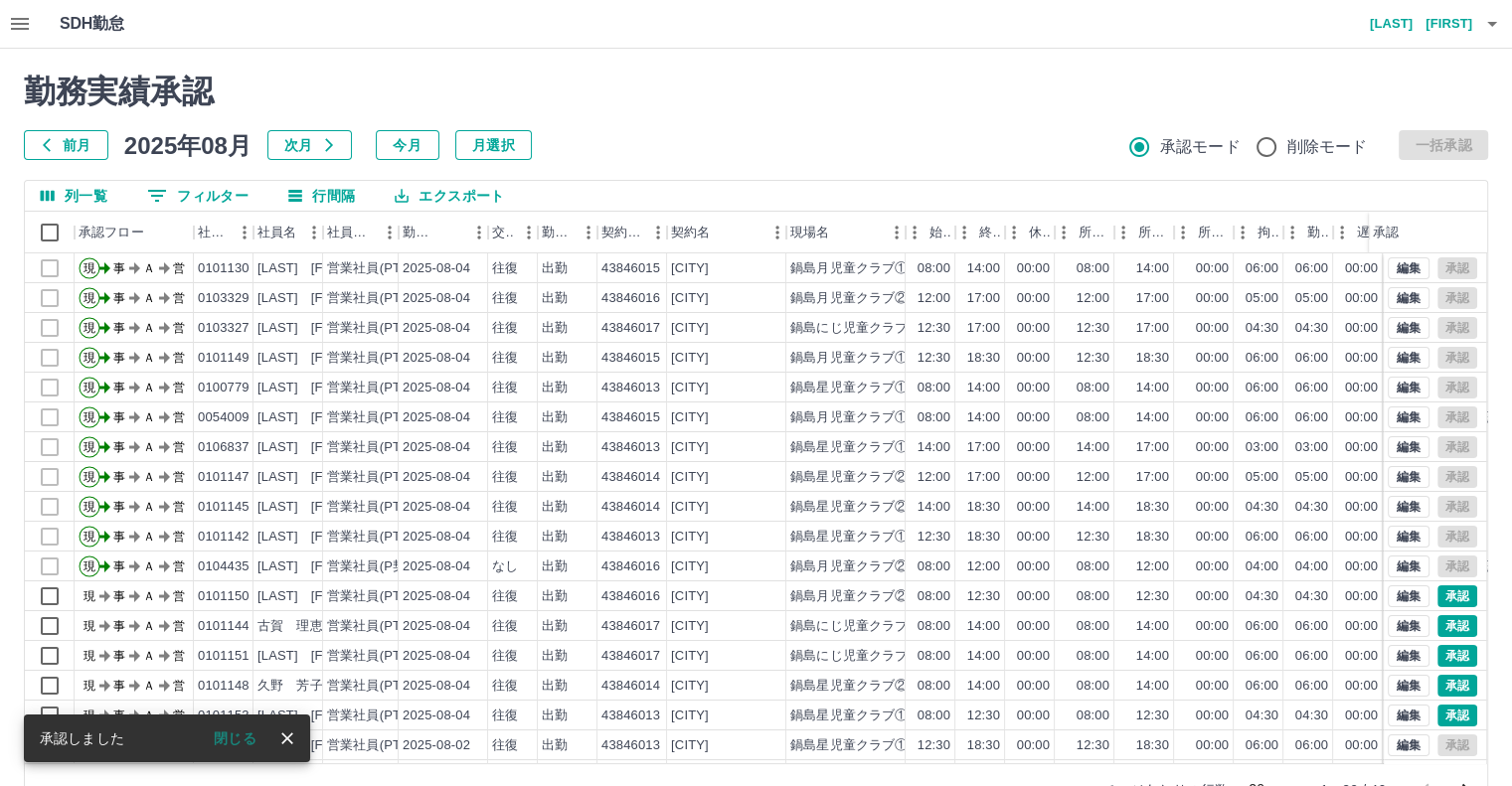 click on "勤務実績承認 前月 2025年08月 次月 今月 月選択 承認モード 削除モード 一括承認 列一覧 0 フィルター 行間隔 エクスポート 承認フロー 社員番号 社員名 社員区分 勤務日 交通費 勤務区分 契約コード 契約名 現場名 始業 終業 休憩 所定開始 所定終業 所定休憩 拘束 勤務 遅刻等 コメント ステータス 承認 現 事 Ａ 営 0101130 [LAST]　[FIRST] 営業社員(PT契約) 2025-08-04 往復 出勤 43846015 [CITY] 鍋島月児童クラブ① 08:00 14:00 00:00 08:00 14:00 00:00 06:00 06:00 00:00 事務担当者承認待 現 事 Ａ 営 0103329 [LAST]　[FIRST] 営業社員(PT契約) 2025-08-04 往復 出勤 43846016 [CITY] 鍋島月児童クラブ② 12:00 17:00 00:00 12:00 17:00 00:00 05:00 05:00 00:00 事務担当者承認待 現 事 Ａ 営 0103327 [LAST]　[FIRST] 営業社員(PT契約) 2025-08-04 往復 出勤 43846017 [CITY] 鍋島にじ児童クラブ 12:30 17:00 00:00 12:30 17:00 00:00 04:30 04:30 00:00" at bounding box center [756, 444] 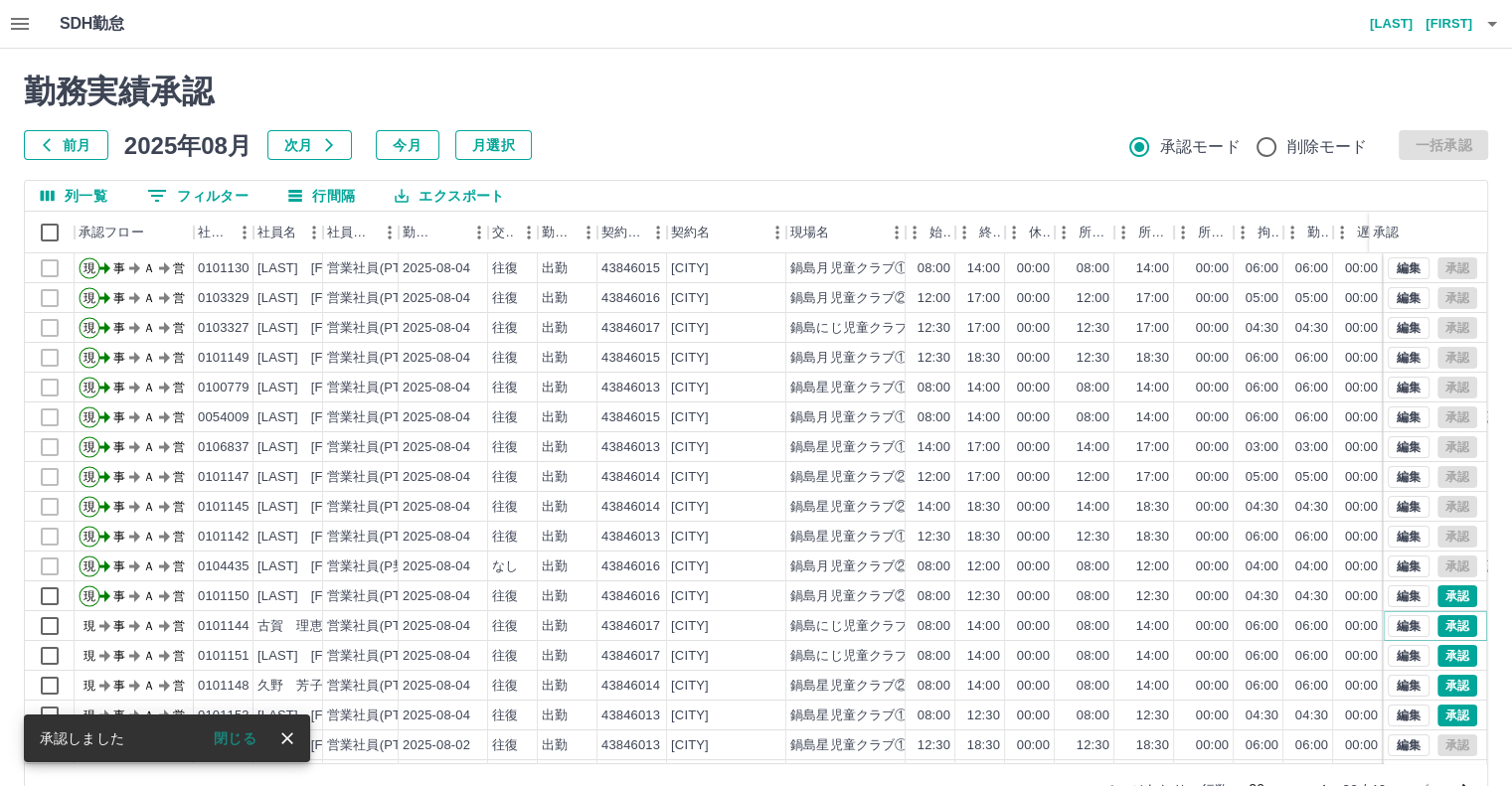 click on "承認" at bounding box center (1457, 626) 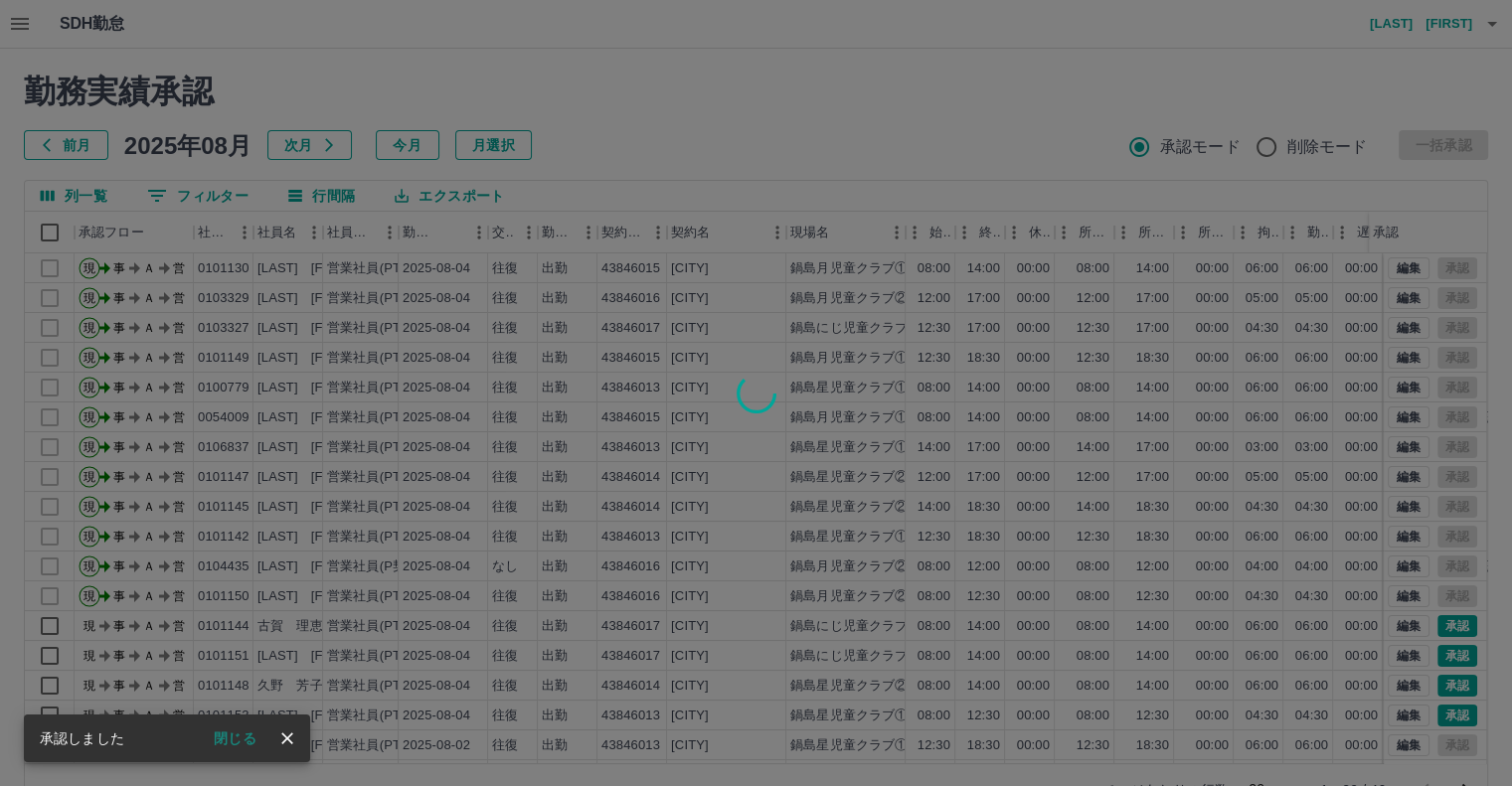 click at bounding box center (756, 393) 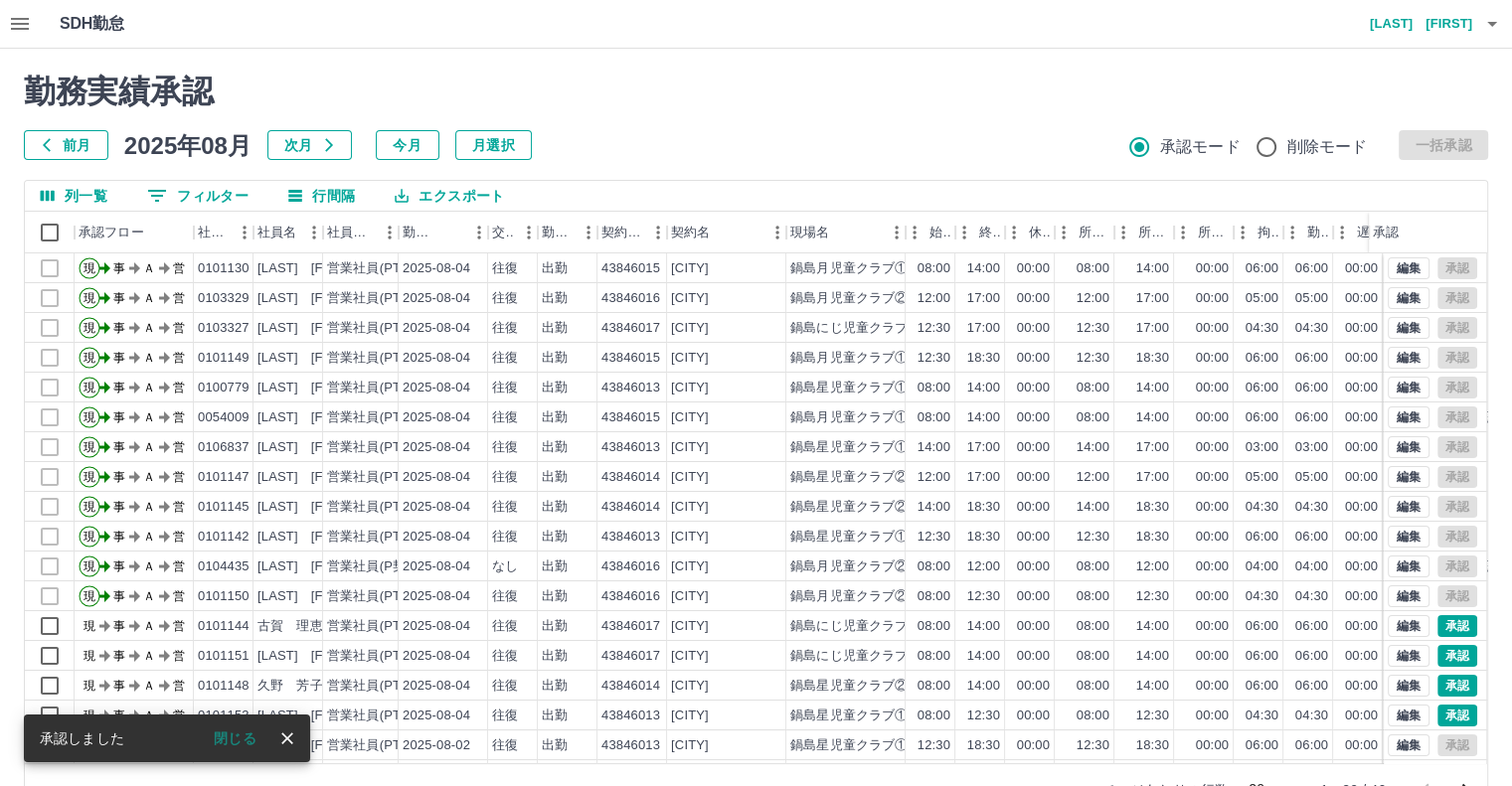 click on "勤務実績承認 前月 2025年08月 次月 今月 月選択 承認モード 削除モード 一括承認 列一覧 フィルター 行間隔 エクスポート 承認フロー 社員番号 社員名 社員区分 勤務日 交通費 勤務区分 契約コード 契約名 現場名 始業 終業 休憩 所定開始 所定終業 所定休憩 拘束 勤務 遅刻等 コメント ステータス 承認 現 事 Ａ 営 0101130 [LAST]　[FIRST] 営業社員(PT契約) 2025-08-04 往復 出勤 43846015 [CITY] 鍋島月児童クラブ① 08:00 14:00 00:00 08:00 14:00 00:00 06:00 06:00 00:00 事務担当者承認待 現 事 Ａ 営 0103329 [LAST]　[FIRST] 営業社員(PT契約) 2025-08-04 往復 出勤 43846016 [CITY] 鍋島月児童クラブ② 12:00 17:00 00:00 12:00 17:00 00:00 05:00 05:00 00:00 事務担当者承認待 現 事 Ａ 営 0103327 [LAST]　[FIRST] 営業社員(PT契約) 2025-08-04 往復 出勤 43846017 [CITY] 鍋島にじ児童クラブ 12:30 17:00 00:00 12:30 17:00 00:00 04:30 04:30 00:00" at bounding box center [756, 444] 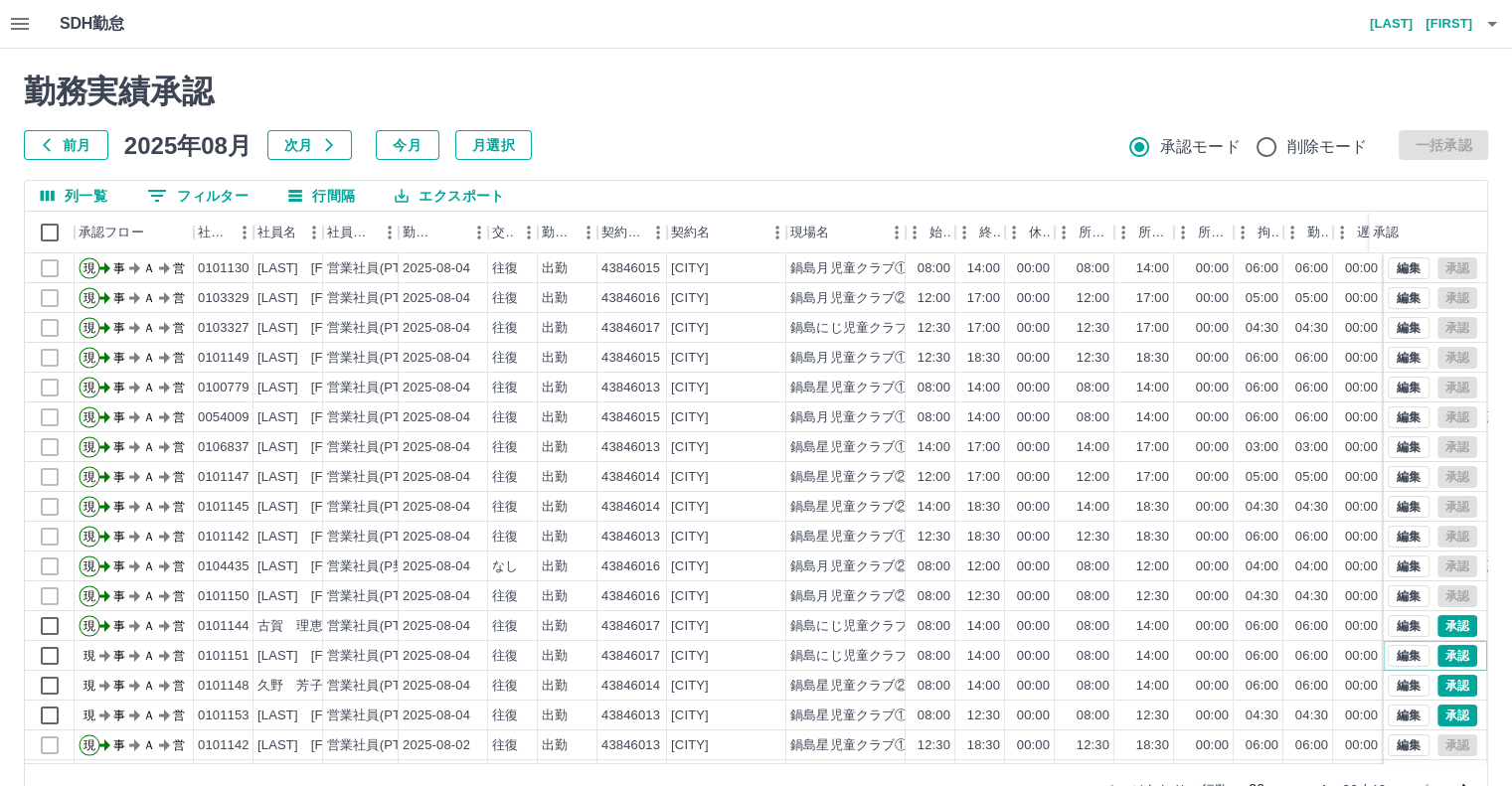 click on "承認" at bounding box center (1457, 656) 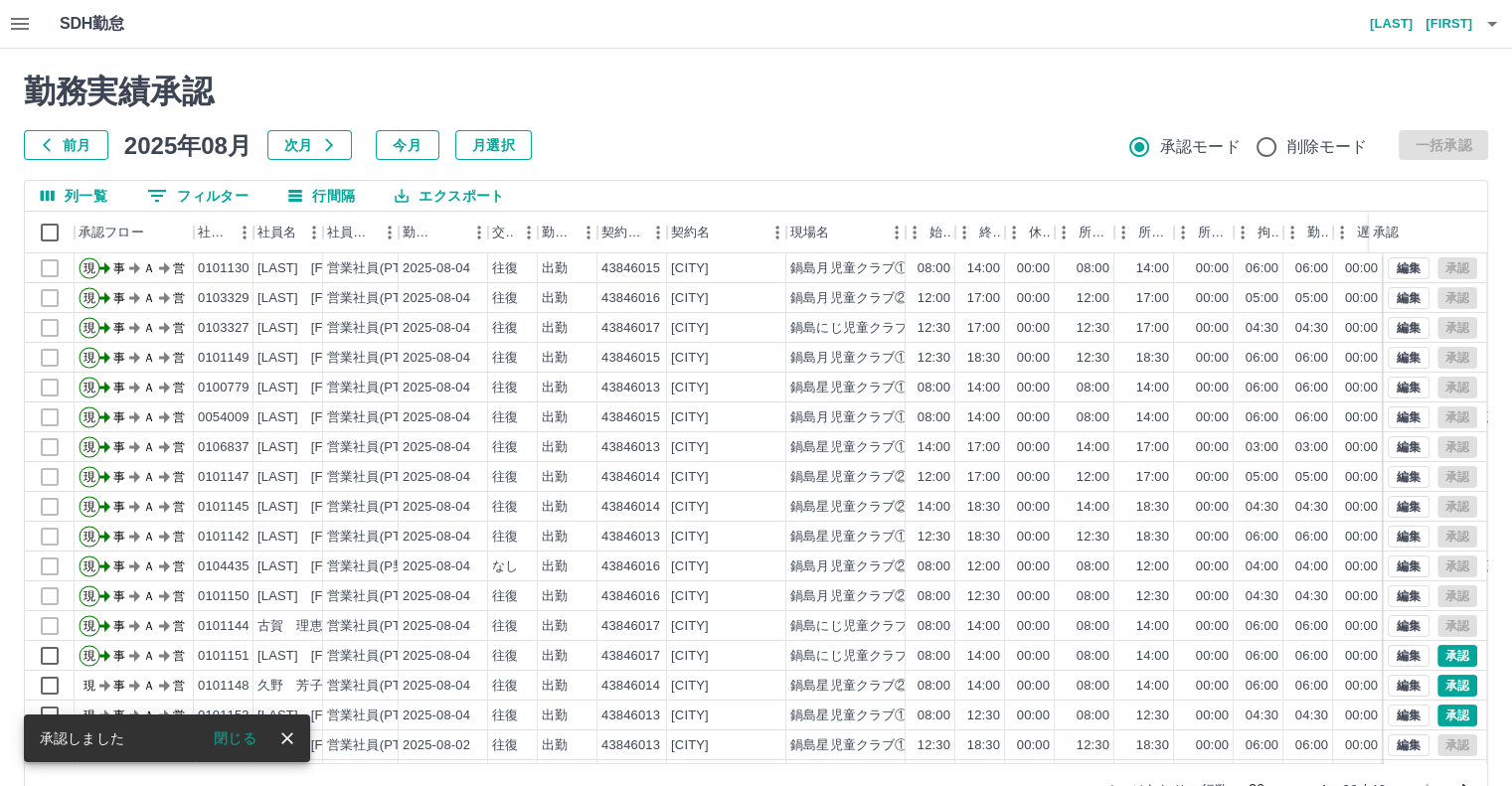 click at bounding box center (756, 393) 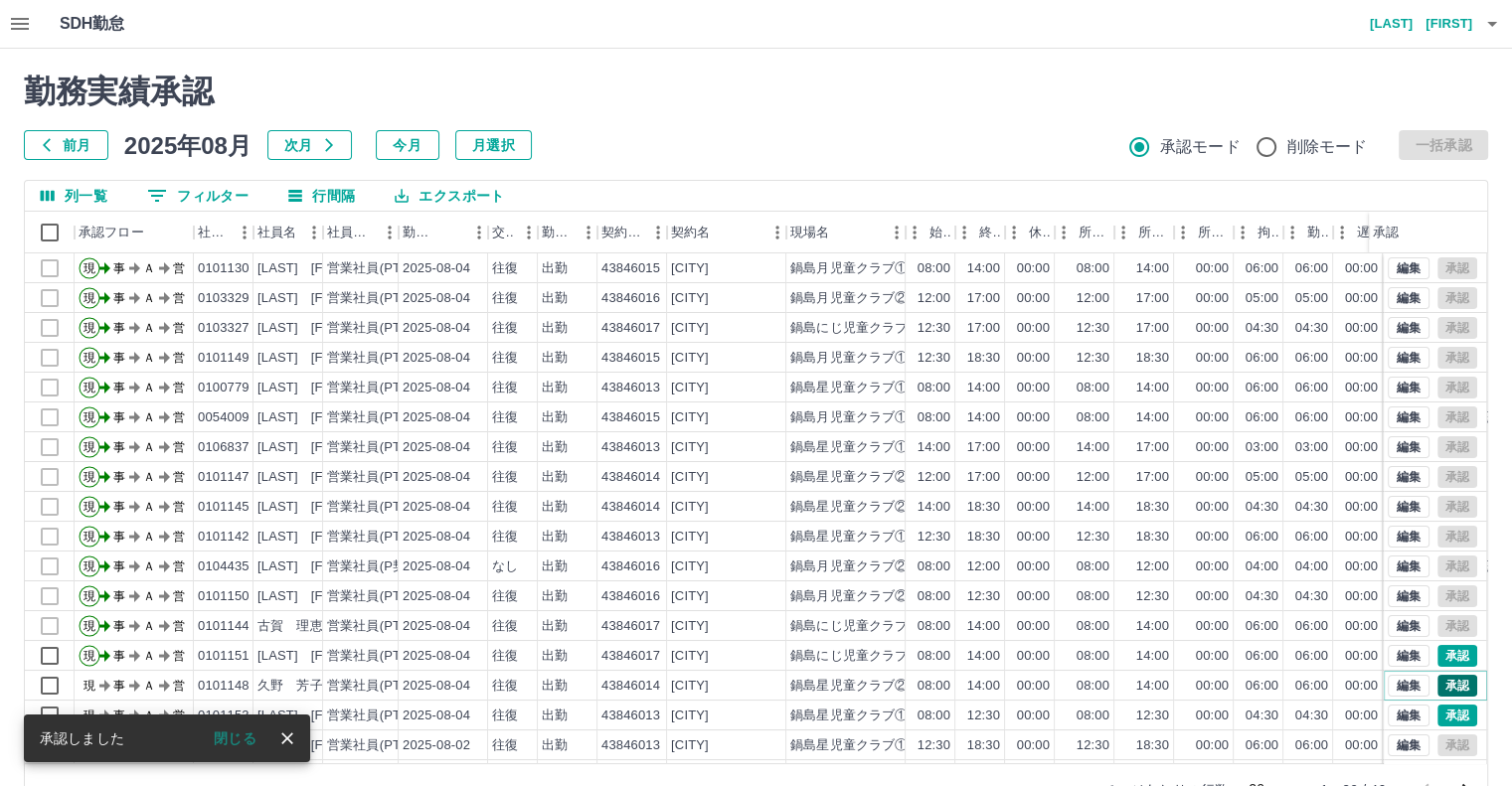 click on "承認" at bounding box center (1457, 686) 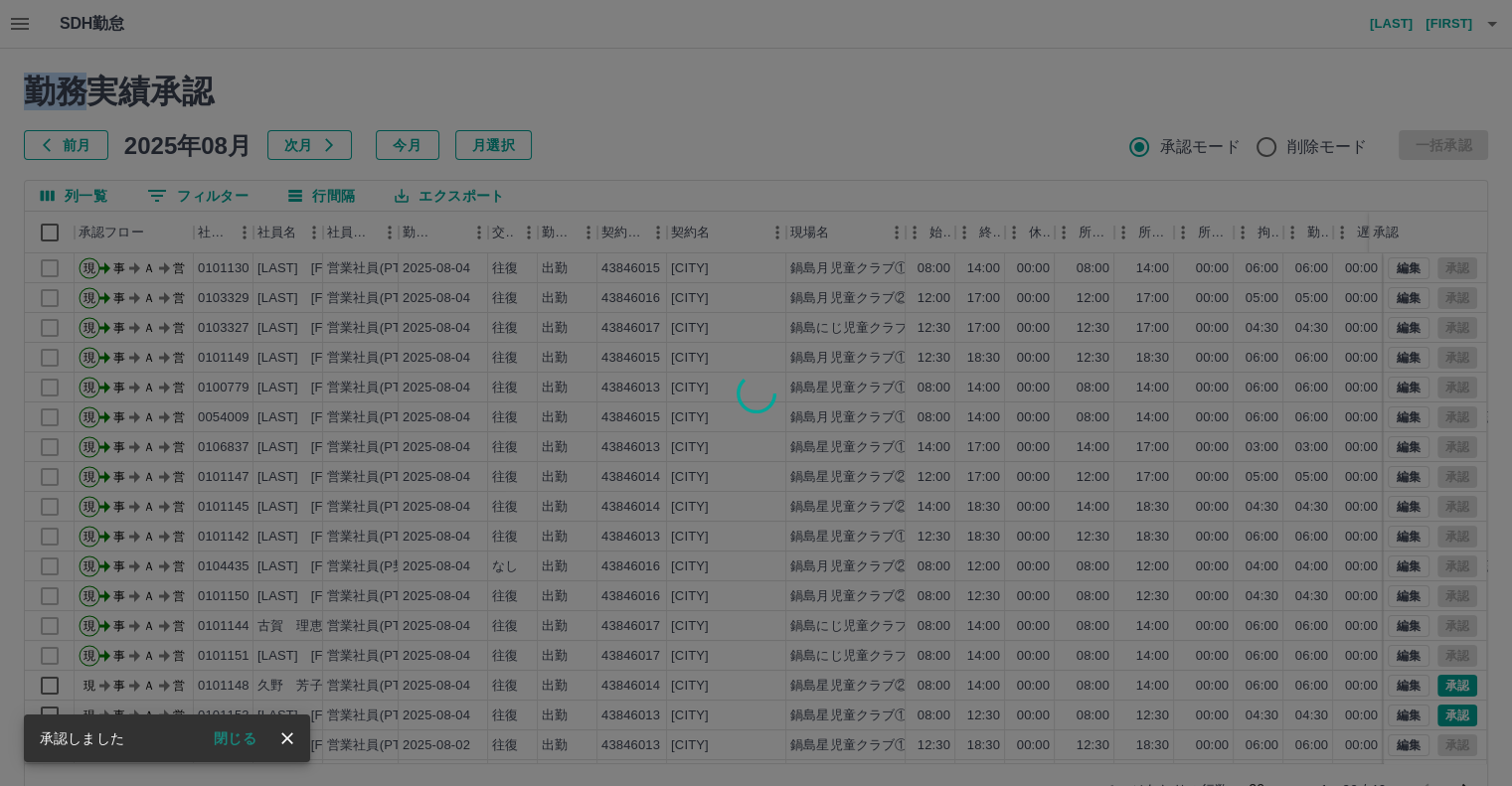 click at bounding box center (756, 393) 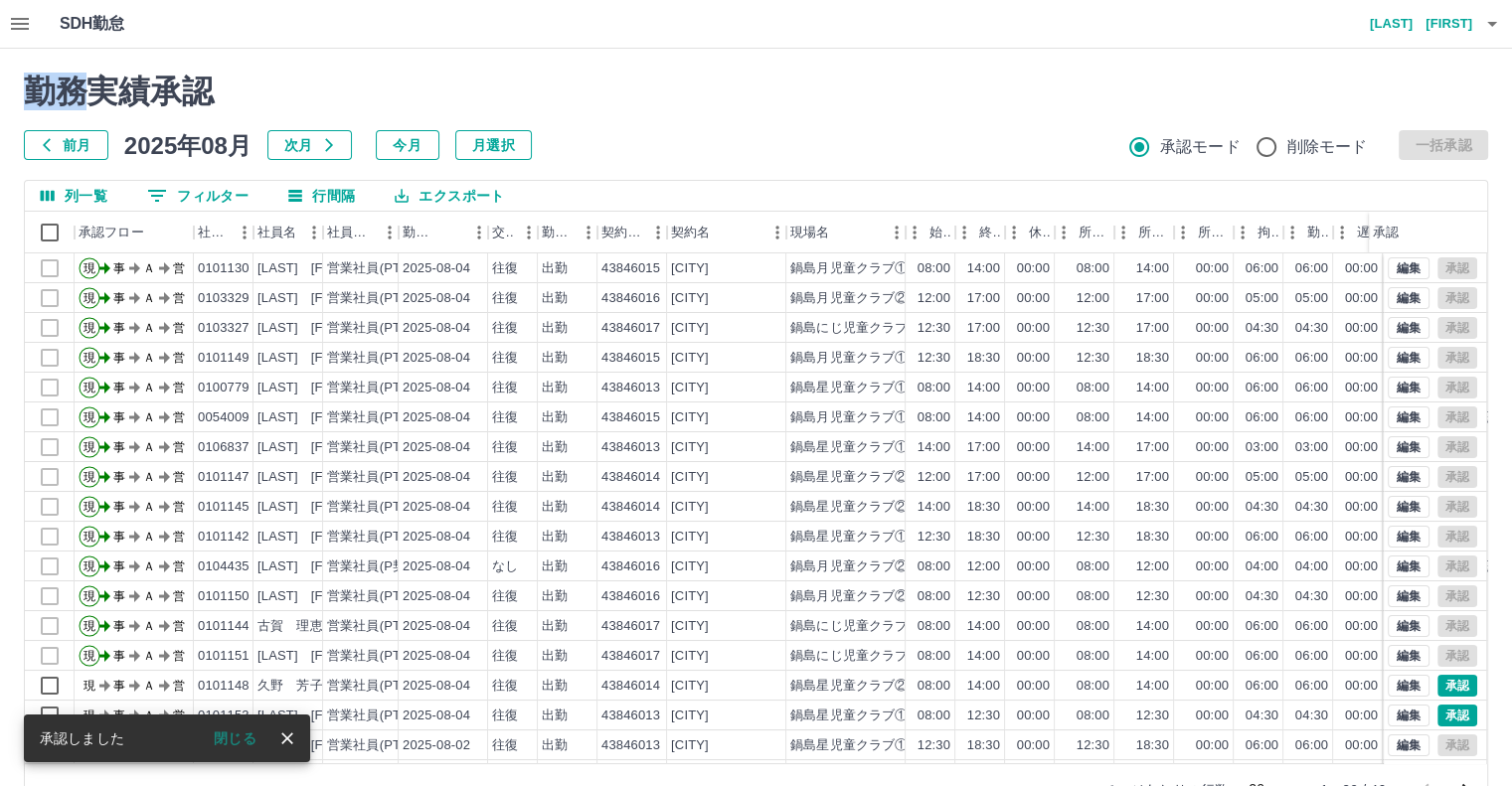 click on "勤務実績承認 前月 2025年08月 次月 今月 月選択 承認モード 削除モード 一括承認 列一覧 0 フィルター 行間隔 エクスポート 承認フロー 社員番号 社員名 社員区分 勤務日 交通費 勤務区分 契約コード 契約名 現場名 始業 終業 休憩 所定開始 所定終業 所定休憩 拘束 勤務 遅刻等 コメント ステータス 承認 現 事 Ａ 営 0101130 [LAST]　[FIRST] 営業社員(PT契約) 2025-08-04 往復 出勤 43846015 [CITY] 鍋島月児童クラブ① 08:00 14:00 00:00 08:00 14:00 00:00 06:00 06:00 00:00 事務担当者承認待 現 事 Ａ 営 0103329 [LAST]　[FIRST] 営業社員(PT契約) 2025-08-04 往復 出勤 43846016 [CITY] 鍋島月児童クラブ② 12:00 17:00 00:00 12:00 17:00 00:00 05:00 05:00 00:00 事務担当者承認待 現 事 Ａ 営 0103327 [LAST]　[FIRST] 営業社員(PT契約) 2025-08-04 往復 出勤 43846017 [CITY] 鍋島にじ児童クラブ 12:30 17:00 00:00 12:30 17:00 00:00 04:30 04:30 00:00" at bounding box center [756, 444] 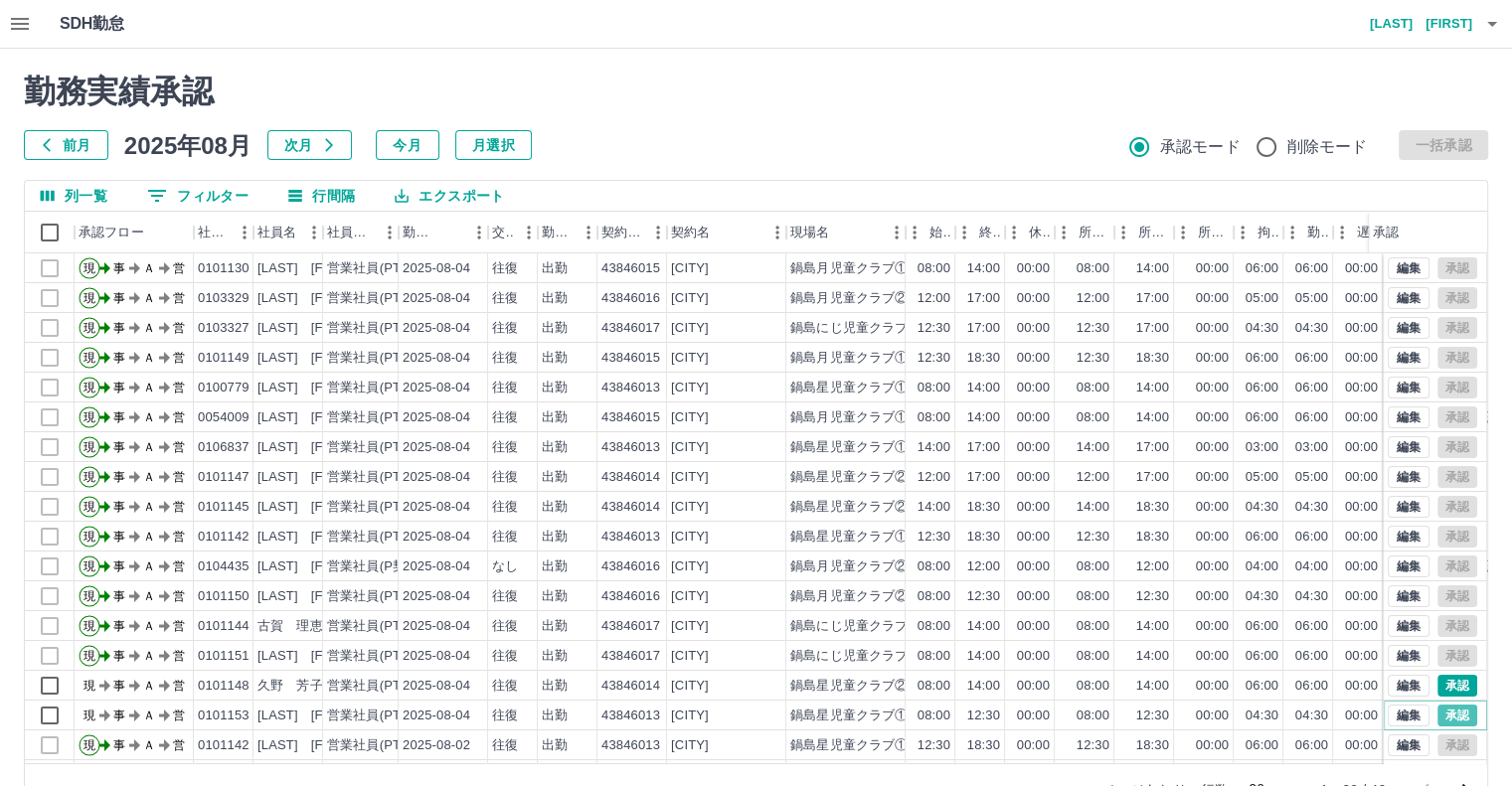 click on "承認" at bounding box center (1457, 715) 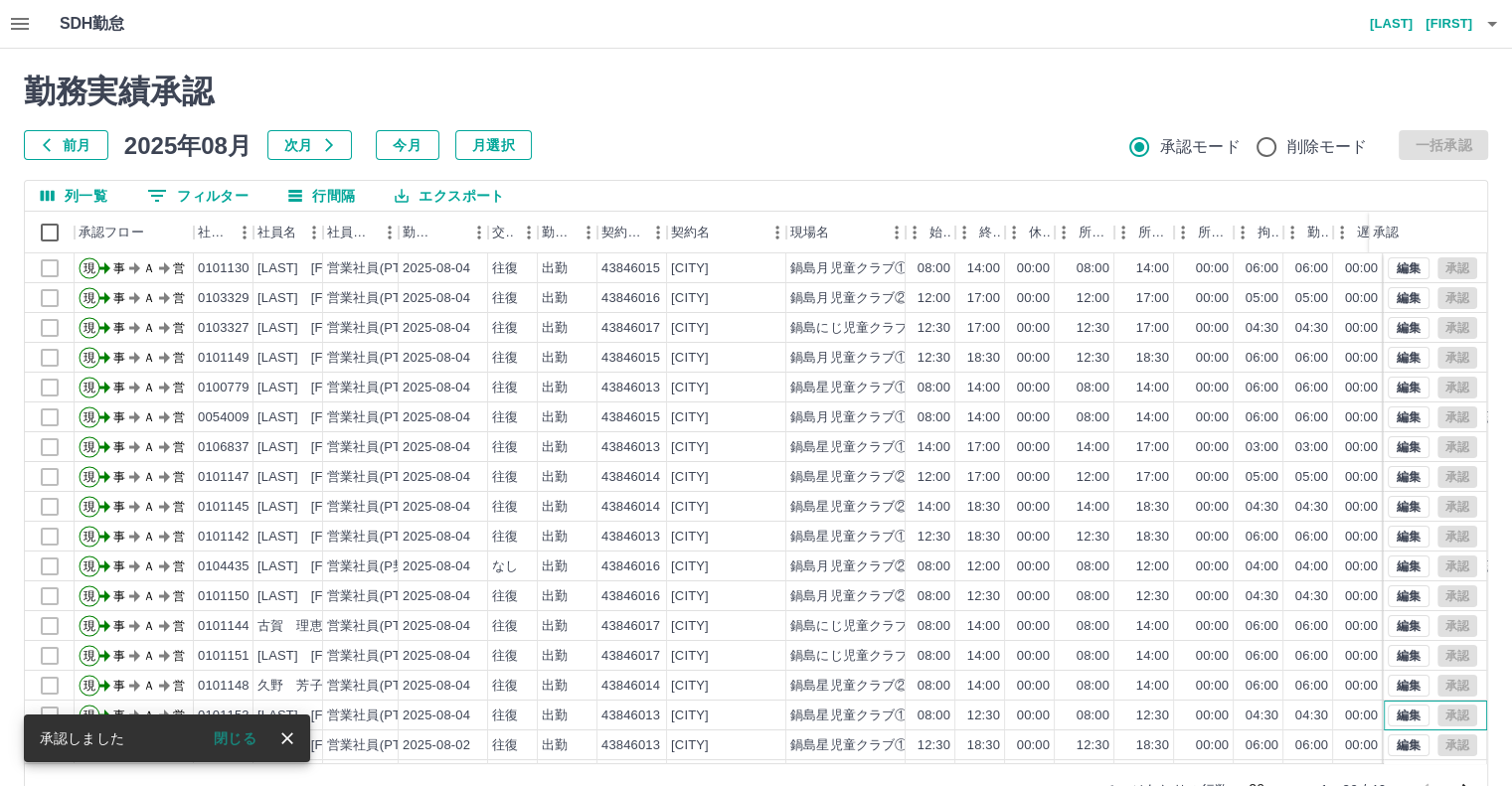 click on "編集 承認" at bounding box center (1432, 715) 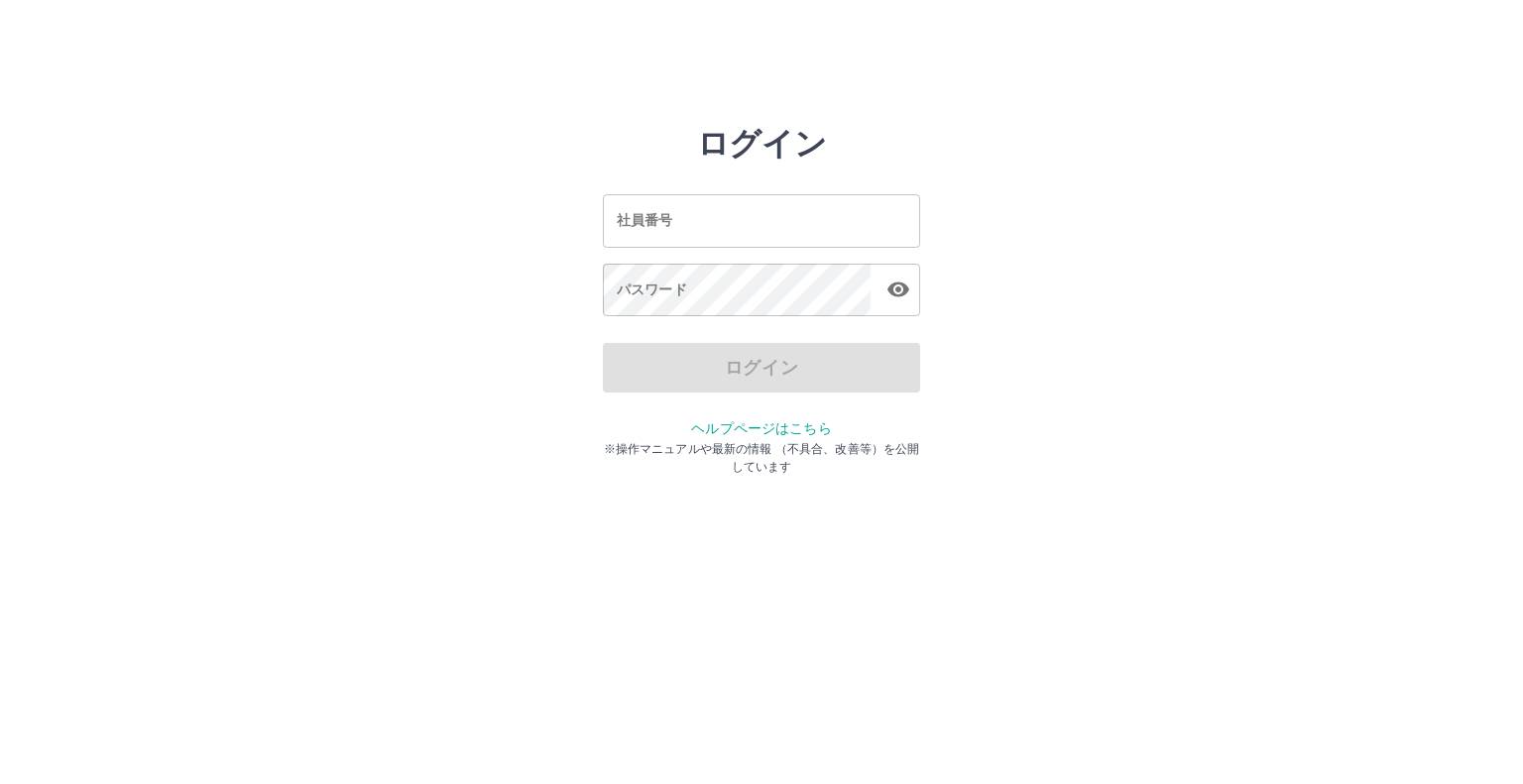 scroll, scrollTop: 0, scrollLeft: 0, axis: both 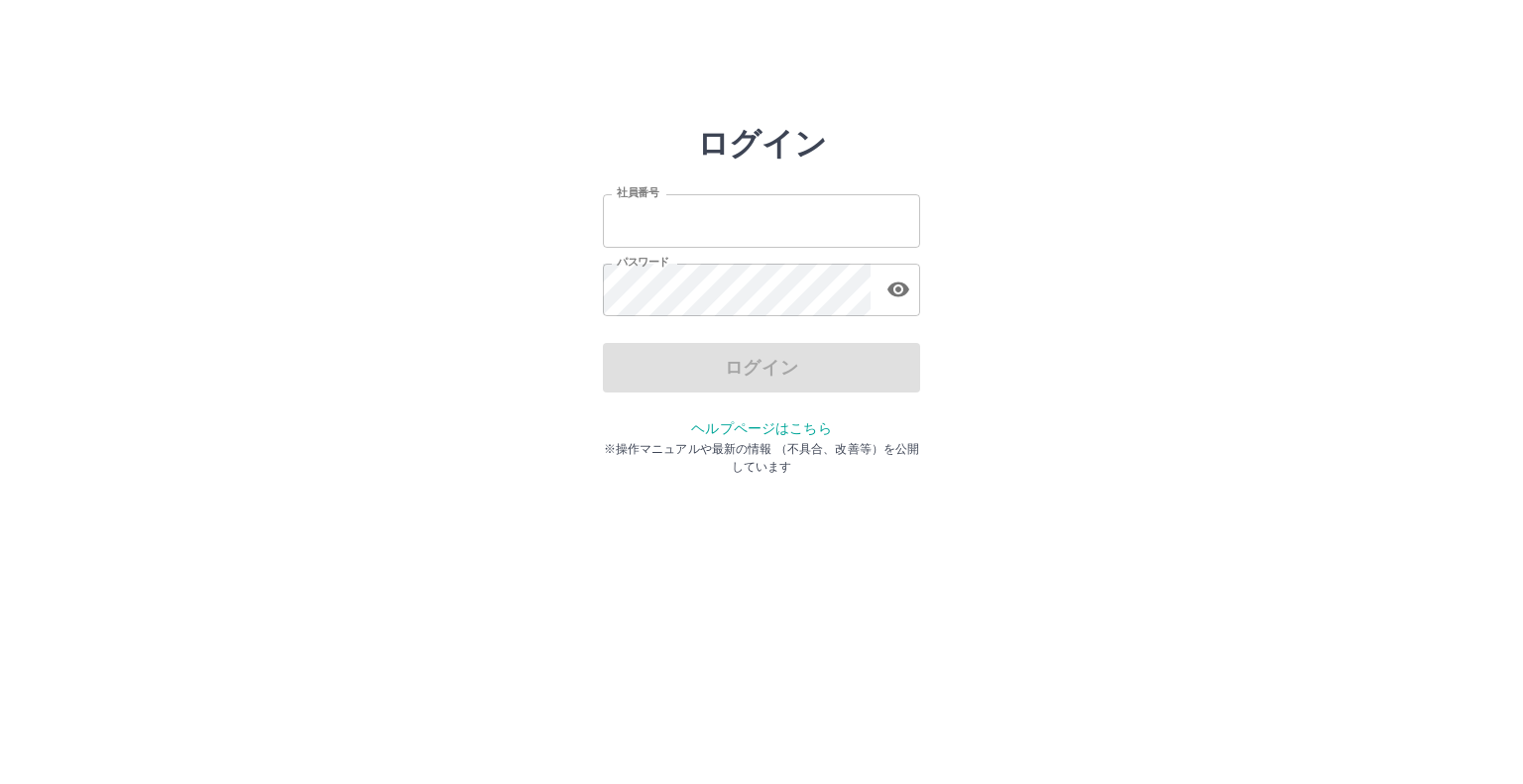 type on "*******" 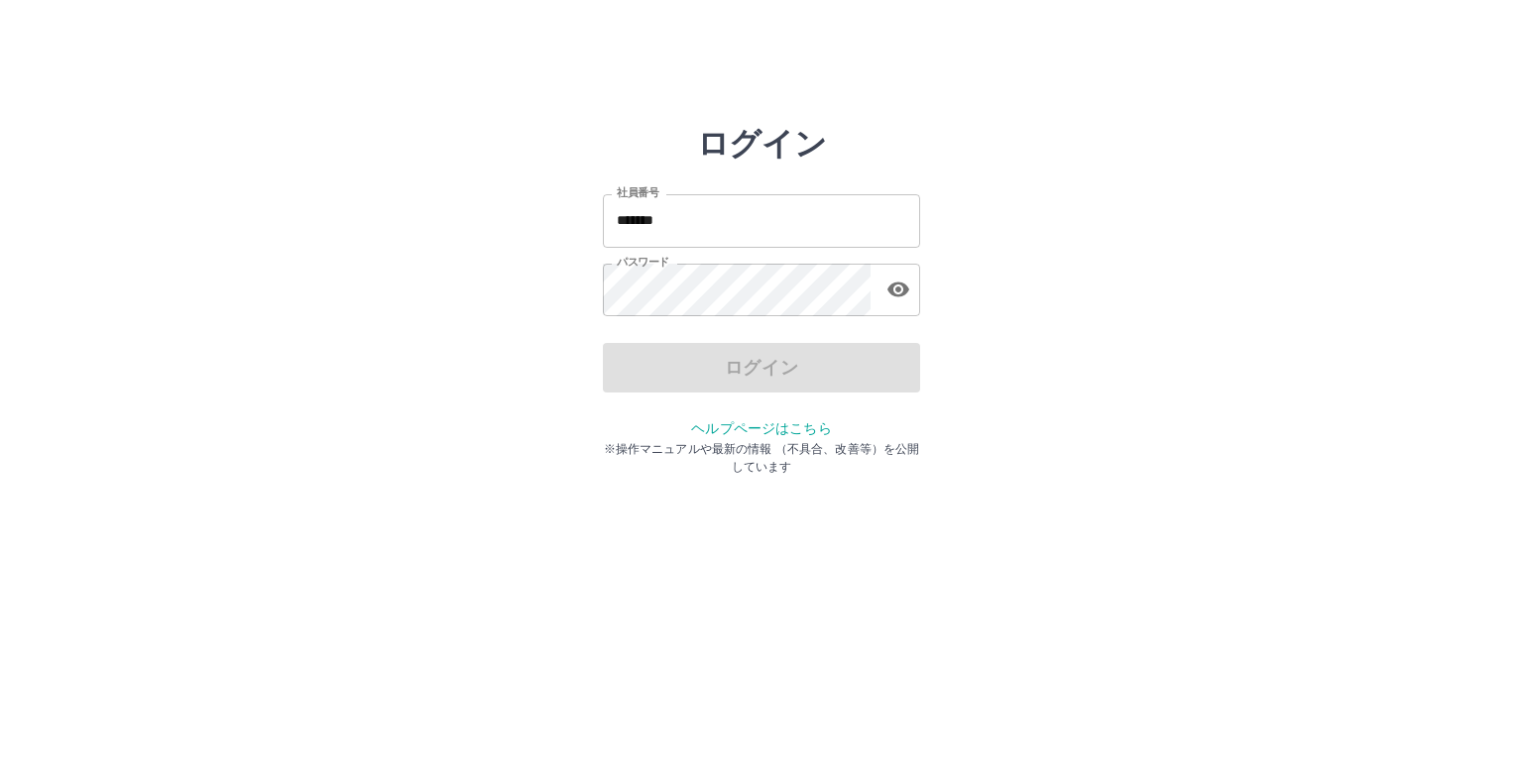click on "ログイン" at bounding box center [762, 368] 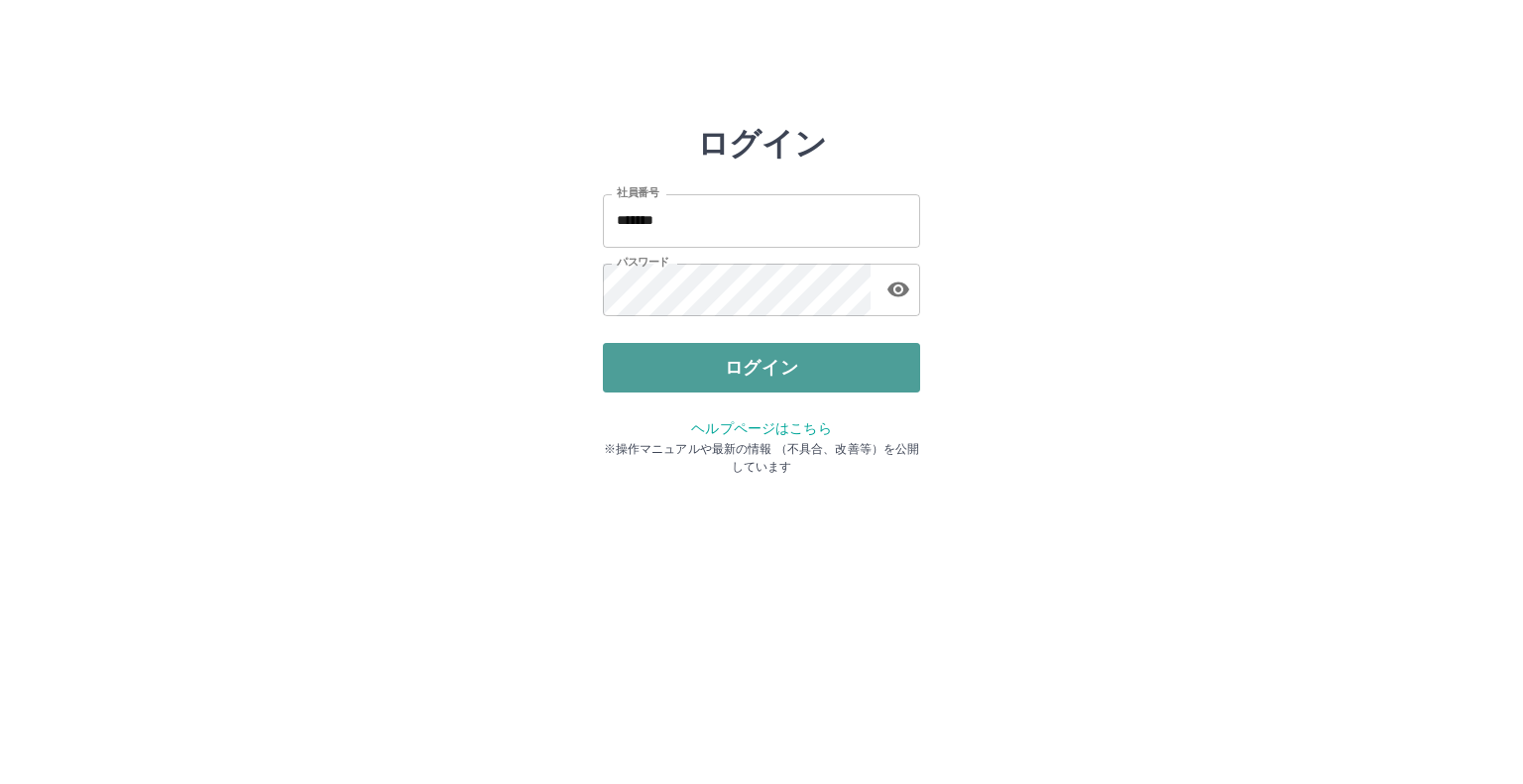 click on "ログイン" at bounding box center (762, 368) 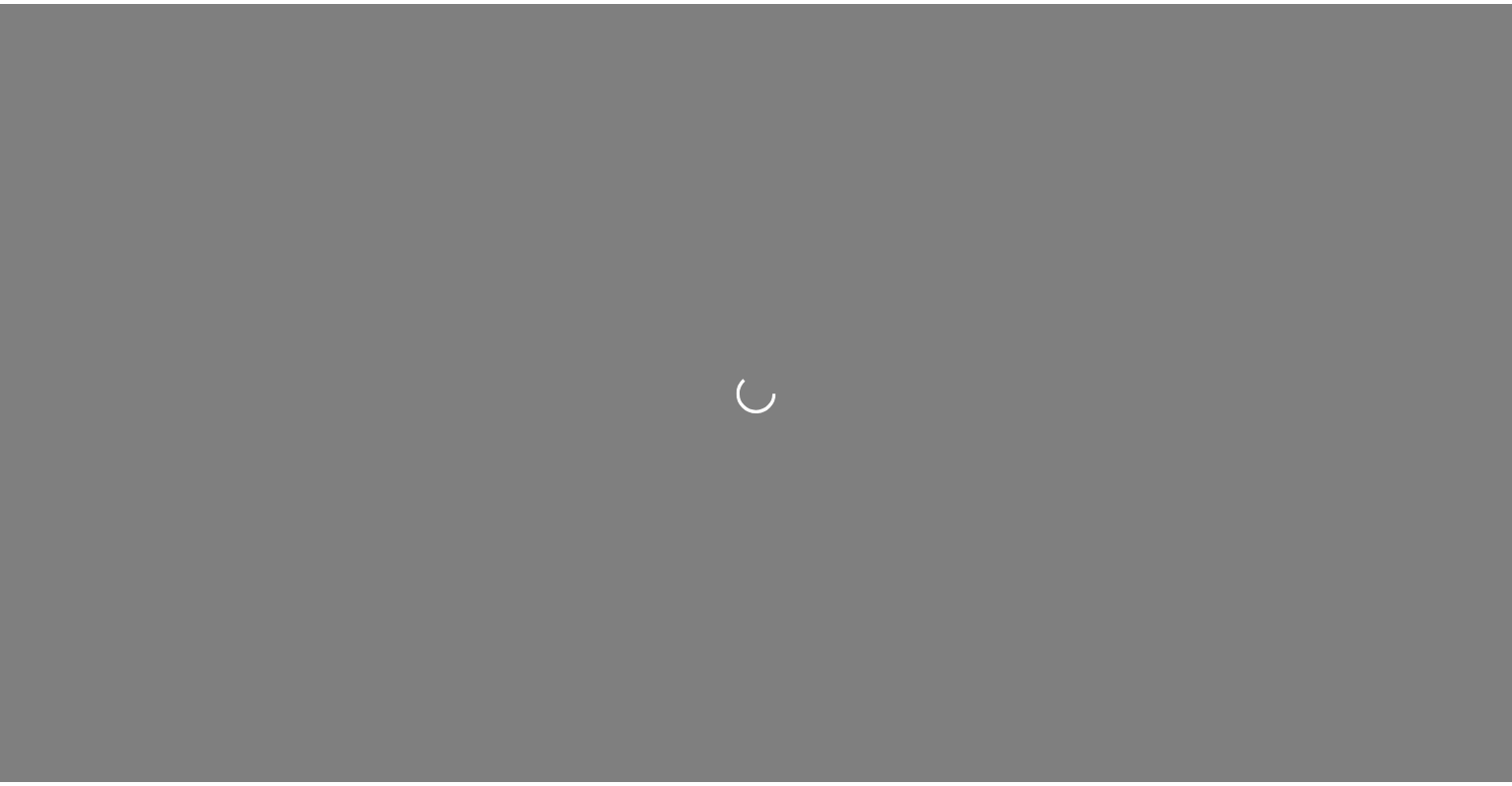 scroll, scrollTop: 0, scrollLeft: 0, axis: both 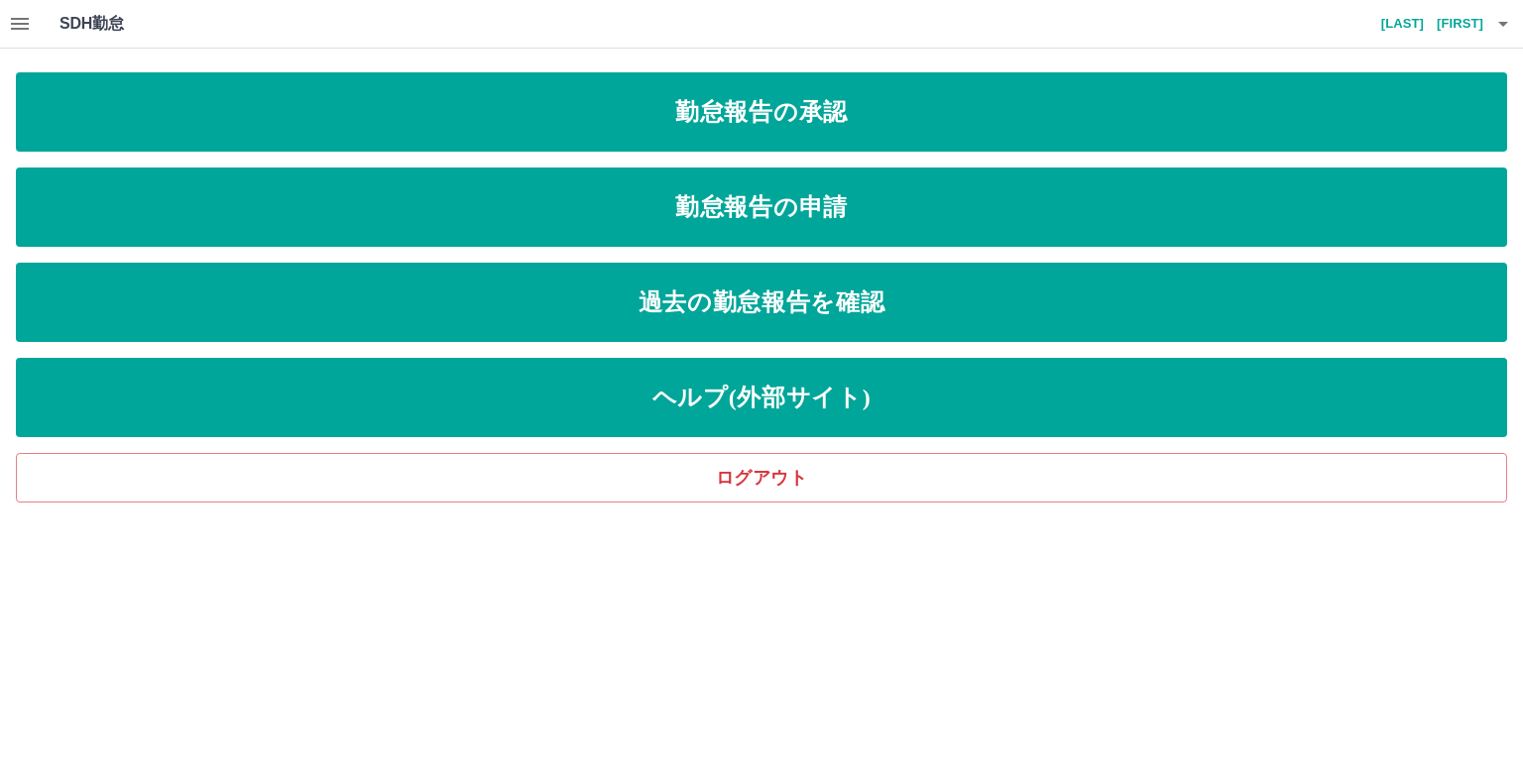 click 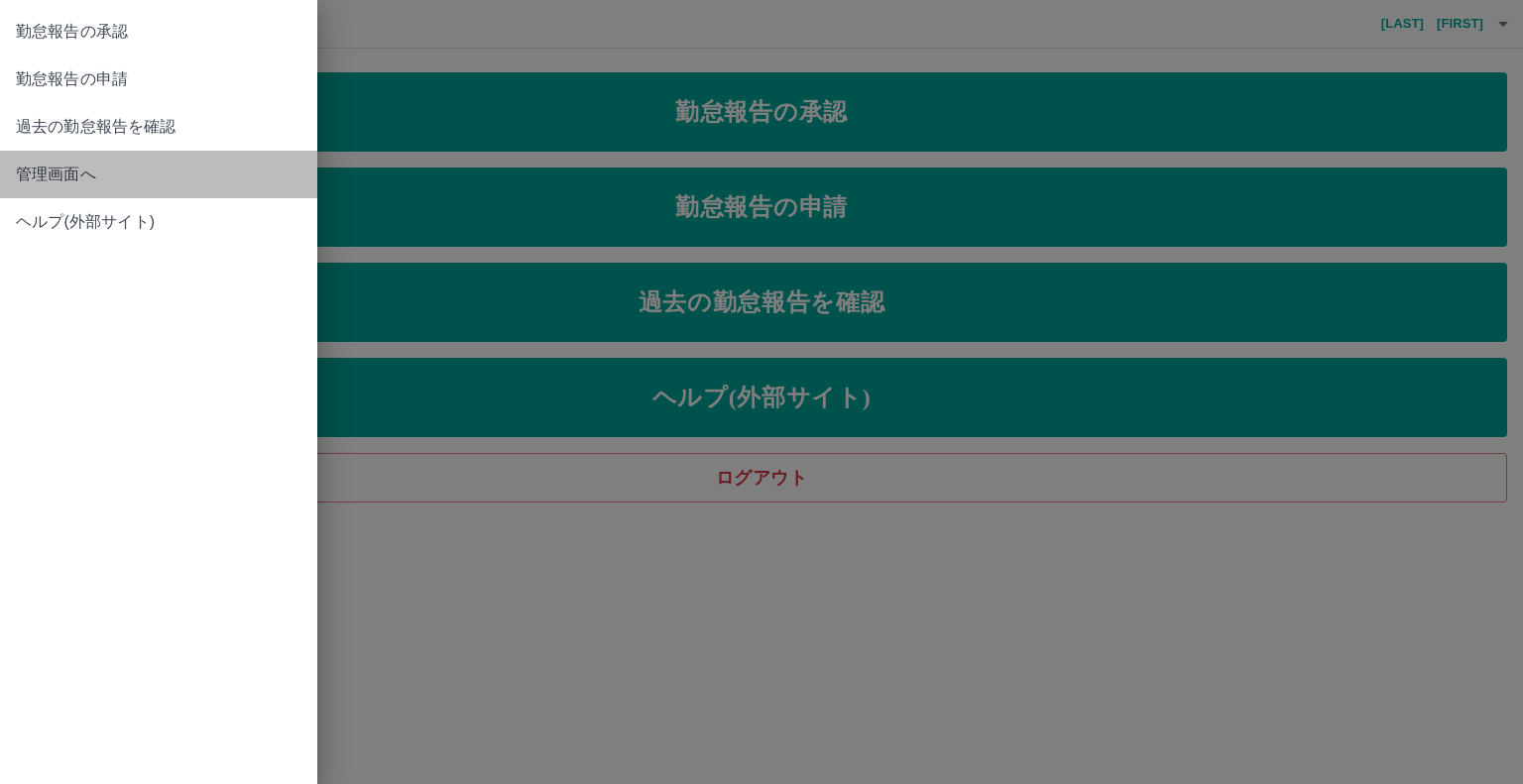 click on "管理画面へ" at bounding box center [159, 174] 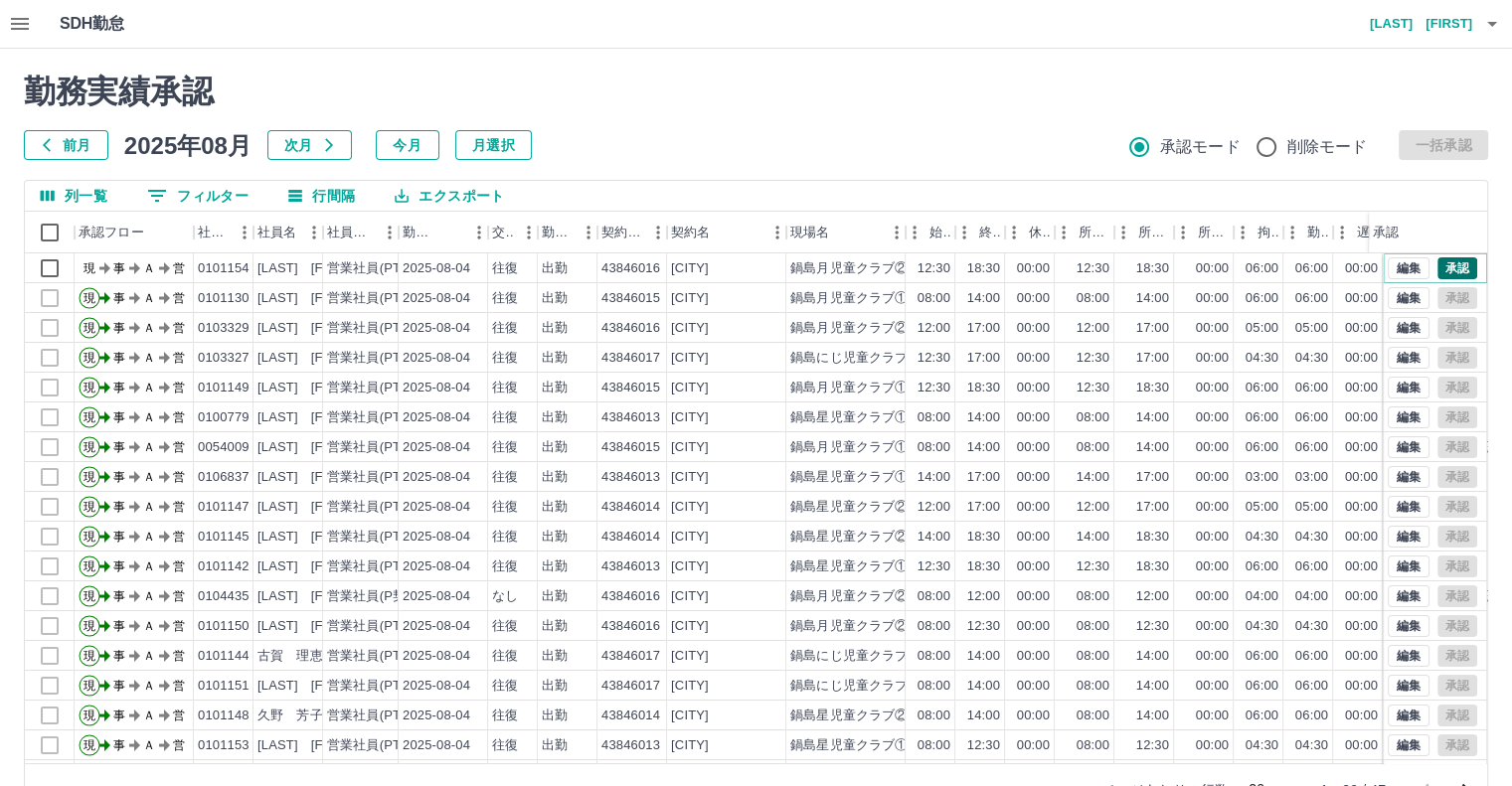 click on "承認" at bounding box center (1457, 268) 